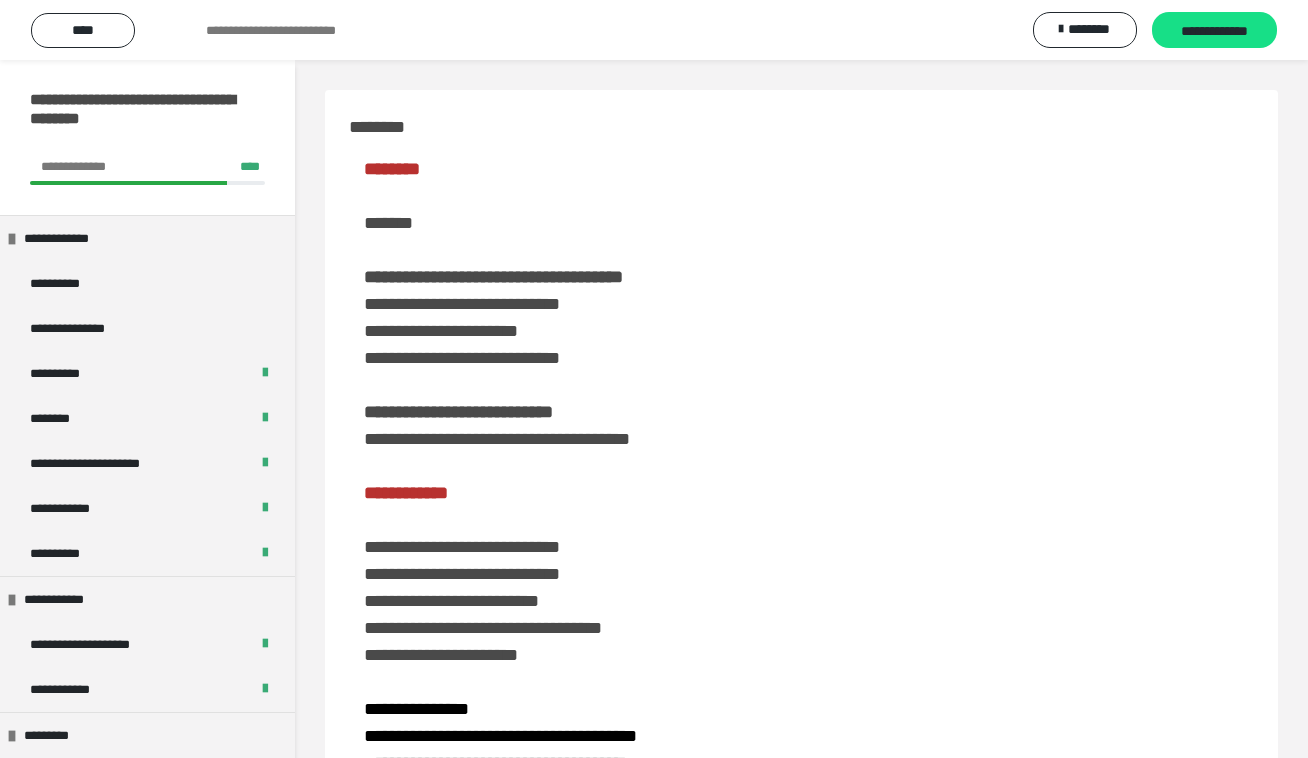 scroll, scrollTop: 1588, scrollLeft: 0, axis: vertical 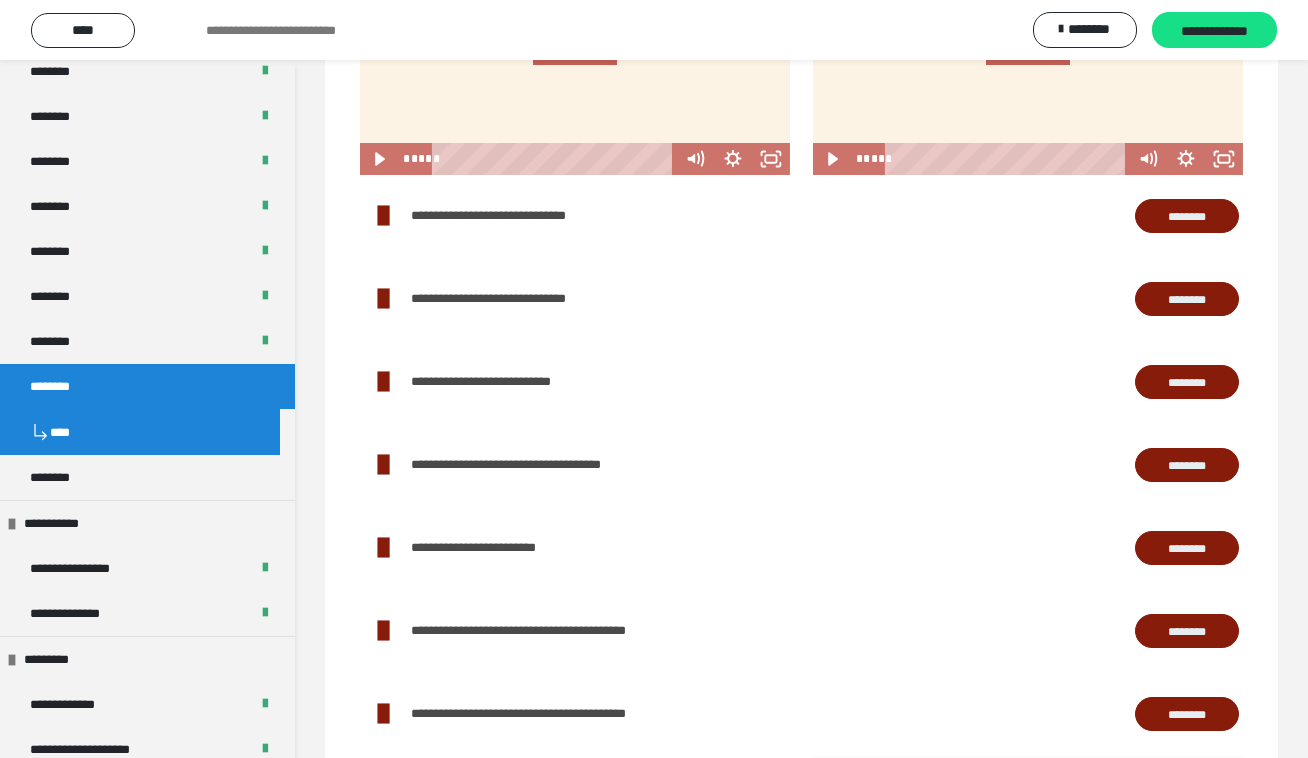 click on "********" at bounding box center (1187, 465) 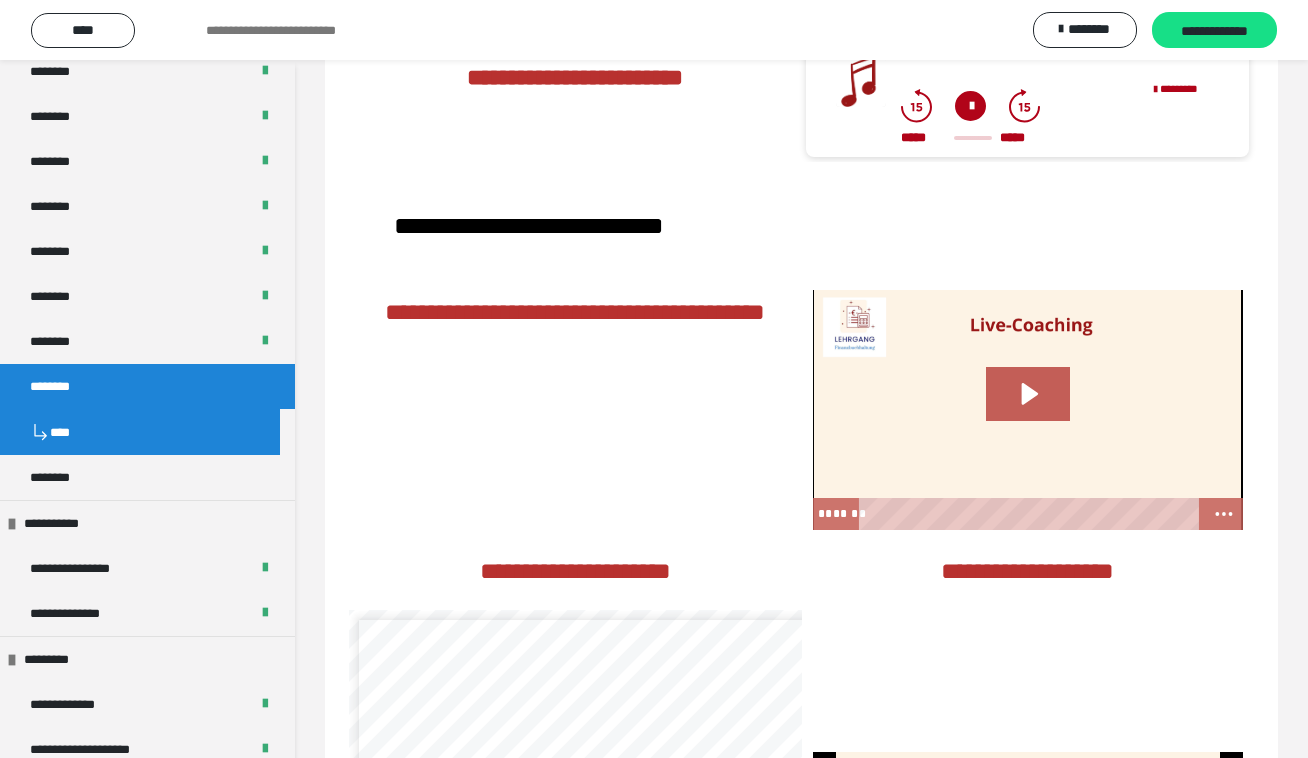 scroll, scrollTop: 2695, scrollLeft: 0, axis: vertical 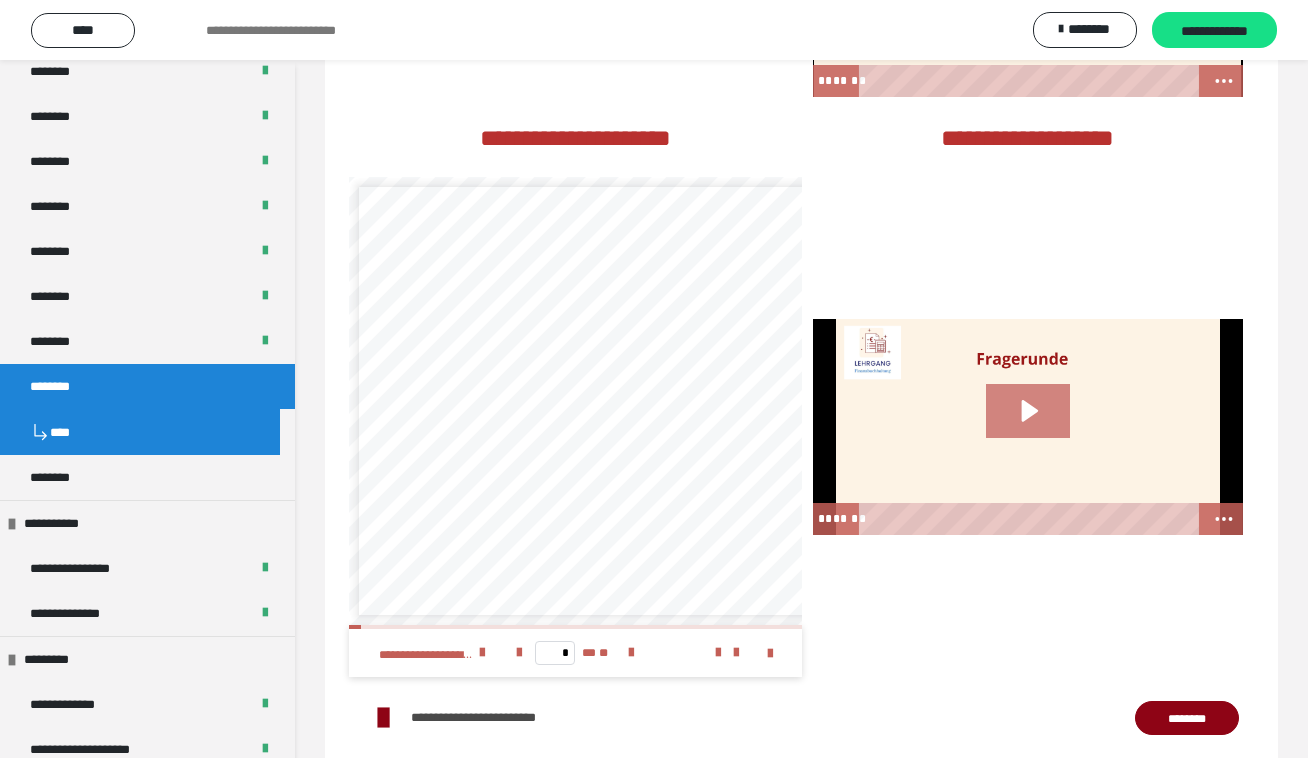 click 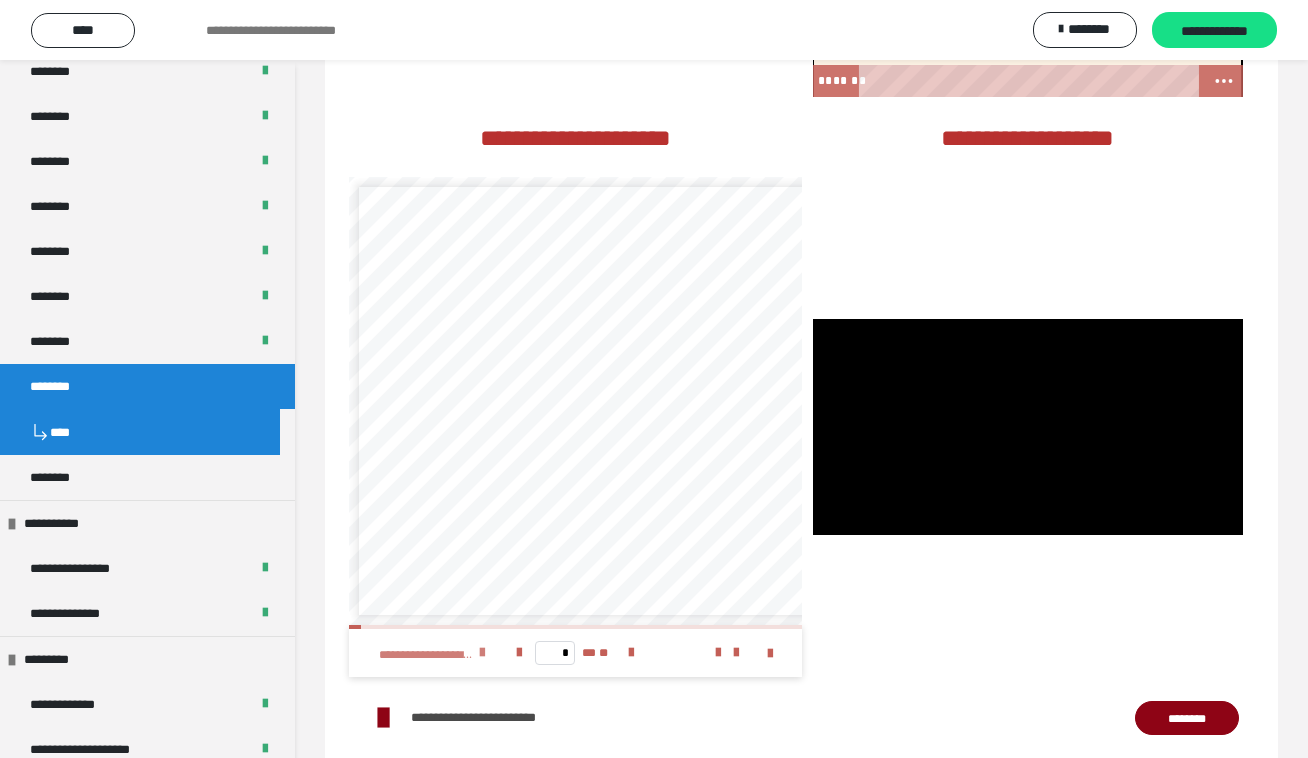click at bounding box center (482, 653) 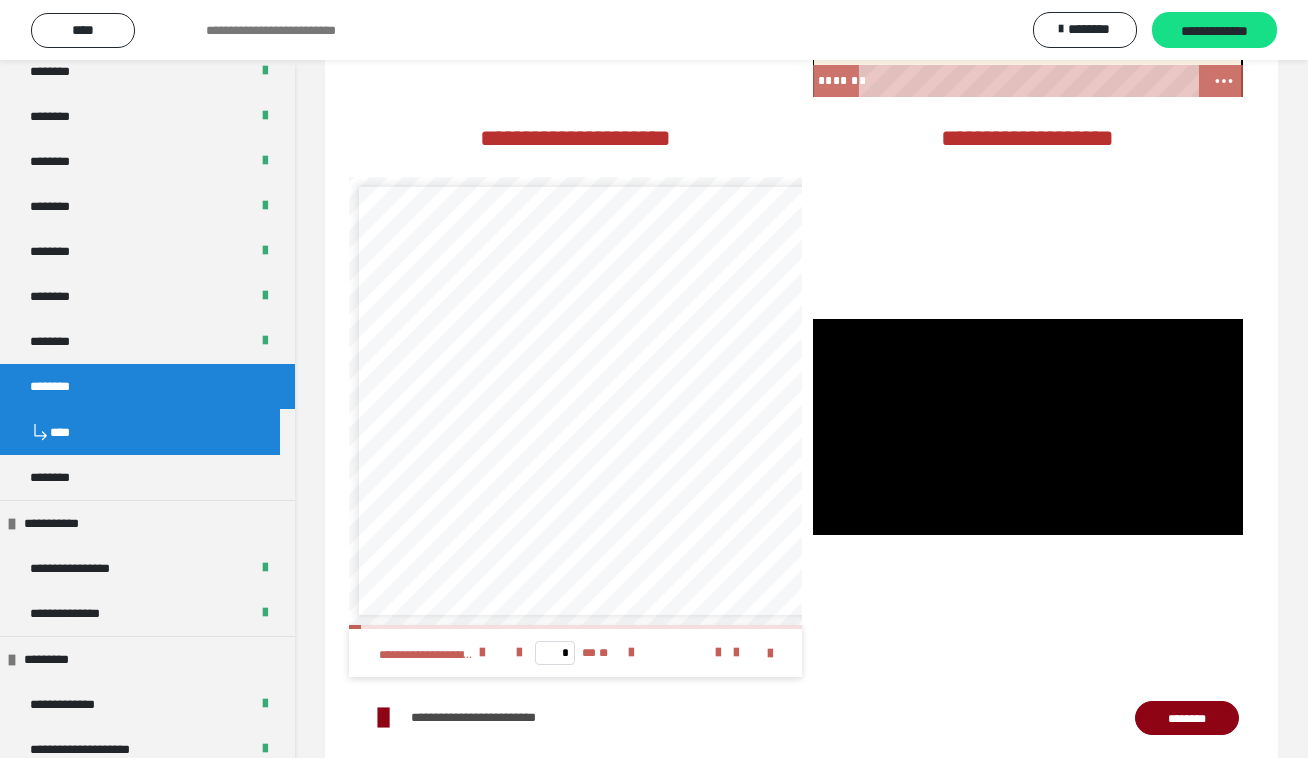 click on "********" at bounding box center [1187, 718] 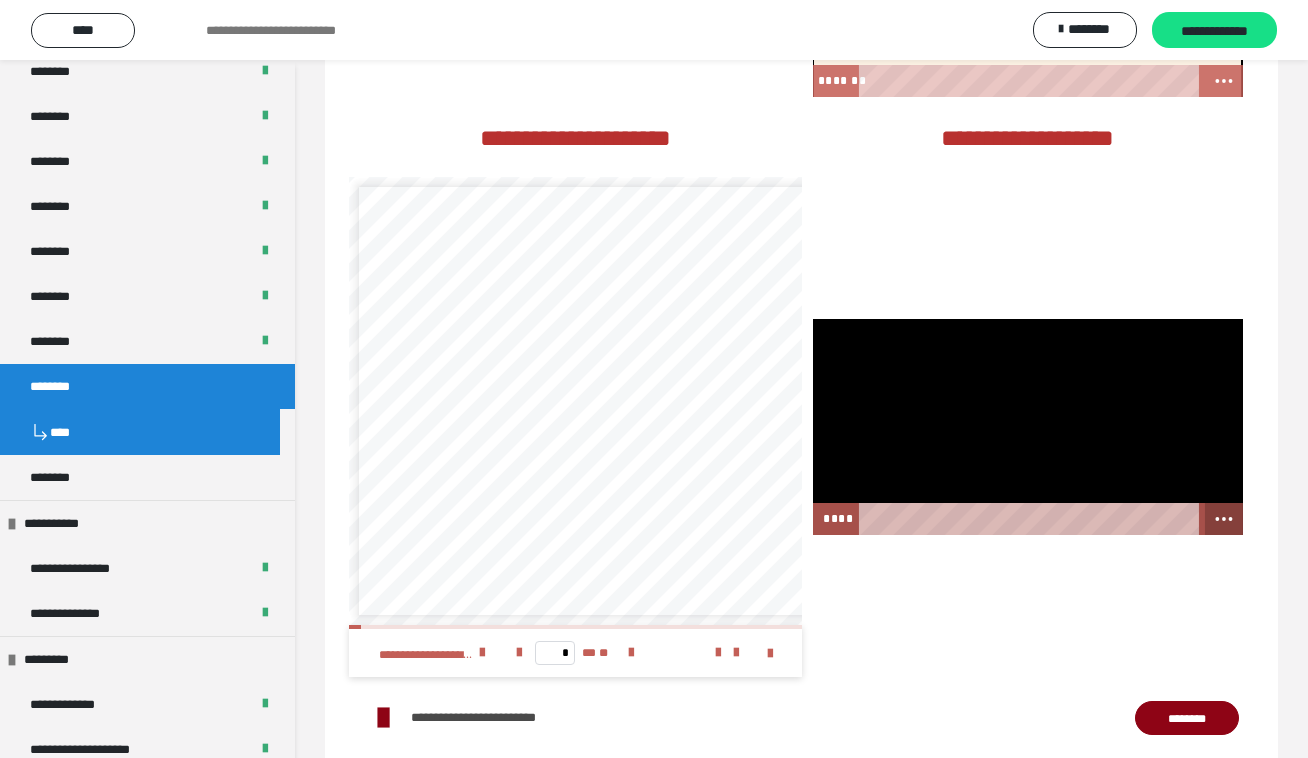 click 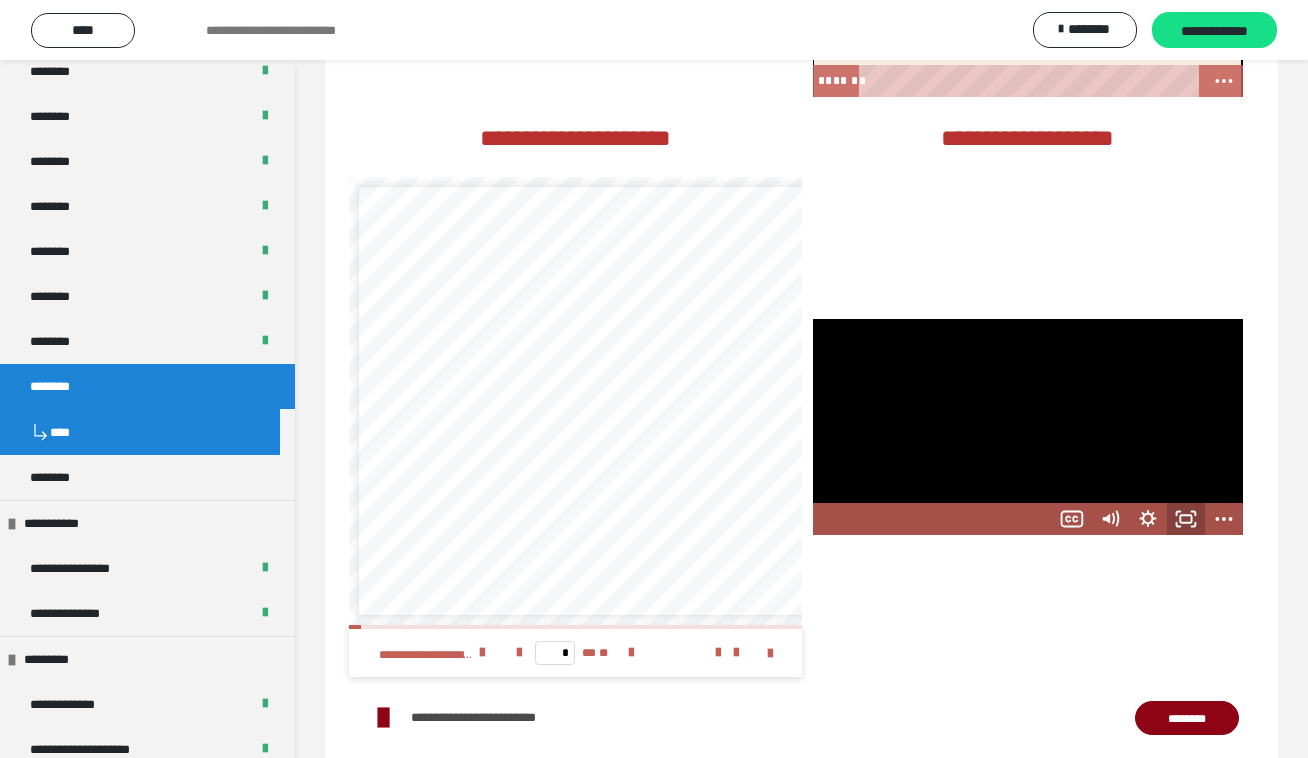 click 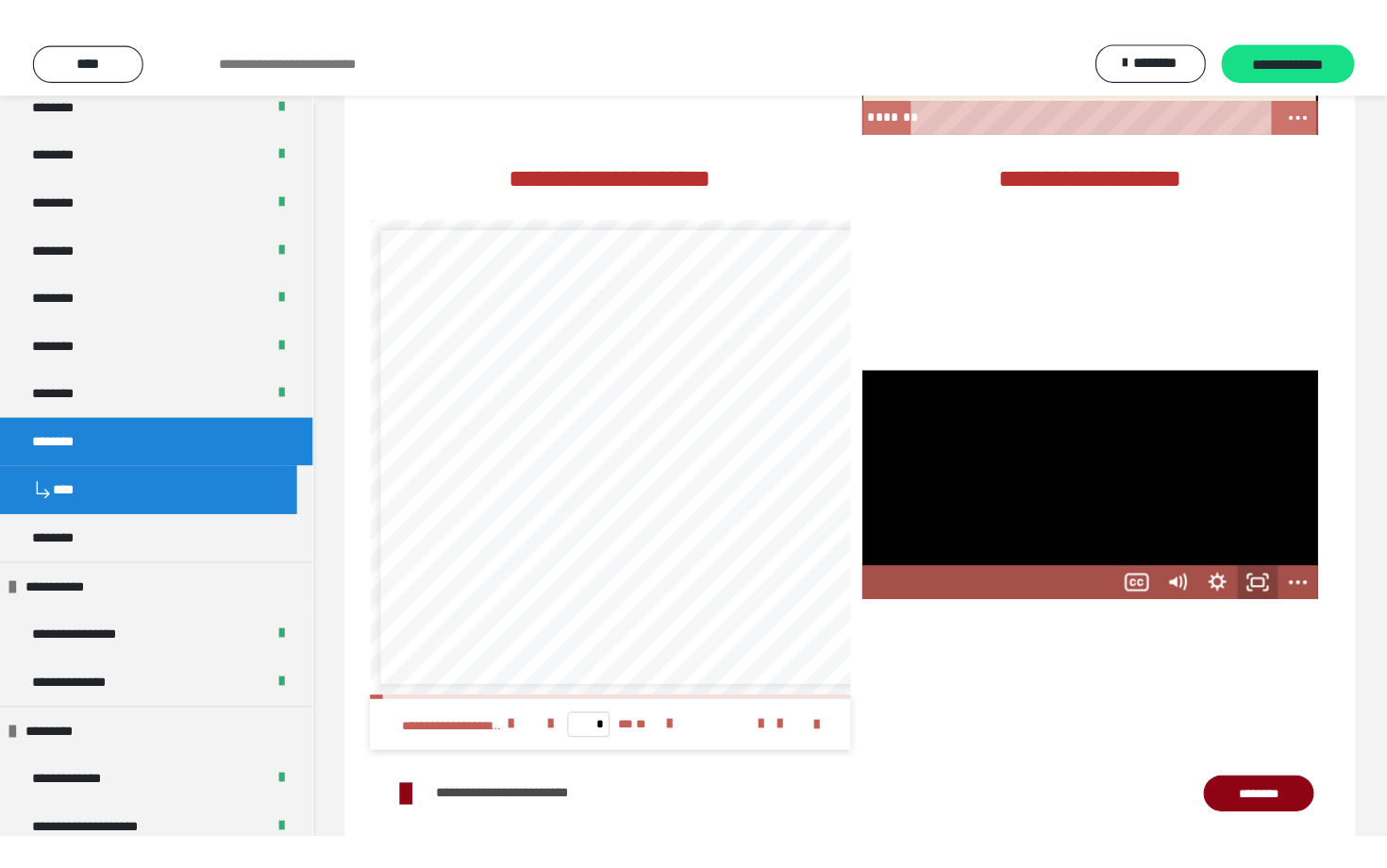 scroll, scrollTop: 0, scrollLeft: 0, axis: both 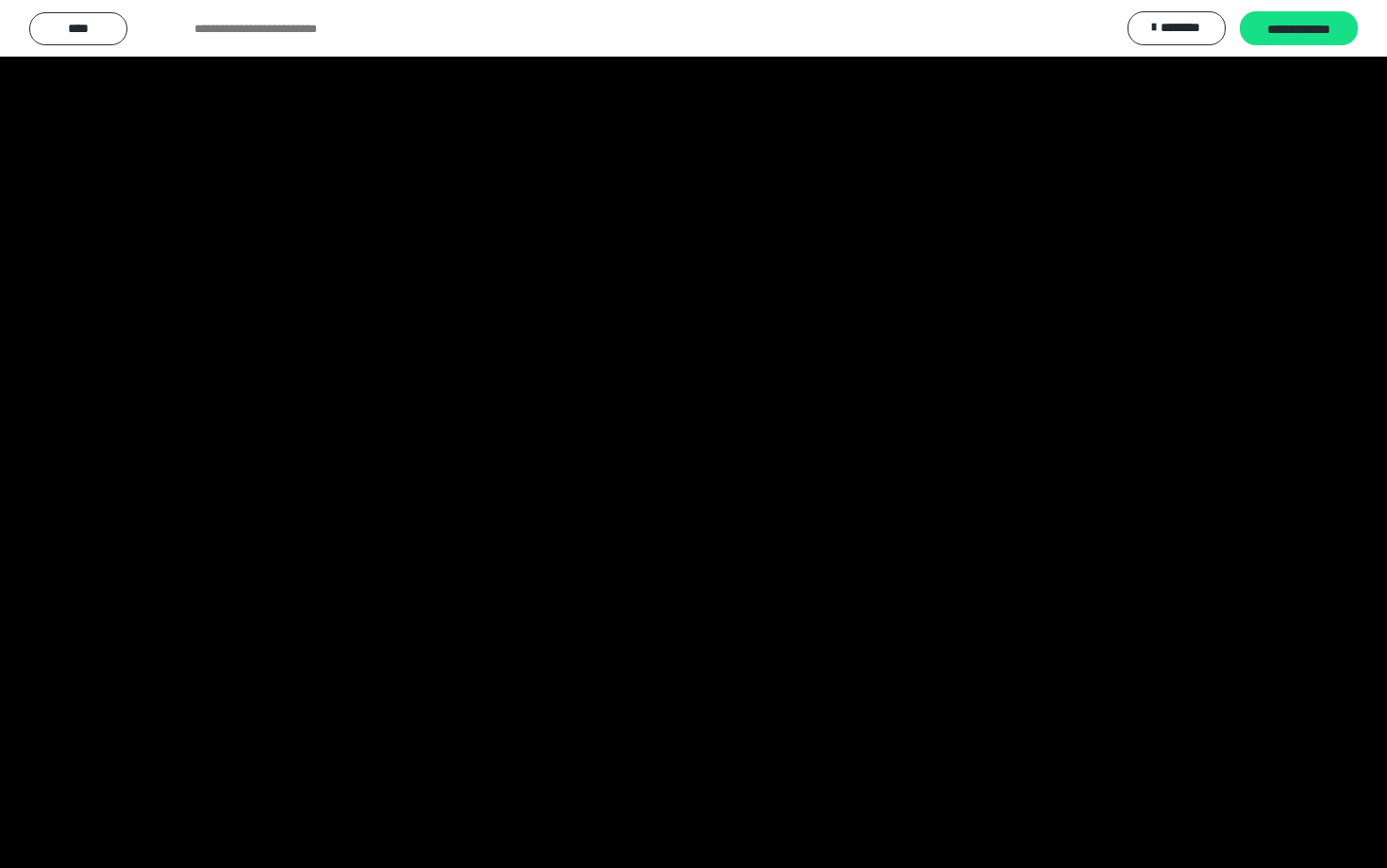type 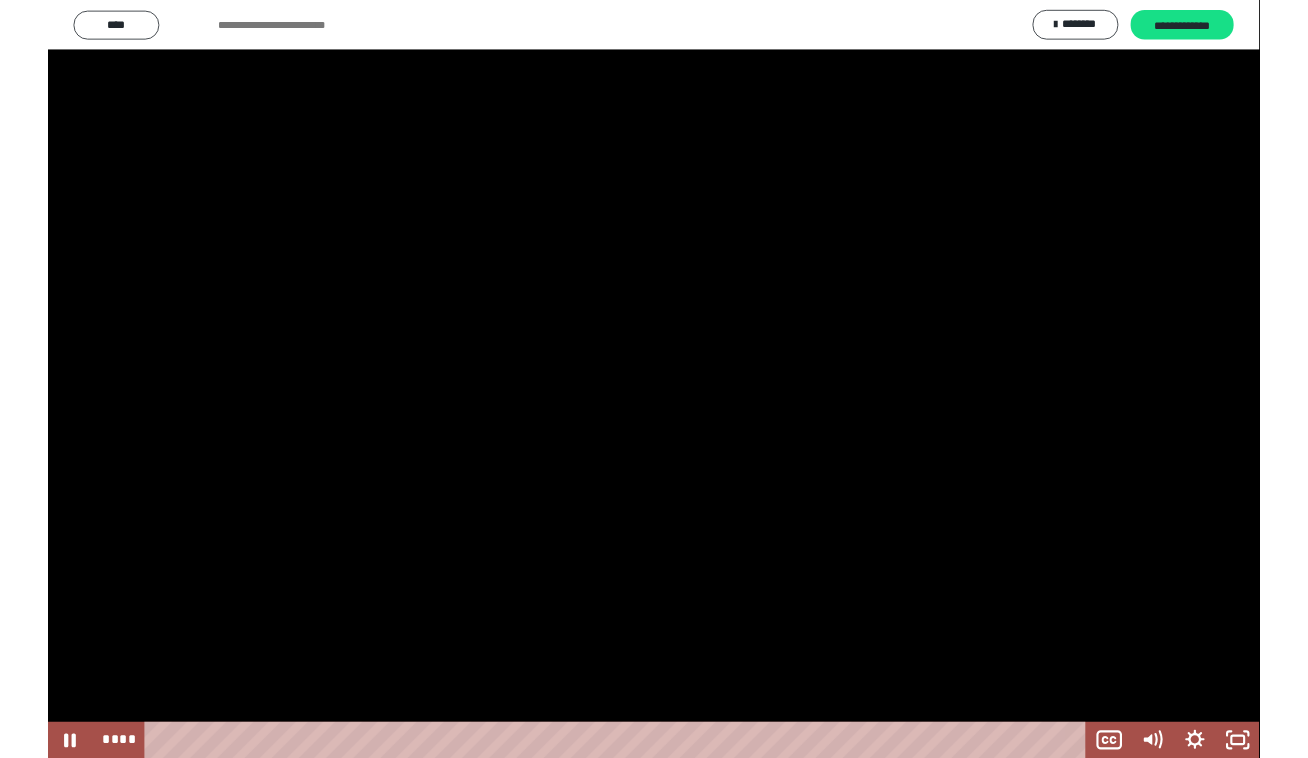 scroll, scrollTop: 2954, scrollLeft: 0, axis: vertical 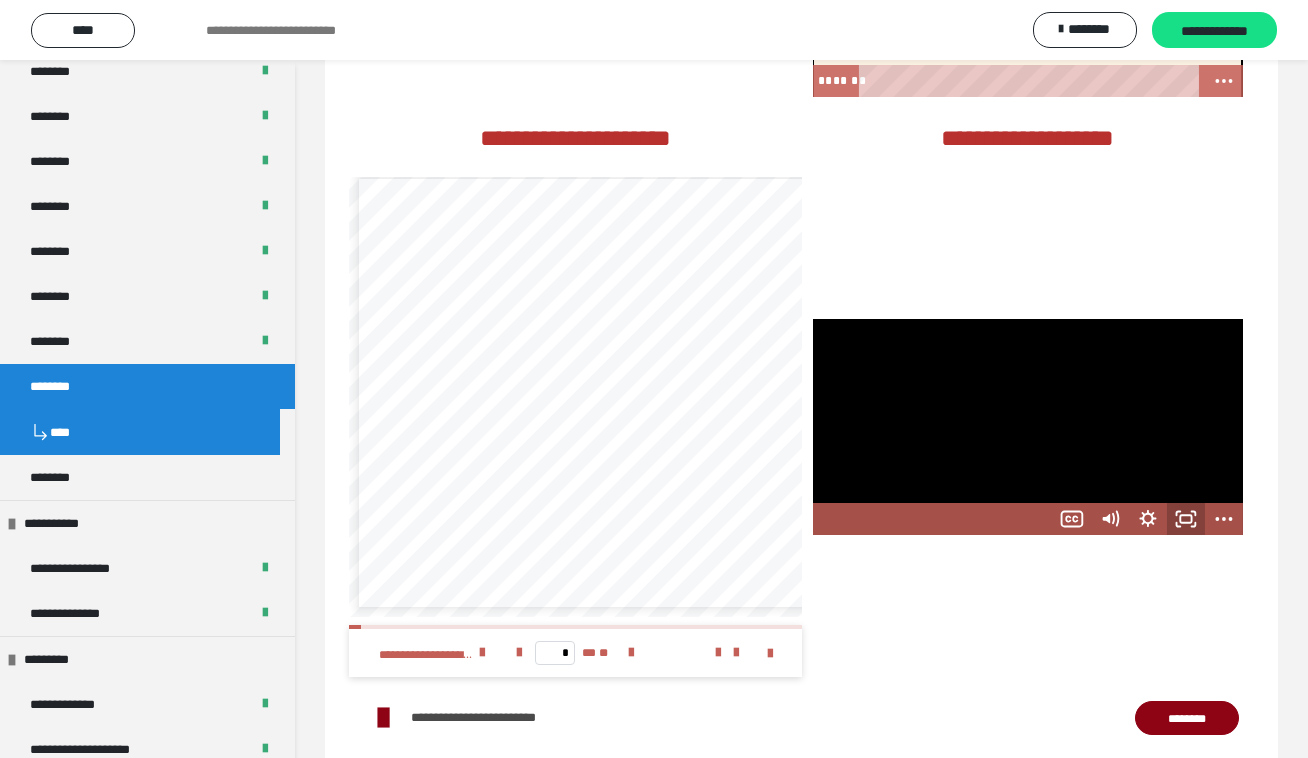 click 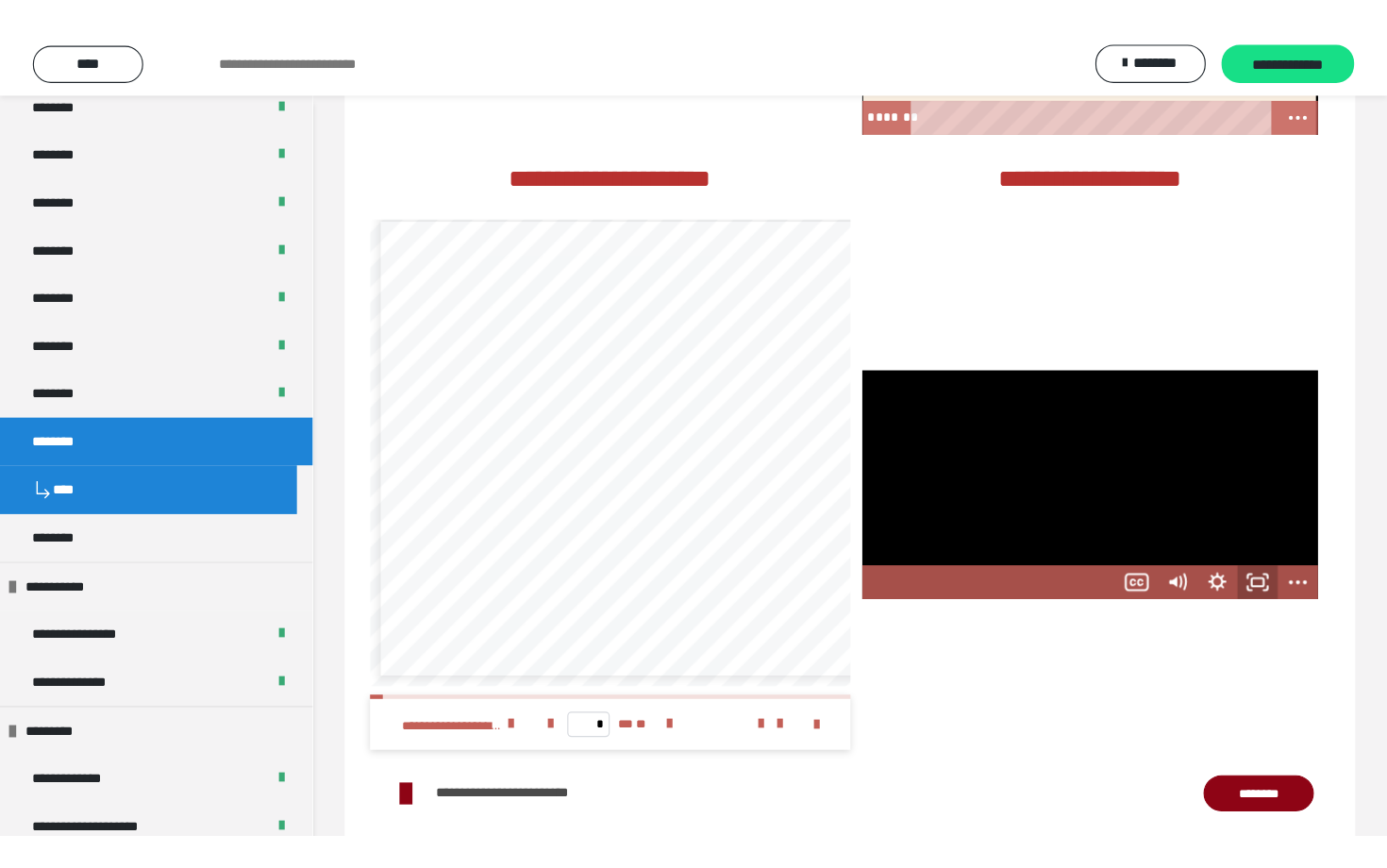 scroll, scrollTop: 0, scrollLeft: 0, axis: both 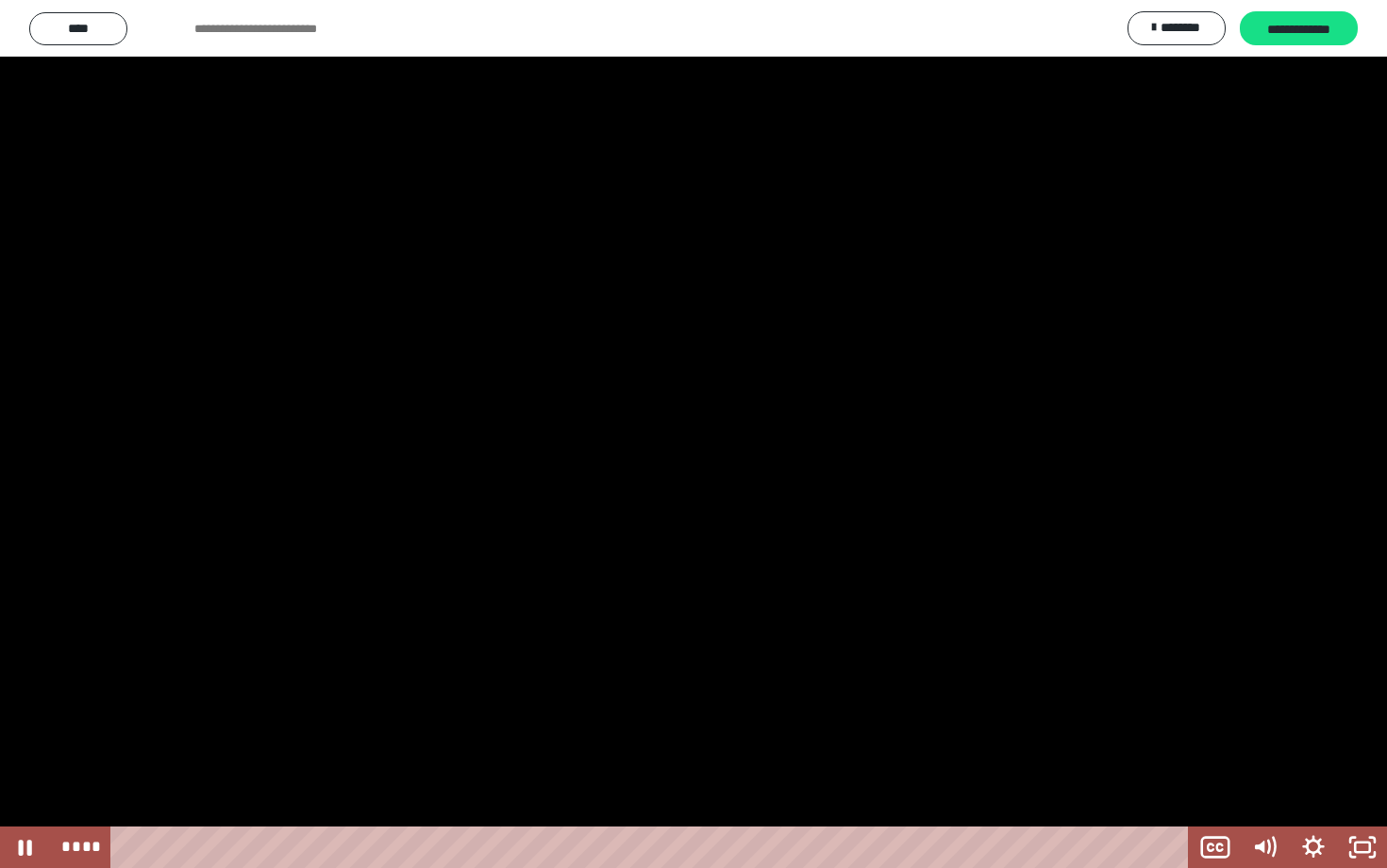 click at bounding box center (694, 434) 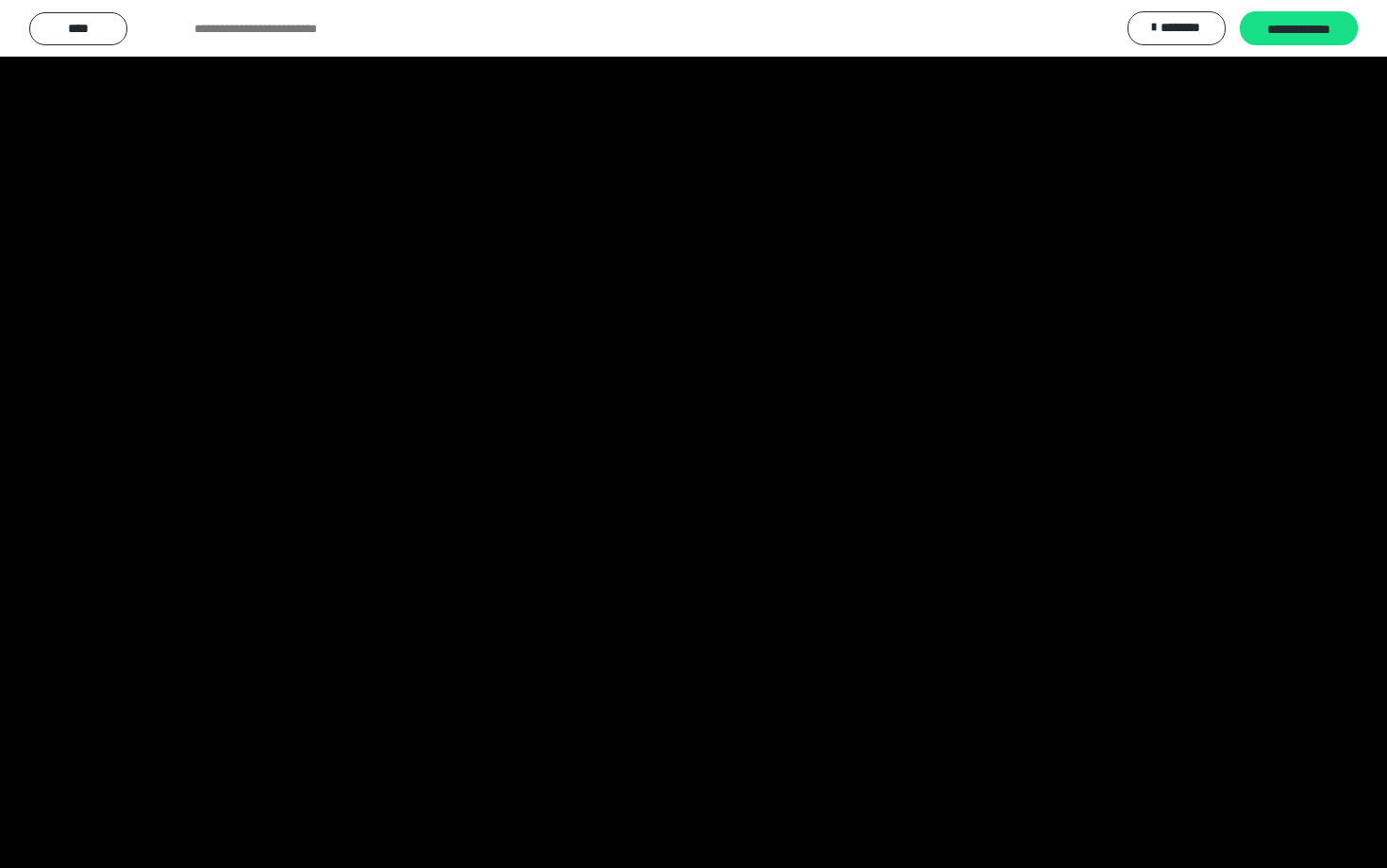 type 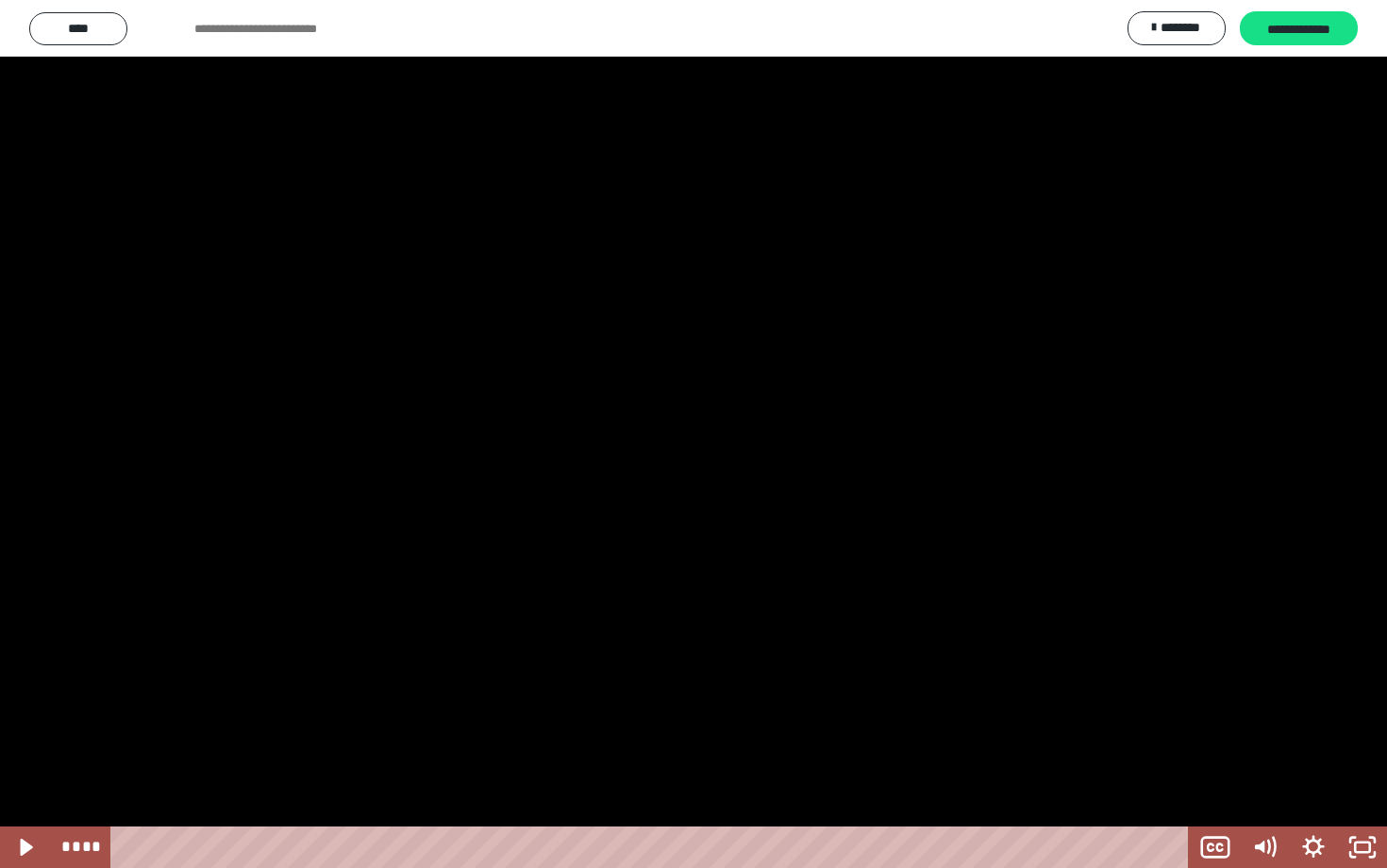 click at bounding box center (694, 434) 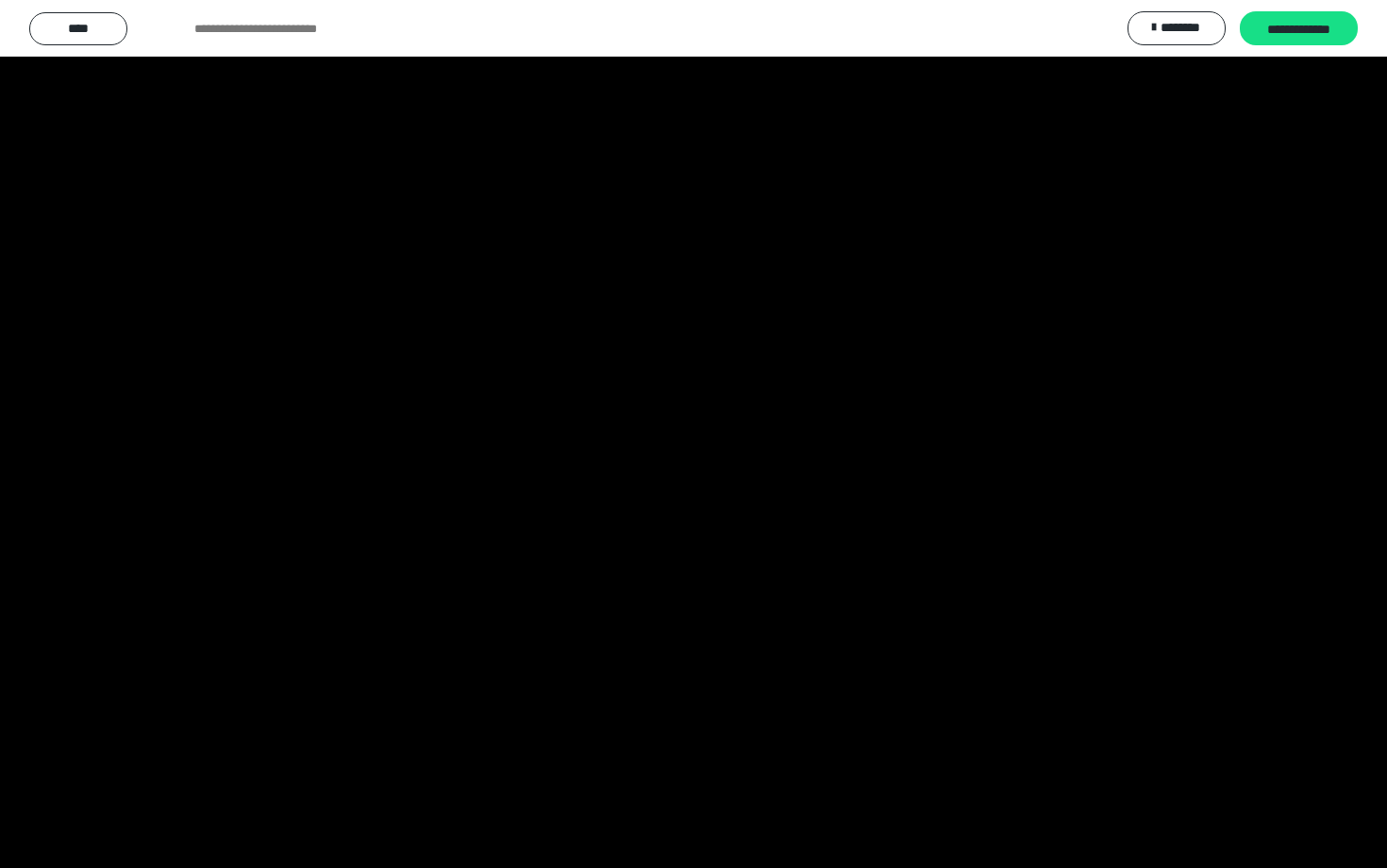 click at bounding box center (694, 434) 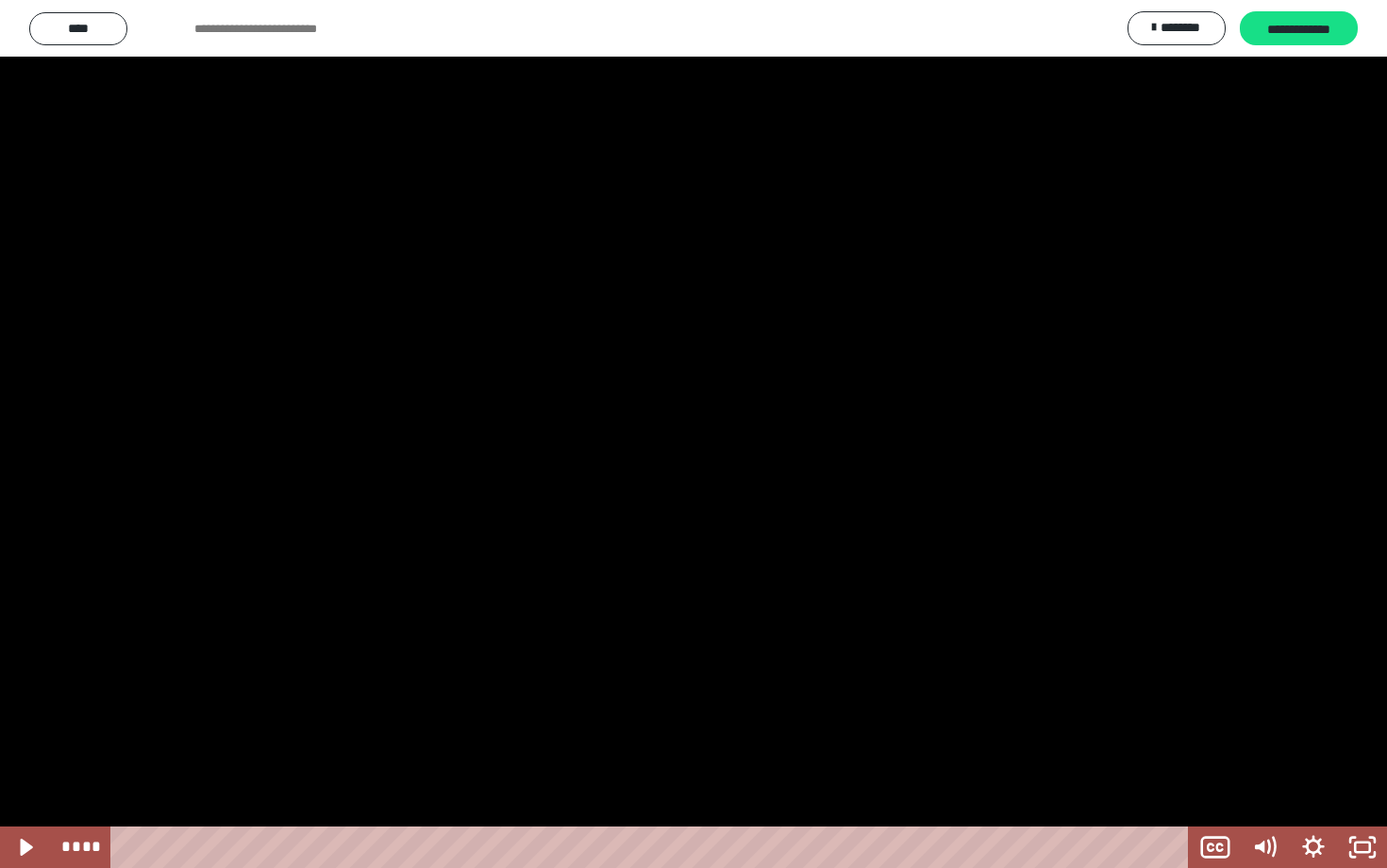 click at bounding box center (694, 434) 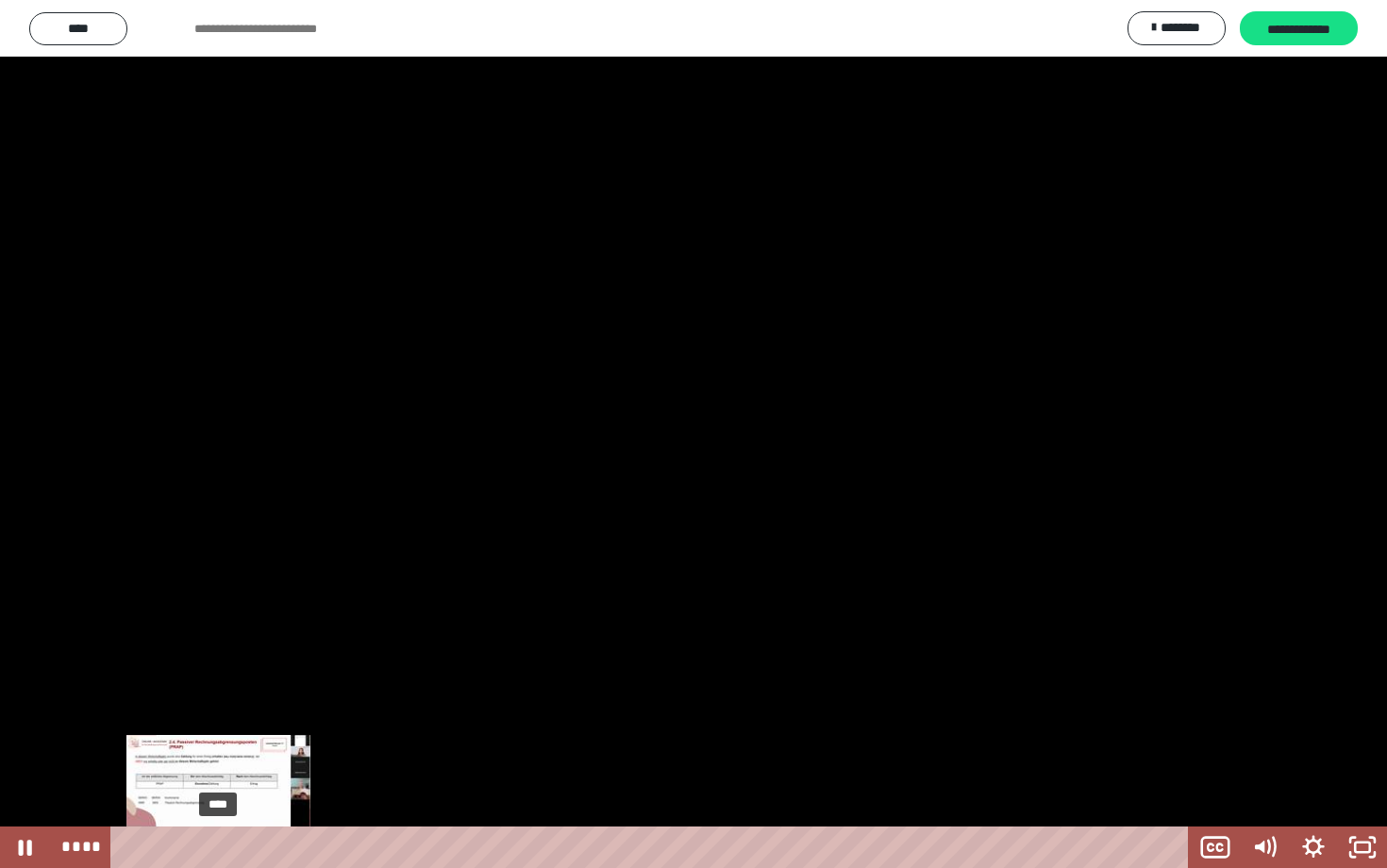 click on "****" at bounding box center [653, 847] 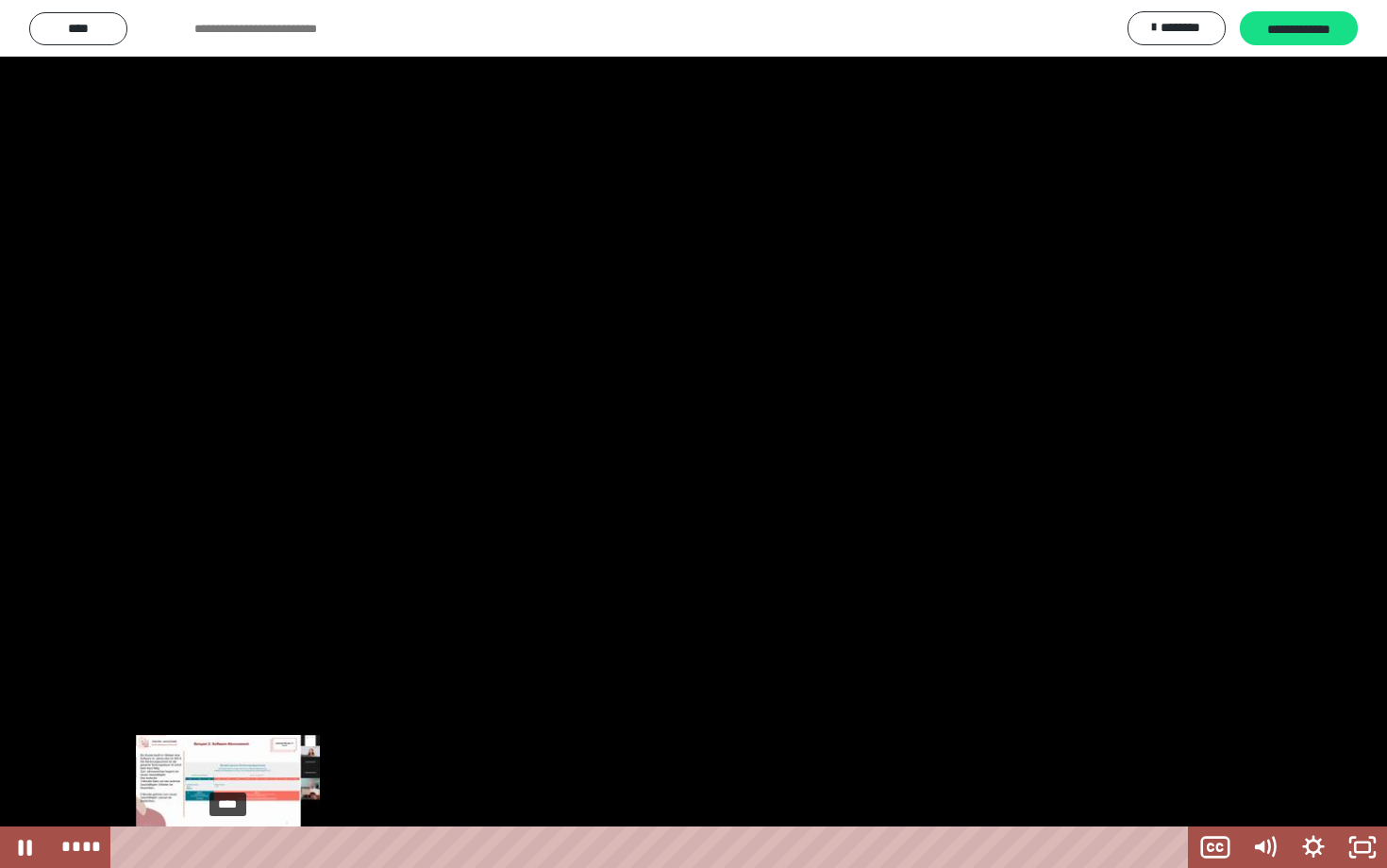 click on "****" at bounding box center [653, 847] 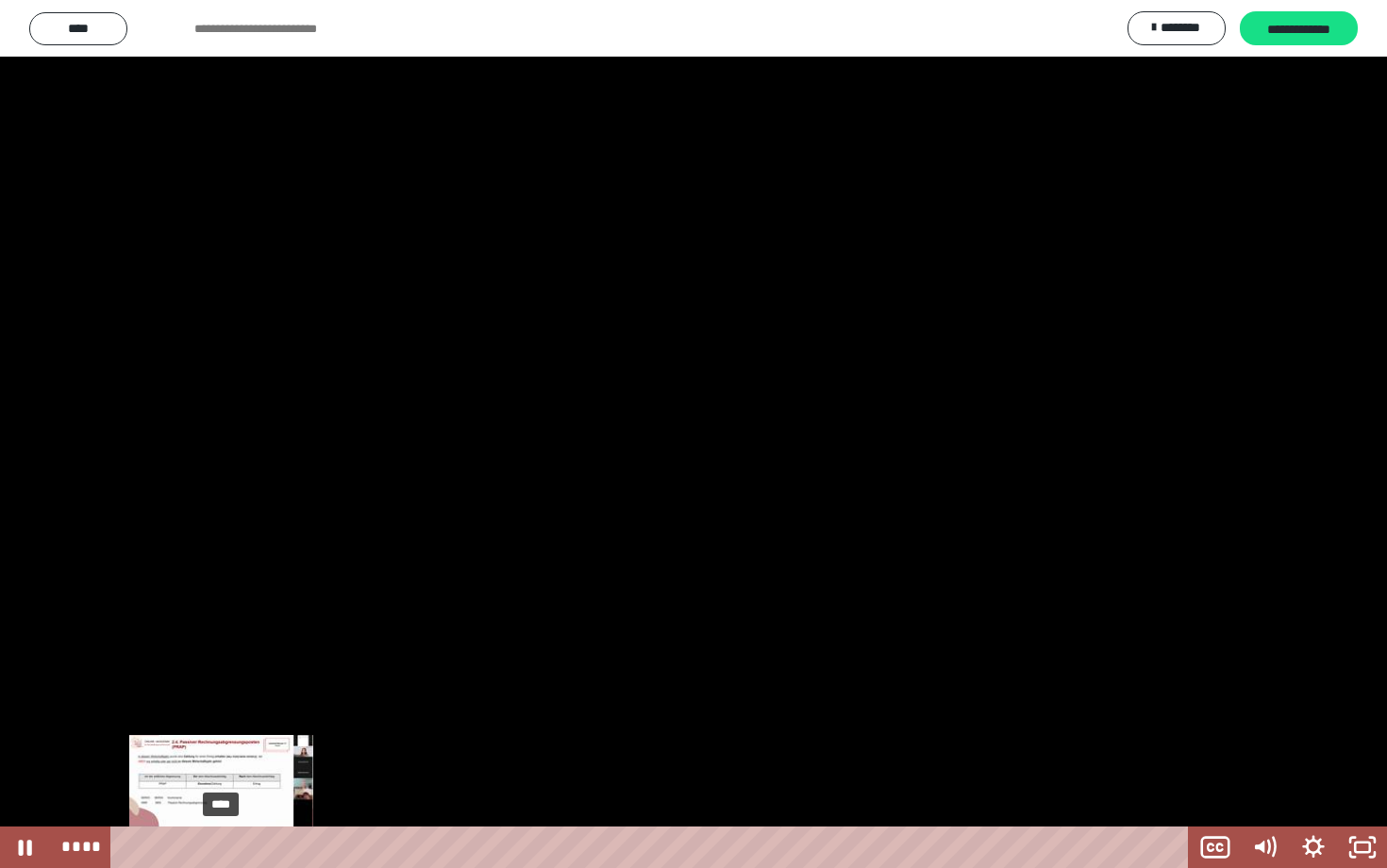 click on "****" at bounding box center (653, 847) 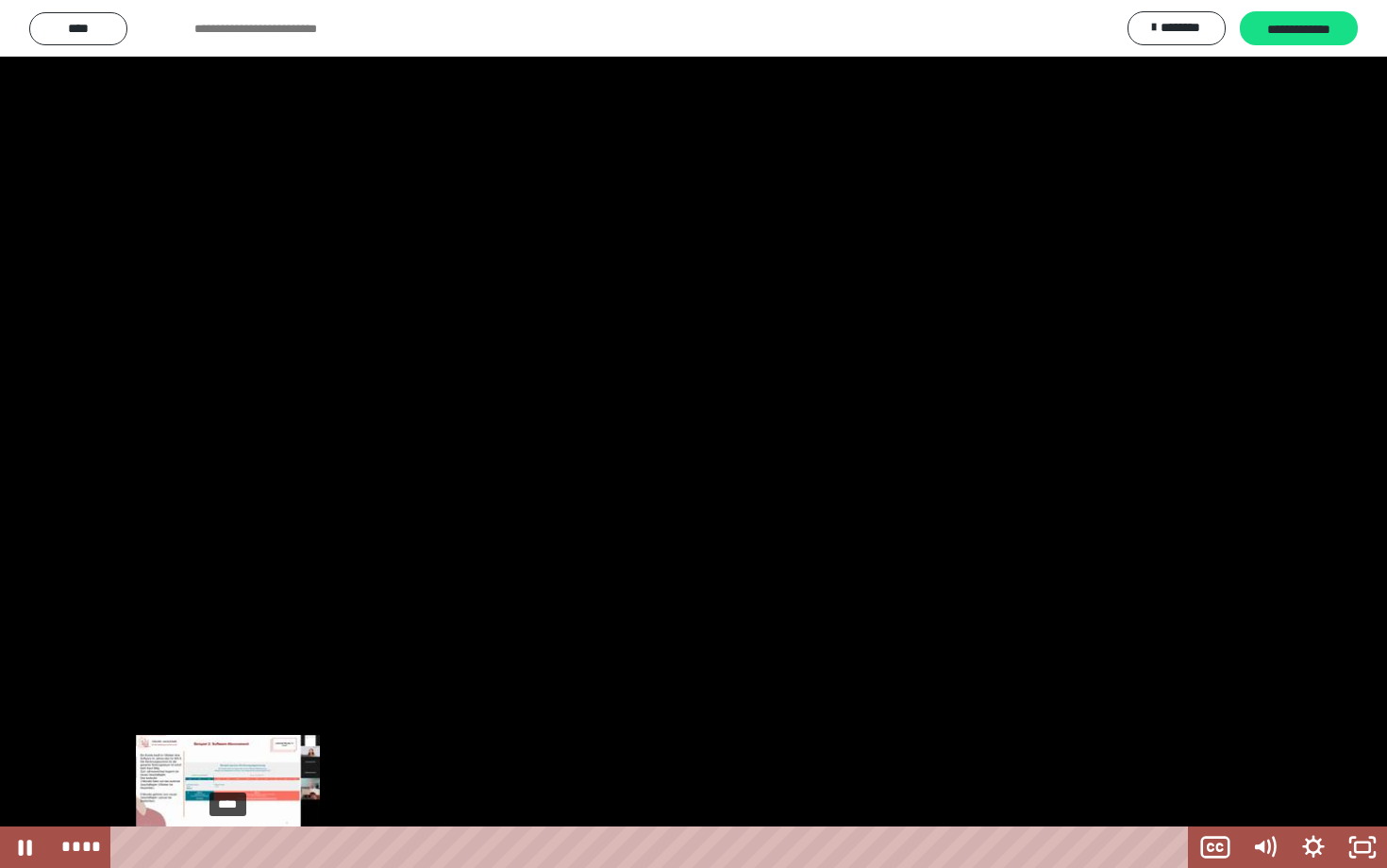 click at bounding box center (222, 847) 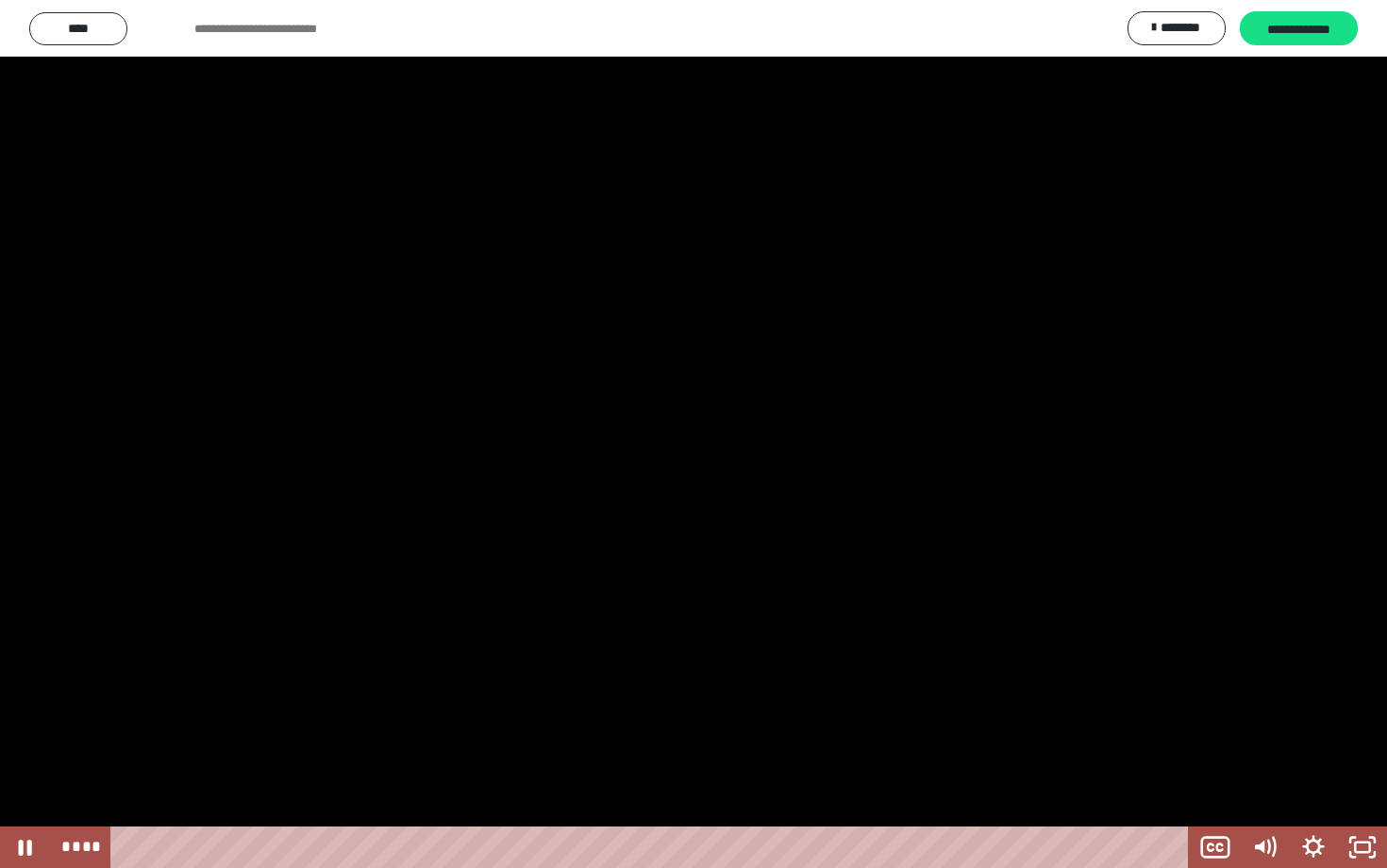 click at bounding box center (694, 434) 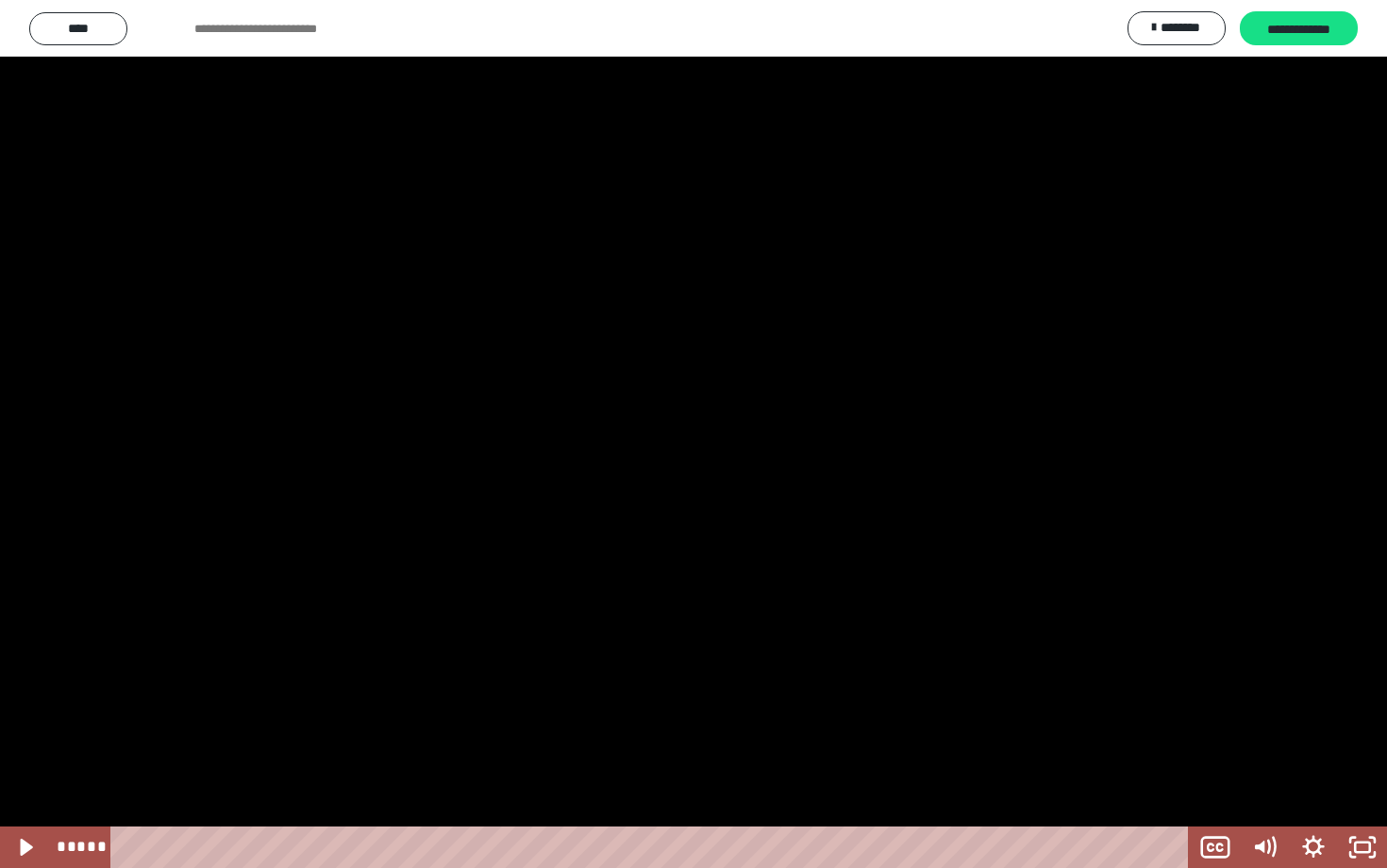 click at bounding box center [694, 434] 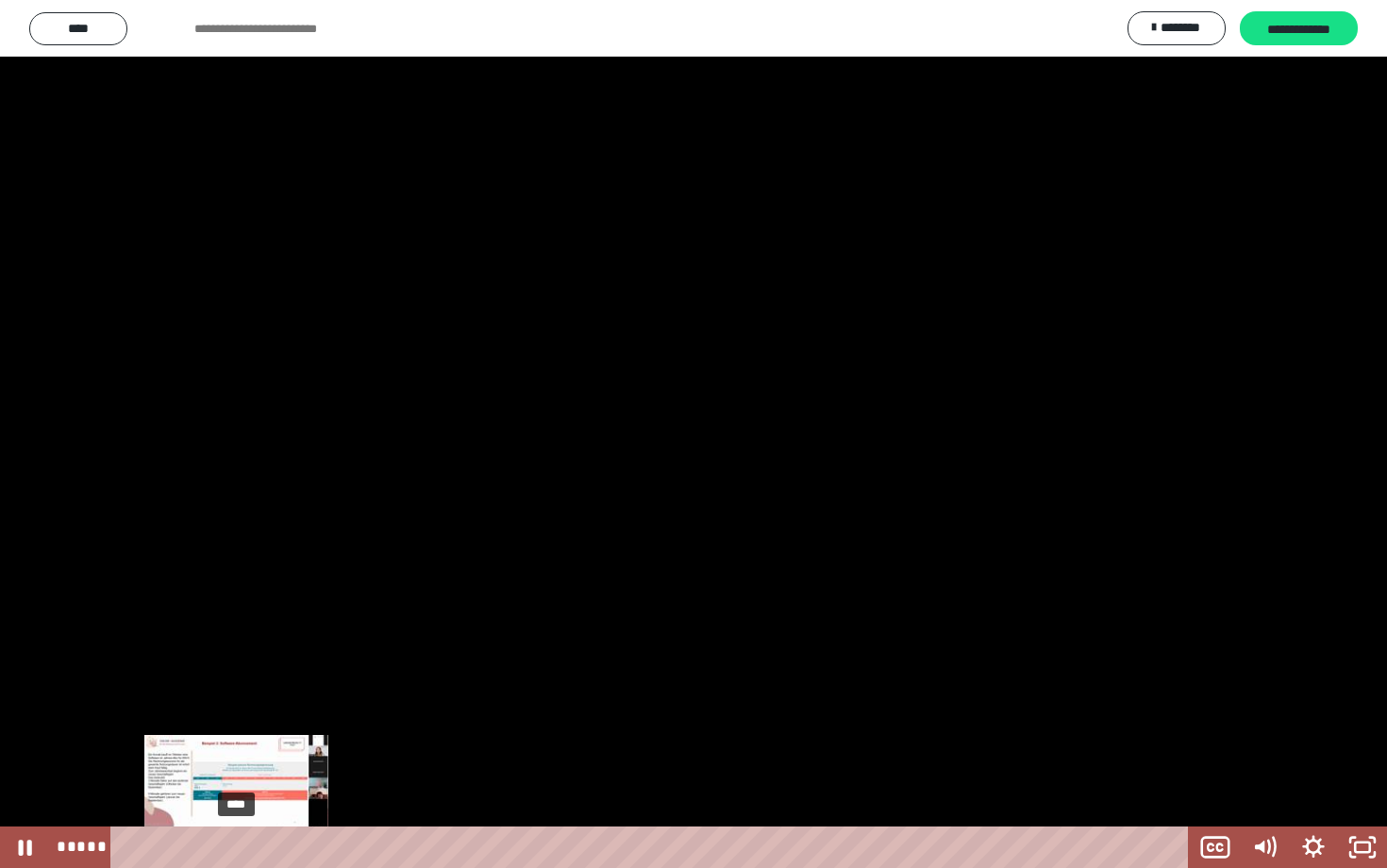 click on "****" at bounding box center (653, 847) 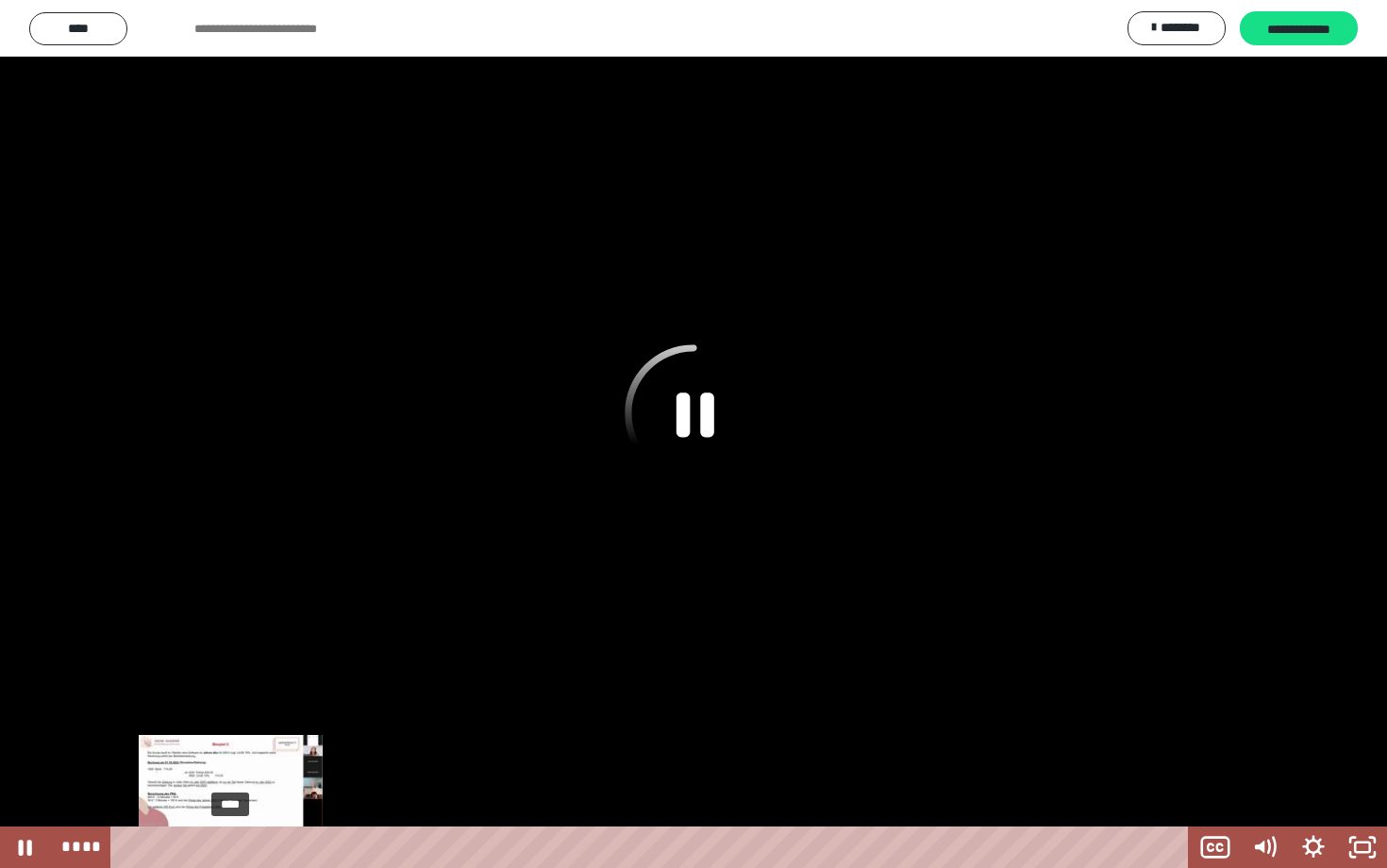 click at bounding box center (236, 847) 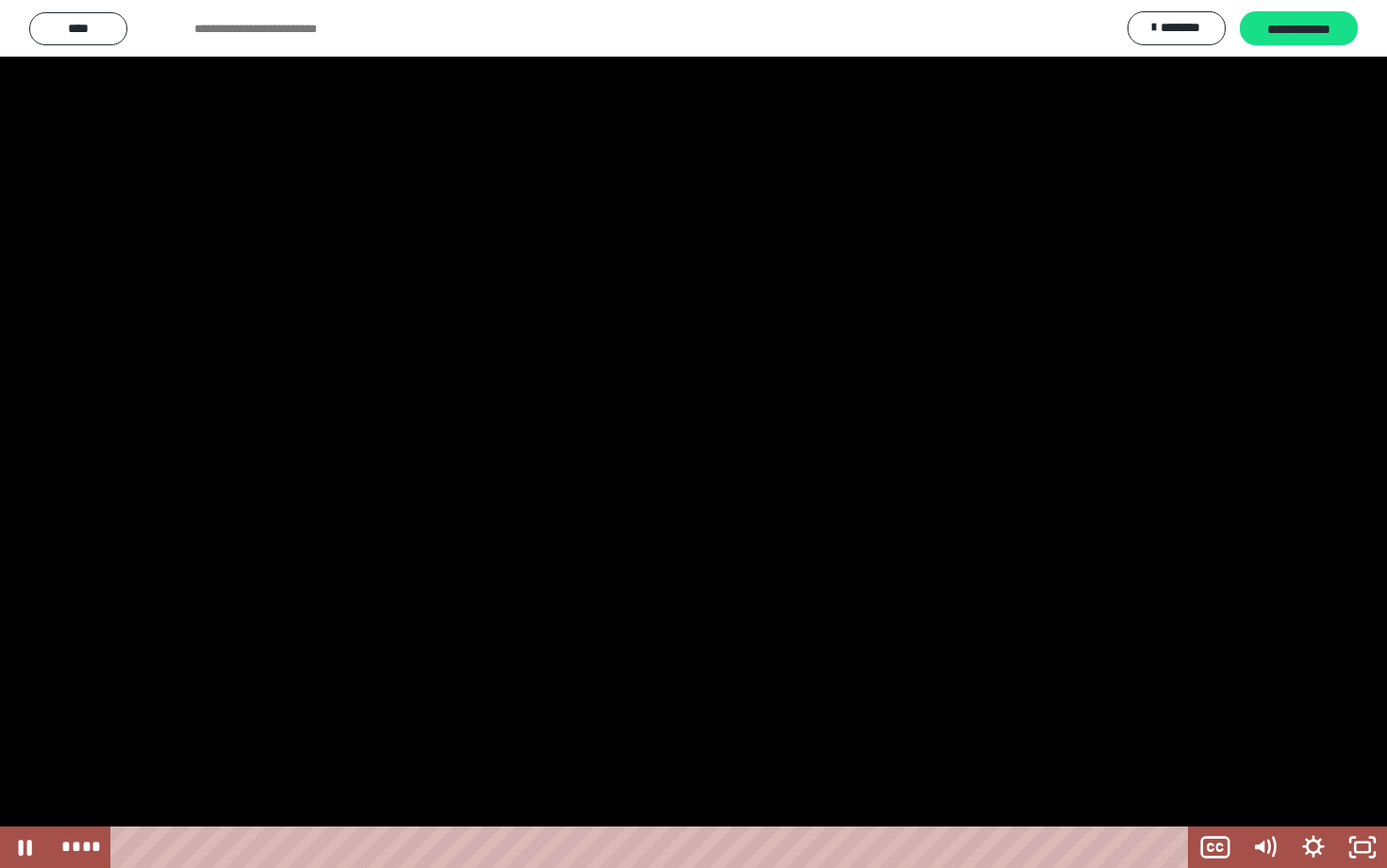 click at bounding box center (694, 434) 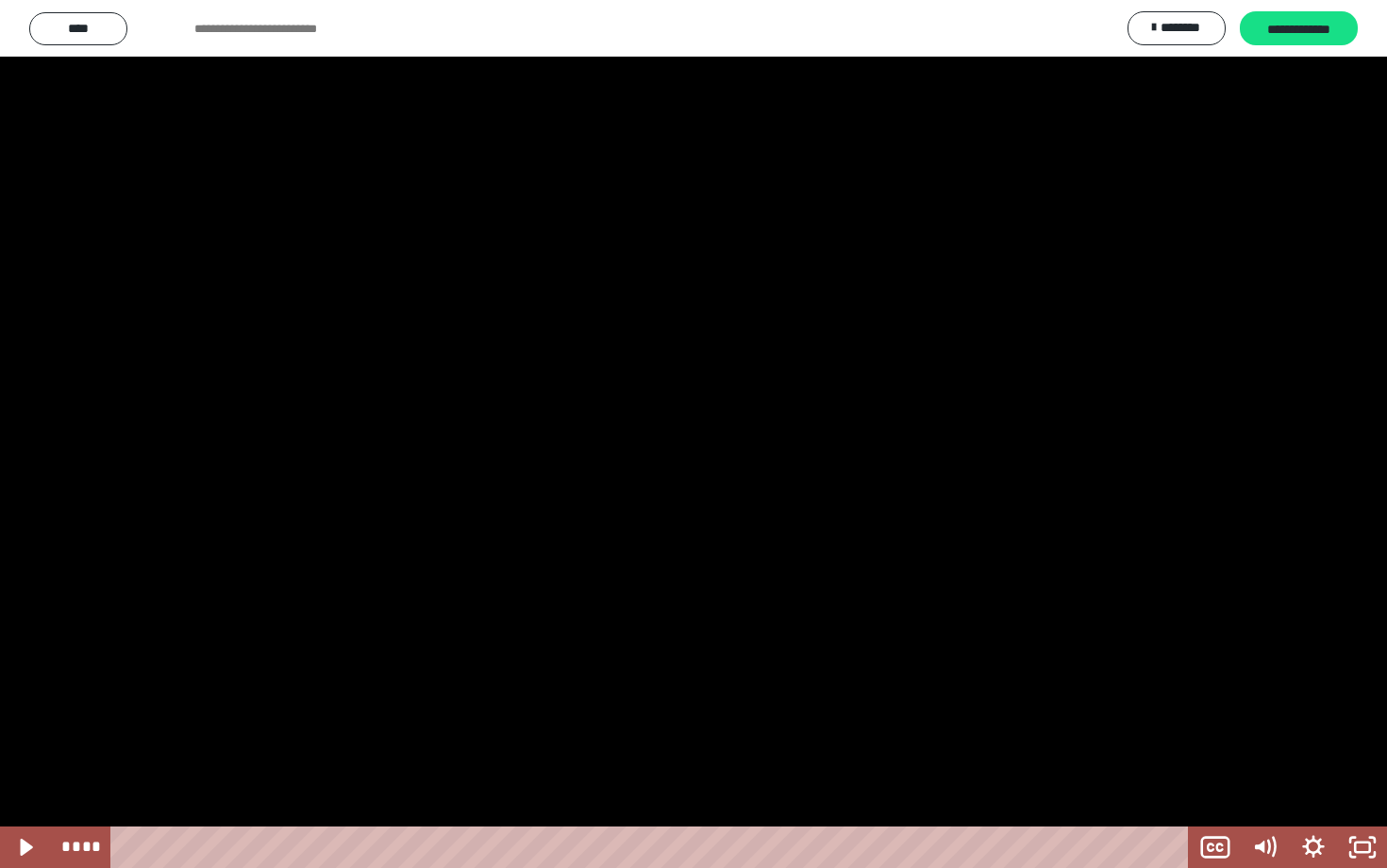 click at bounding box center [694, 434] 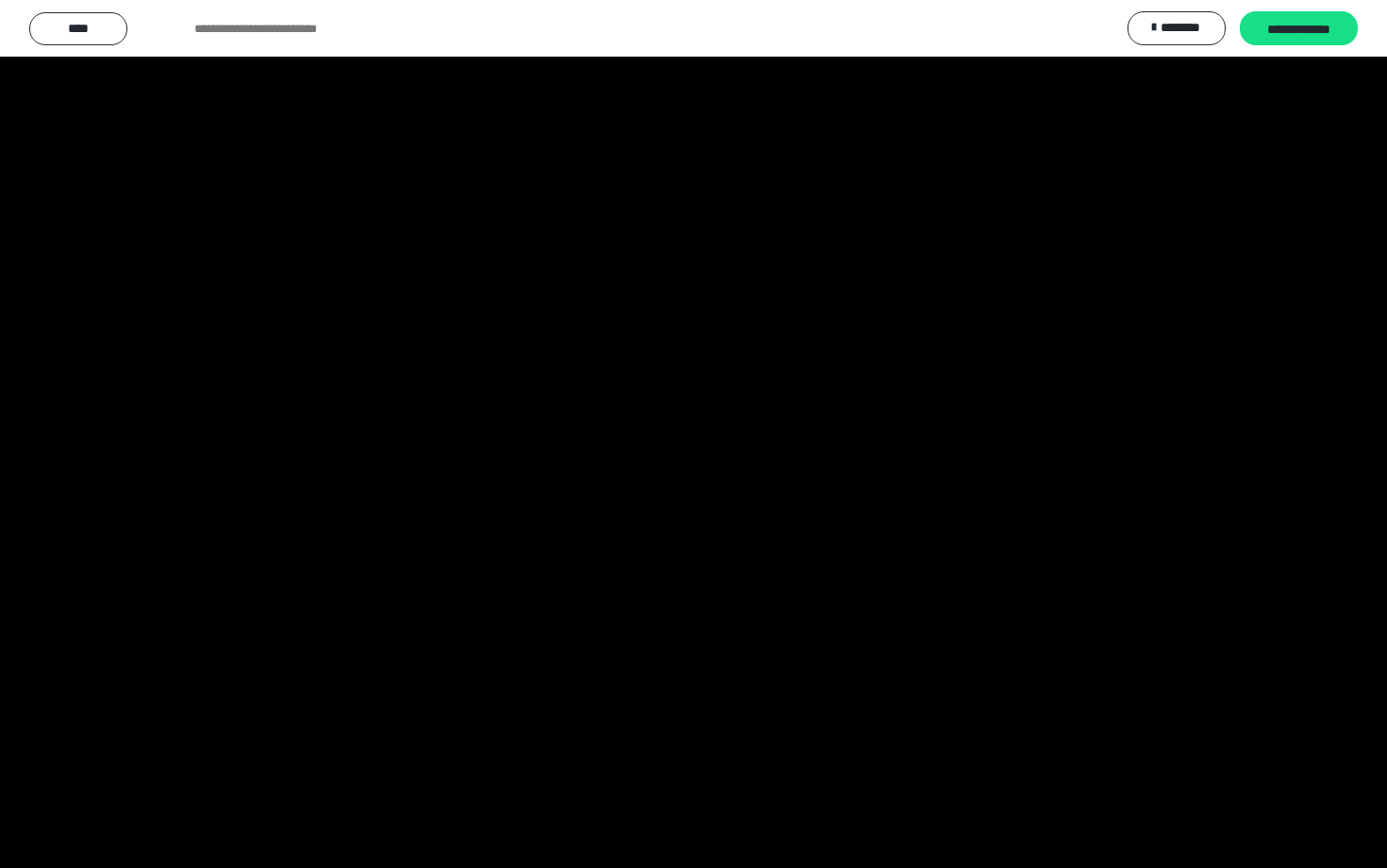 click at bounding box center [694, 434] 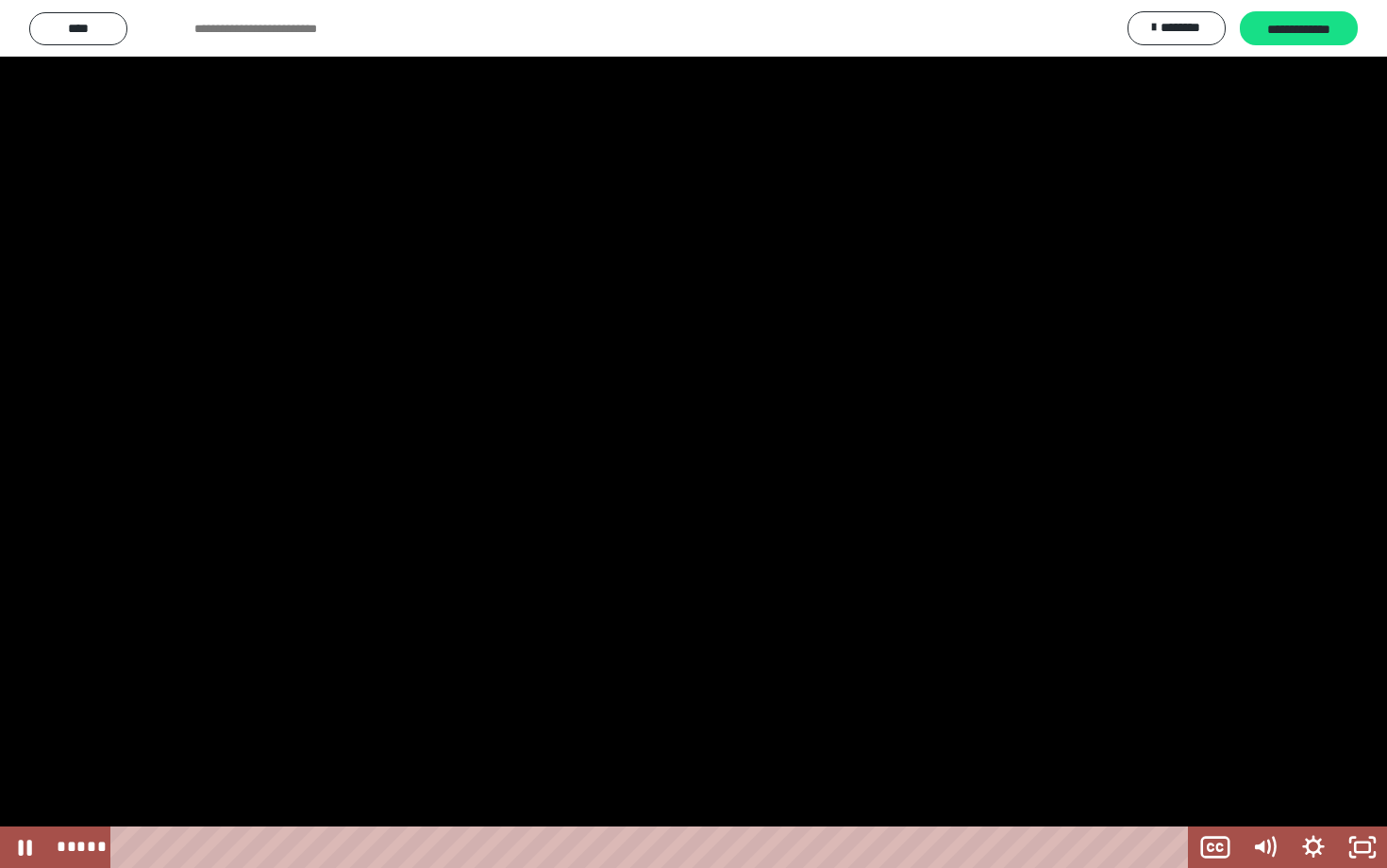 scroll, scrollTop: 0, scrollLeft: 0, axis: both 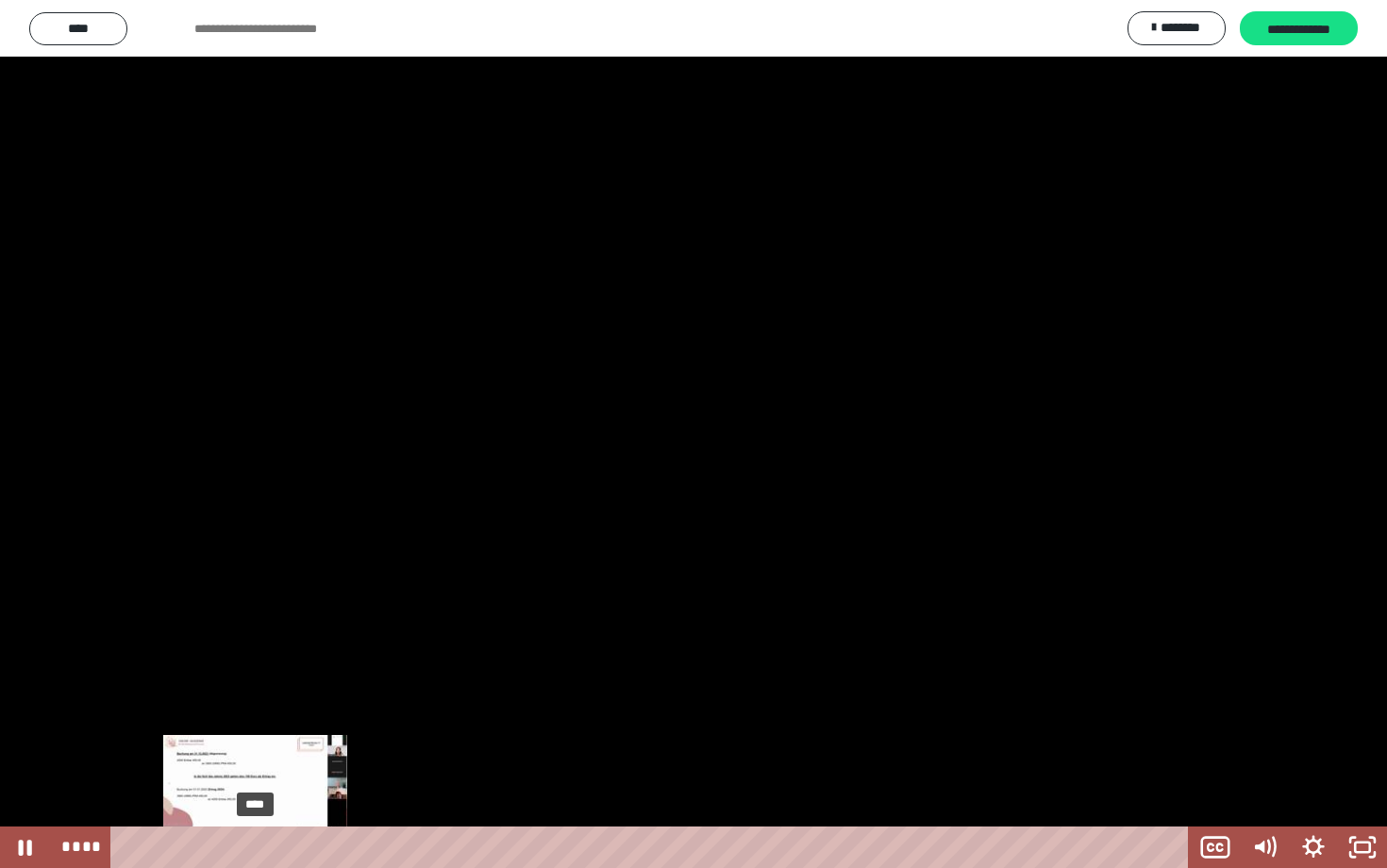 click on "****" at bounding box center (653, 847) 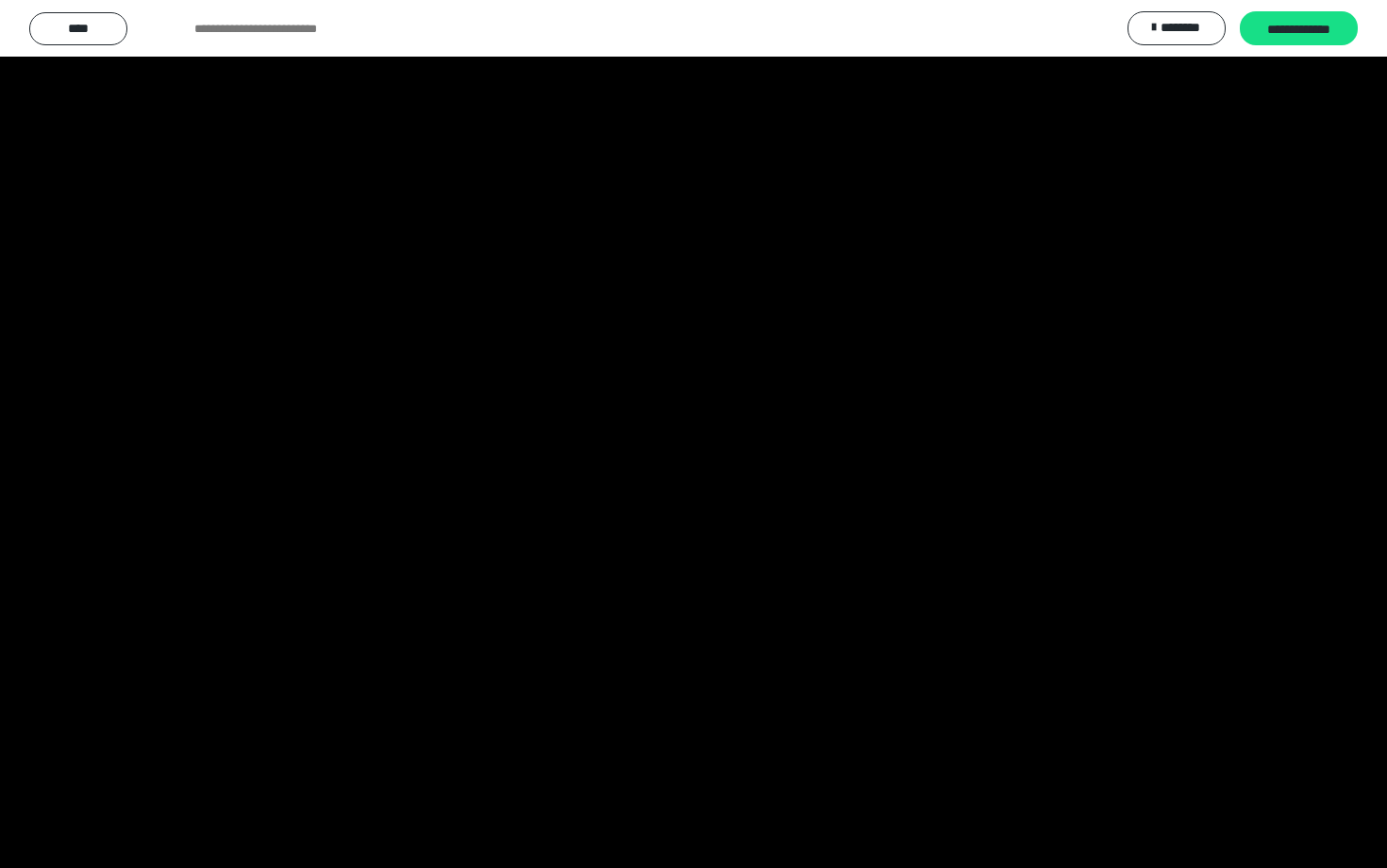 click at bounding box center (694, 434) 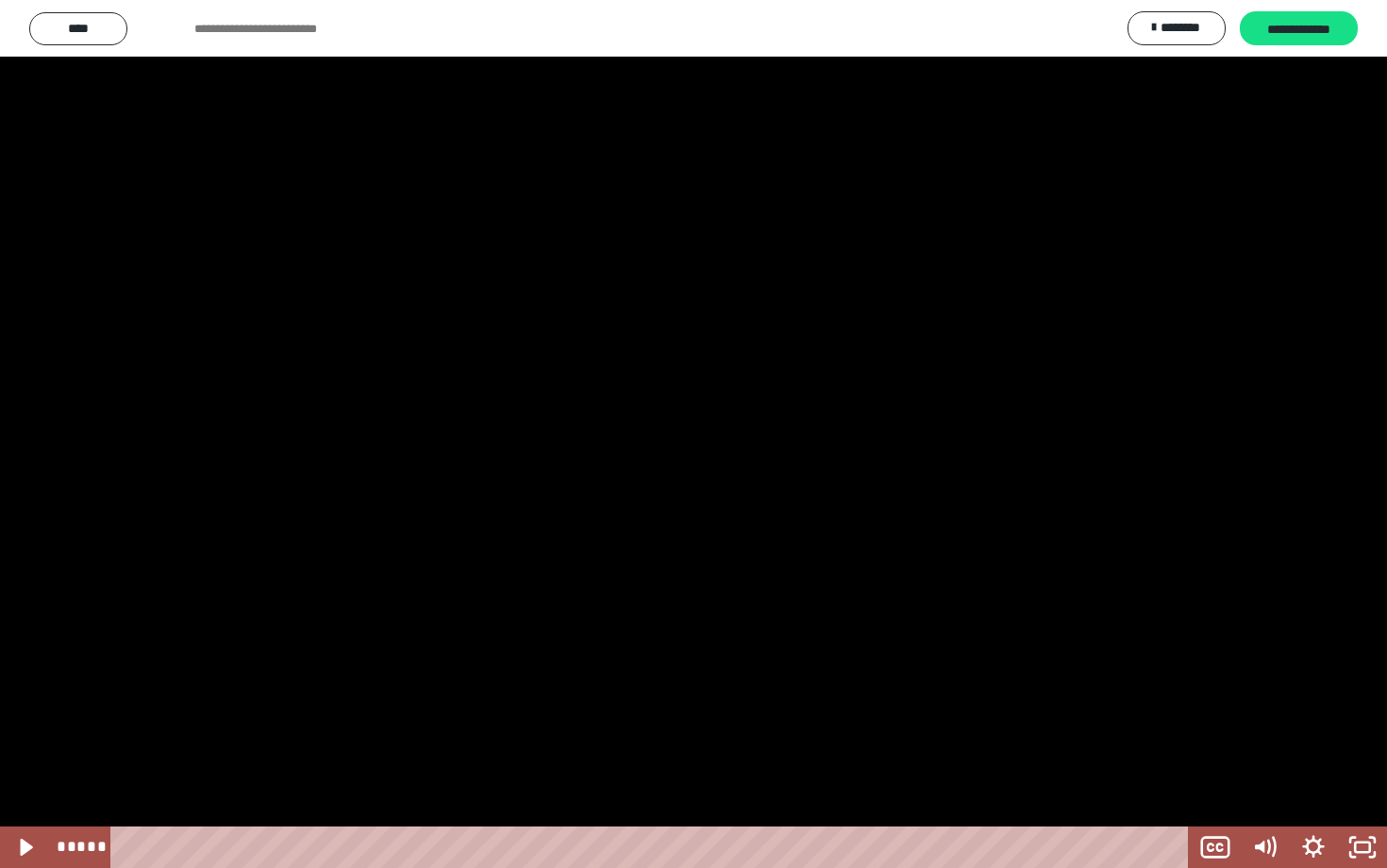 click at bounding box center [694, 434] 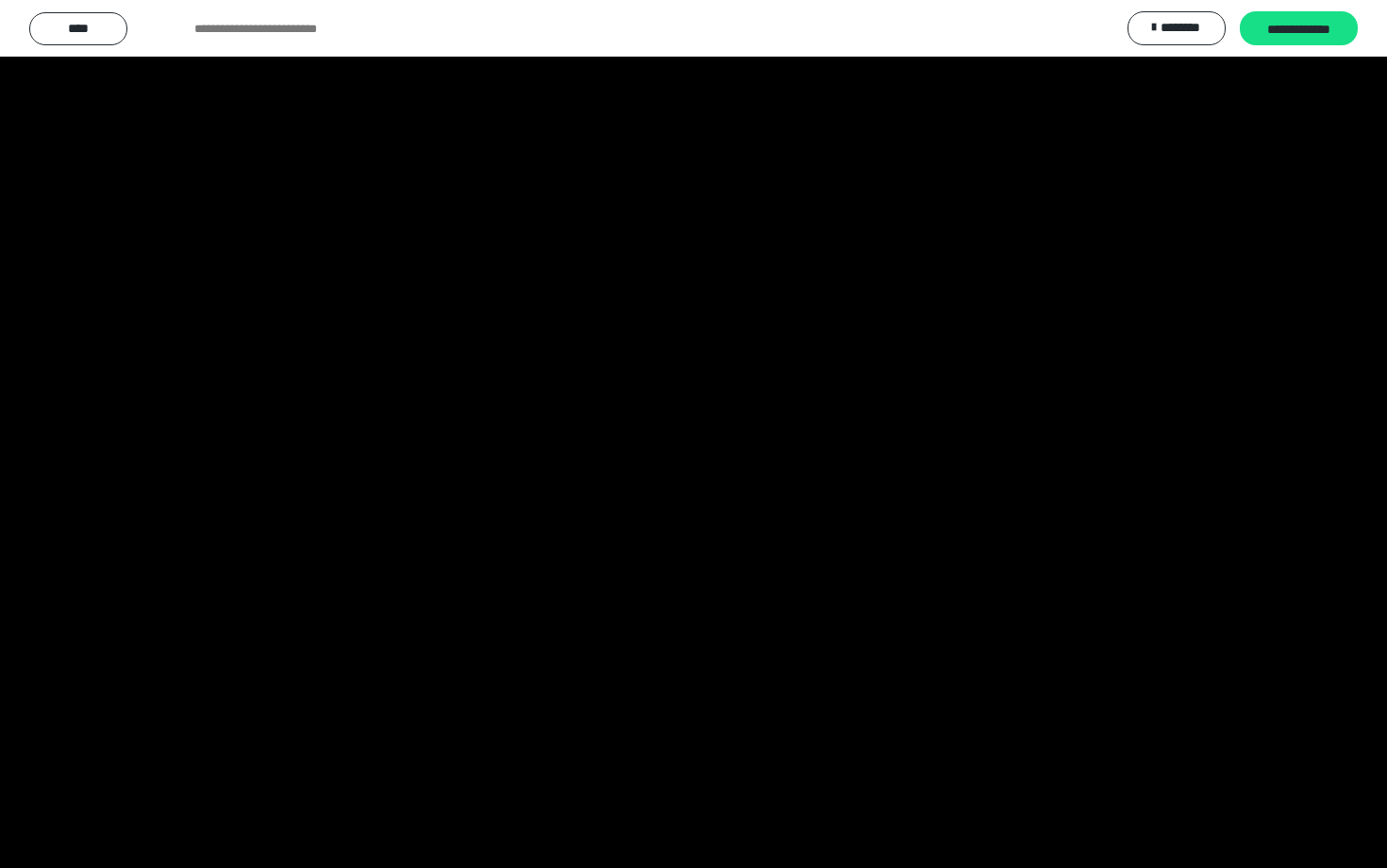 click at bounding box center (694, 434) 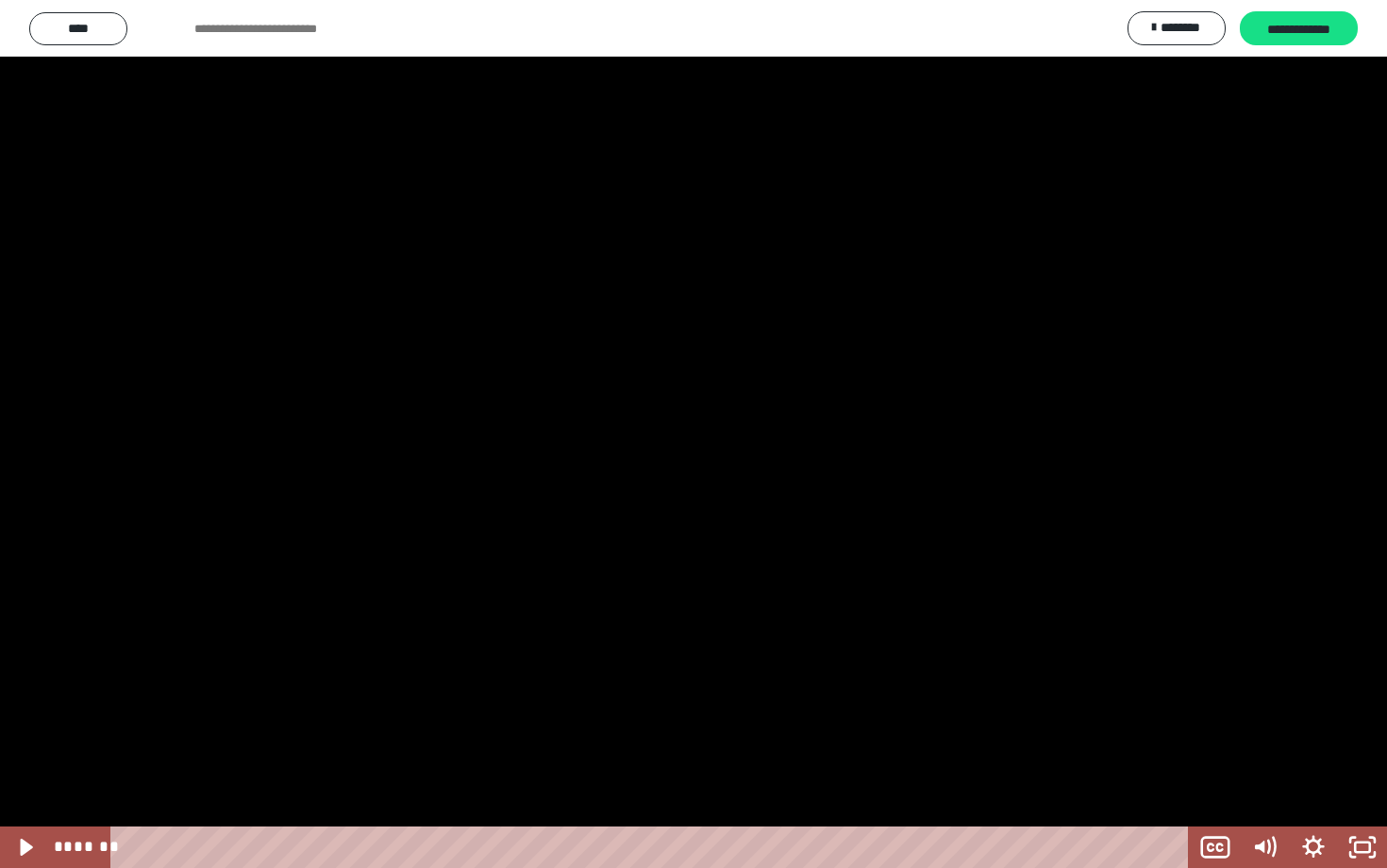 click at bounding box center [694, 434] 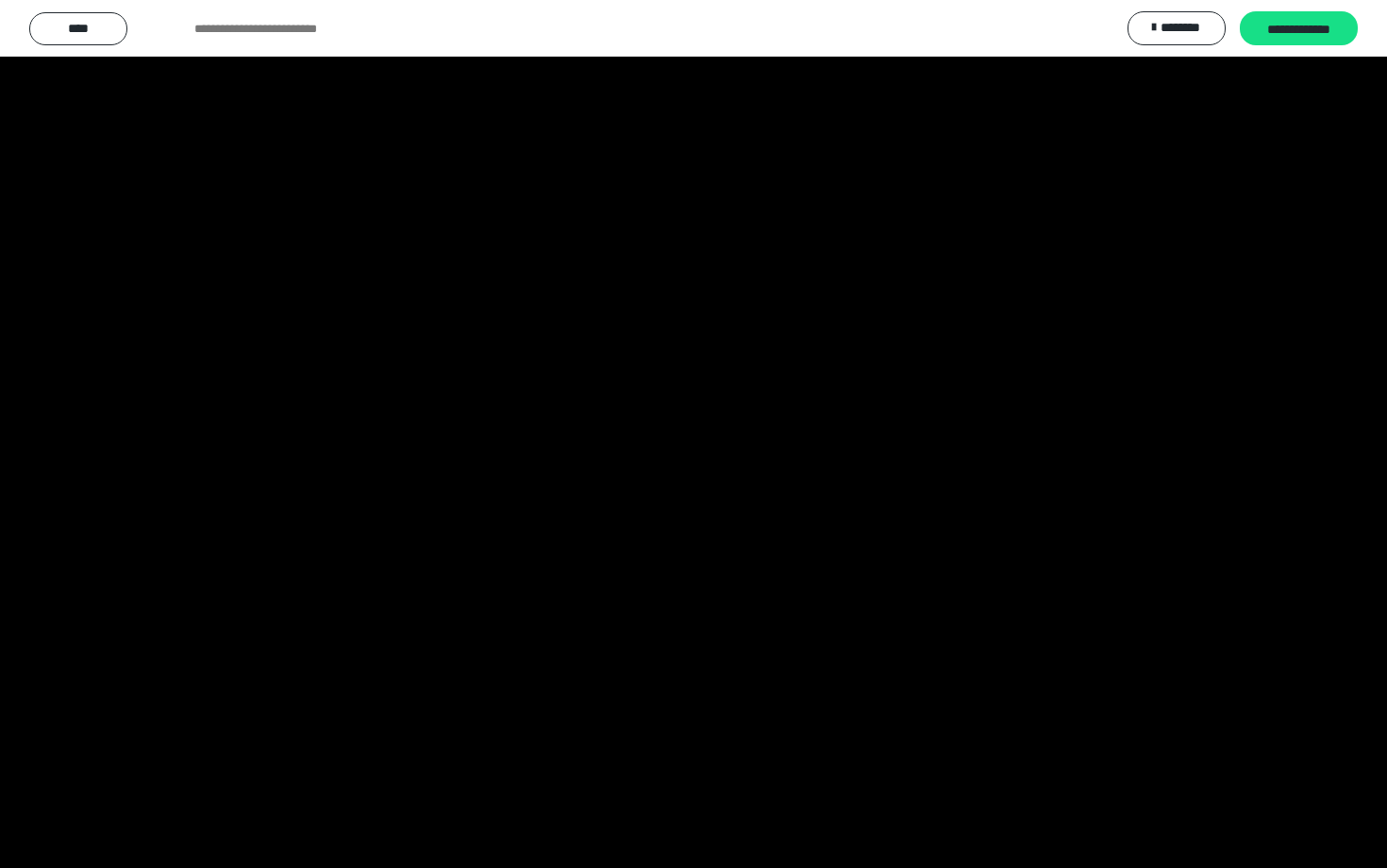 click at bounding box center [694, 434] 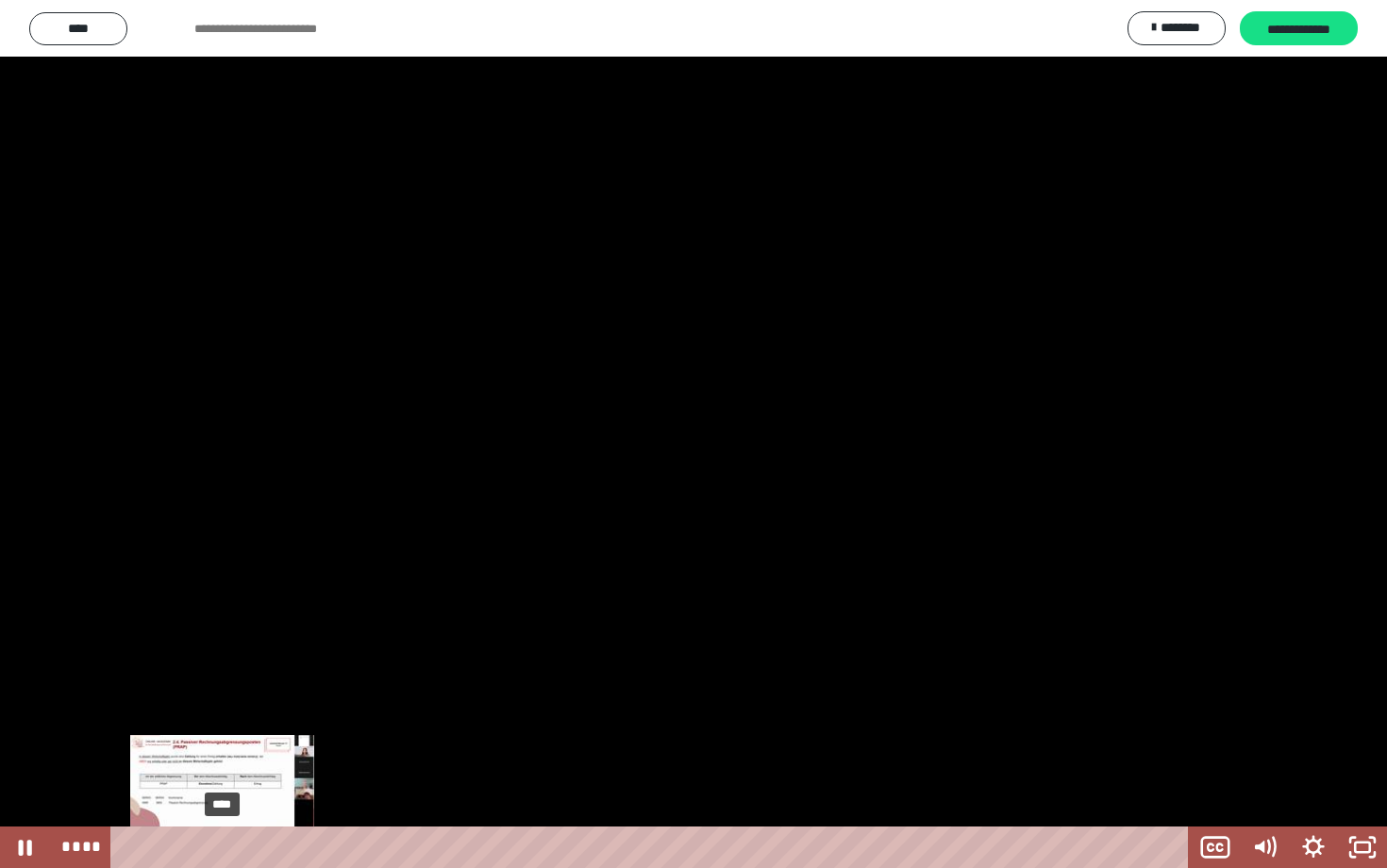click on "****" at bounding box center [653, 847] 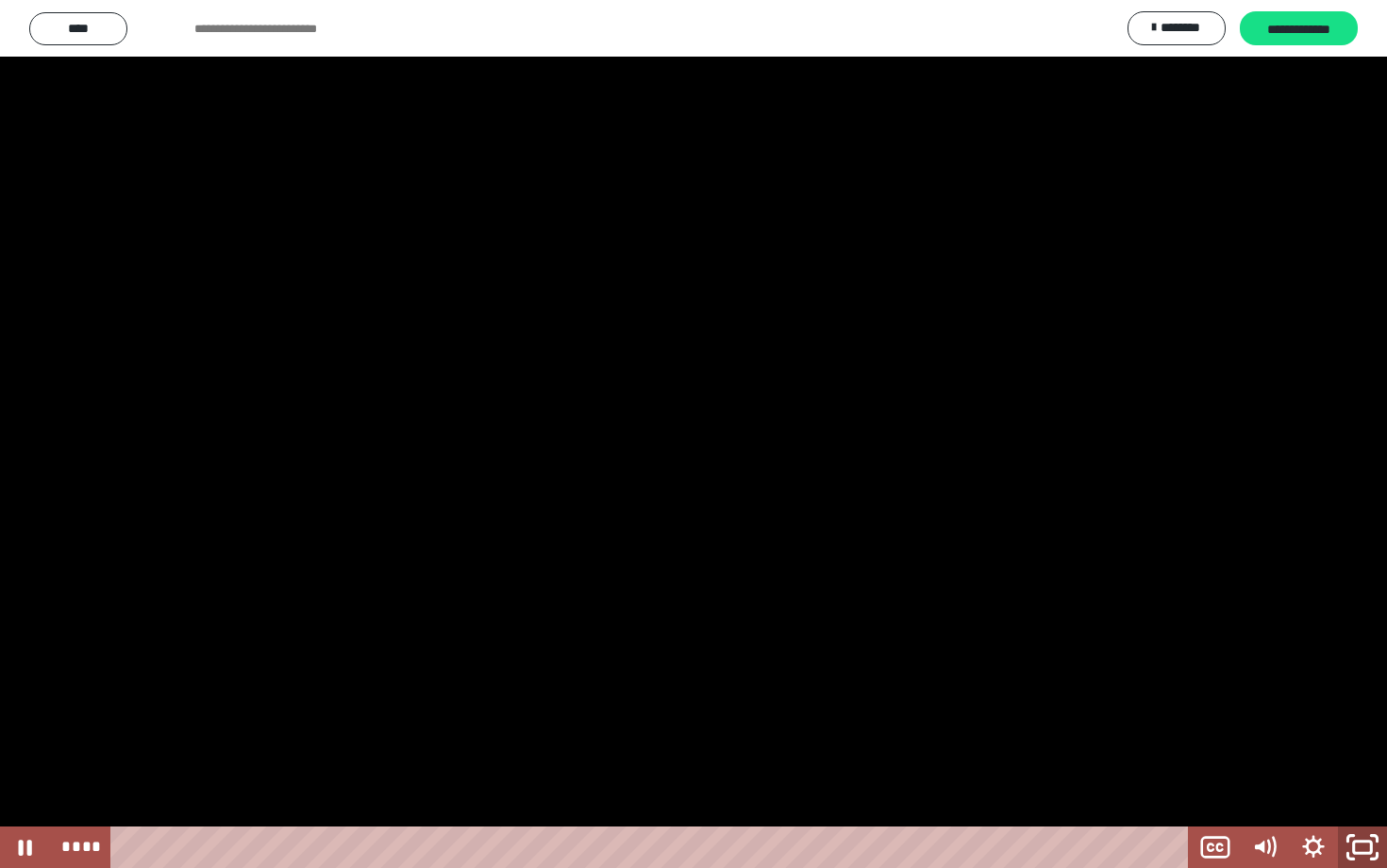 click 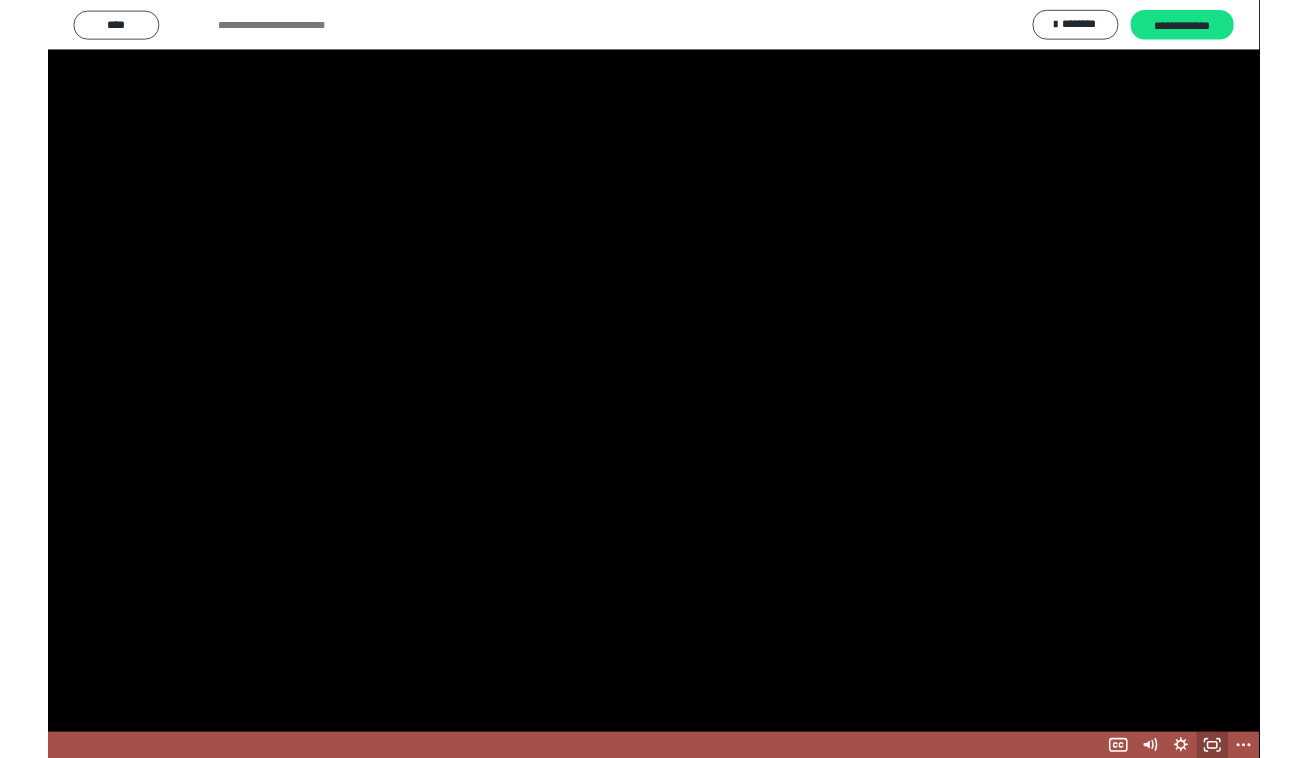 scroll, scrollTop: 2954, scrollLeft: 0, axis: vertical 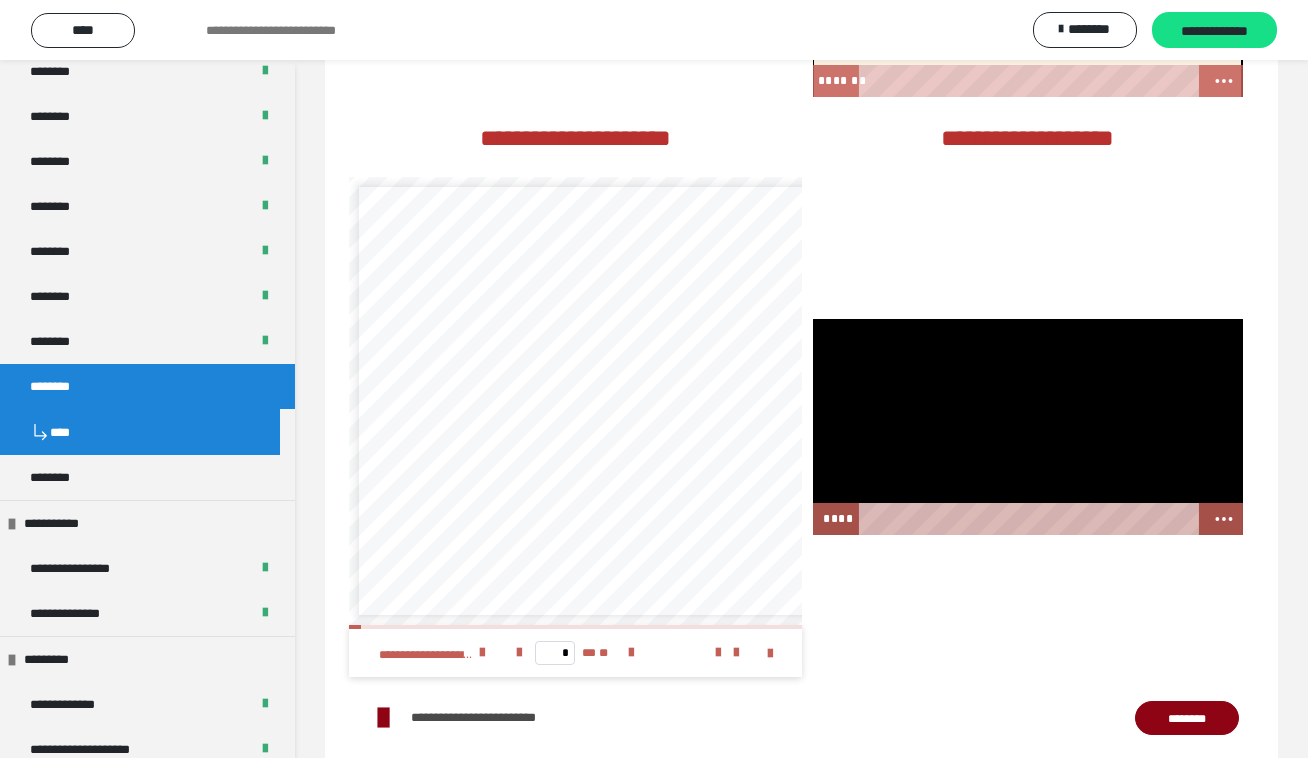 click at bounding box center (1028, 427) 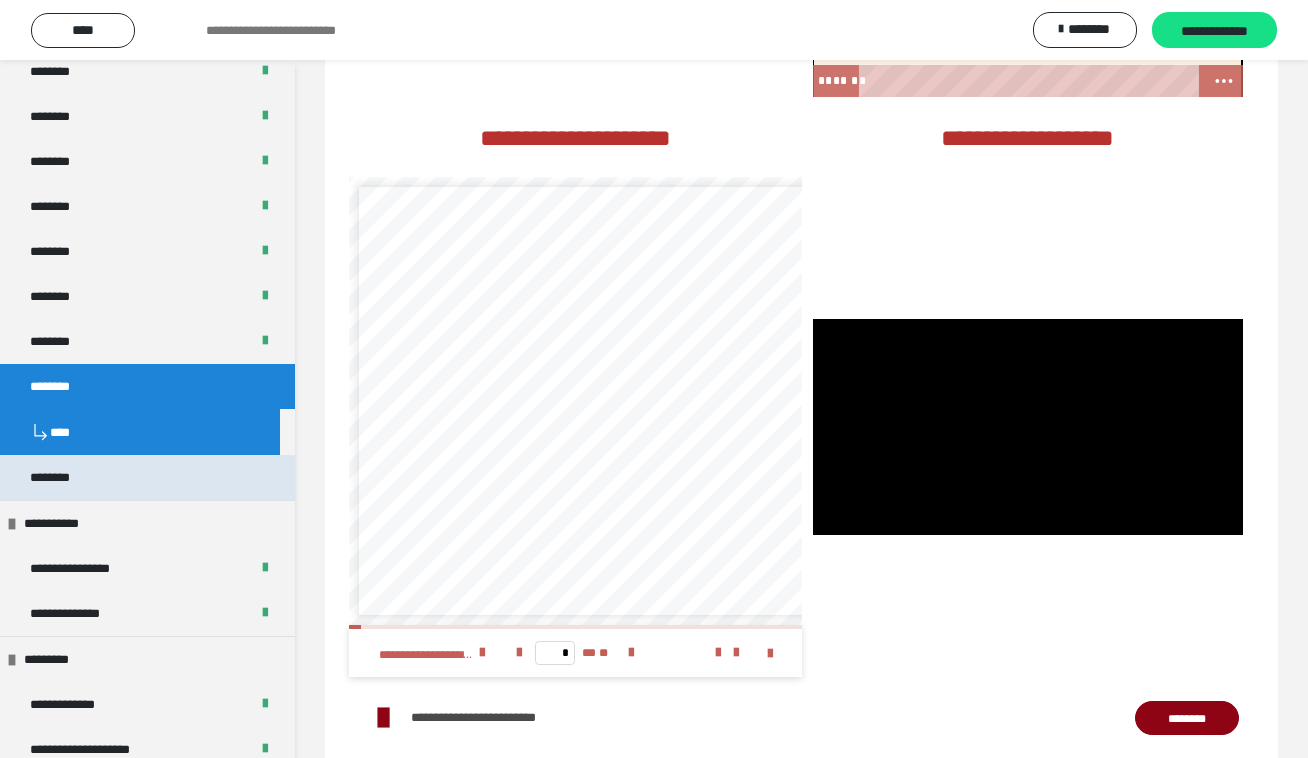 click on "********" at bounding box center [147, 477] 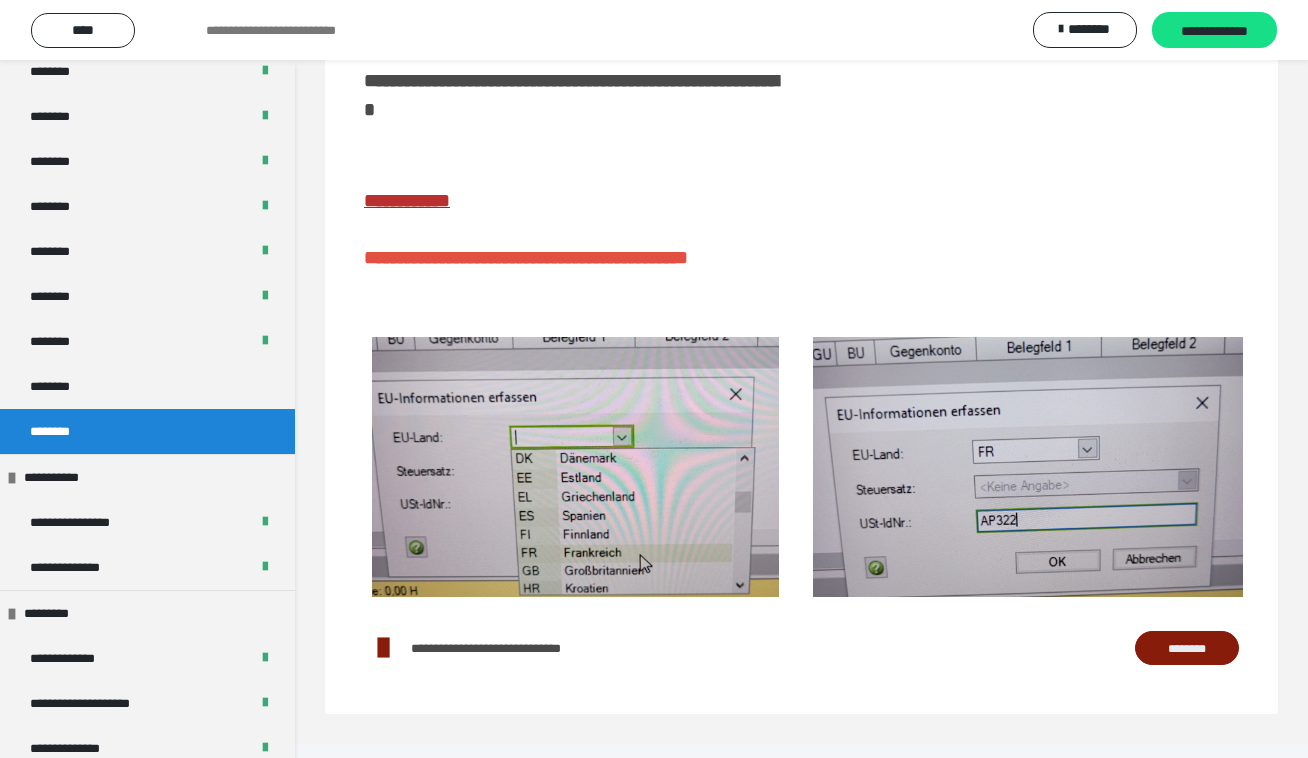 scroll, scrollTop: 244, scrollLeft: 0, axis: vertical 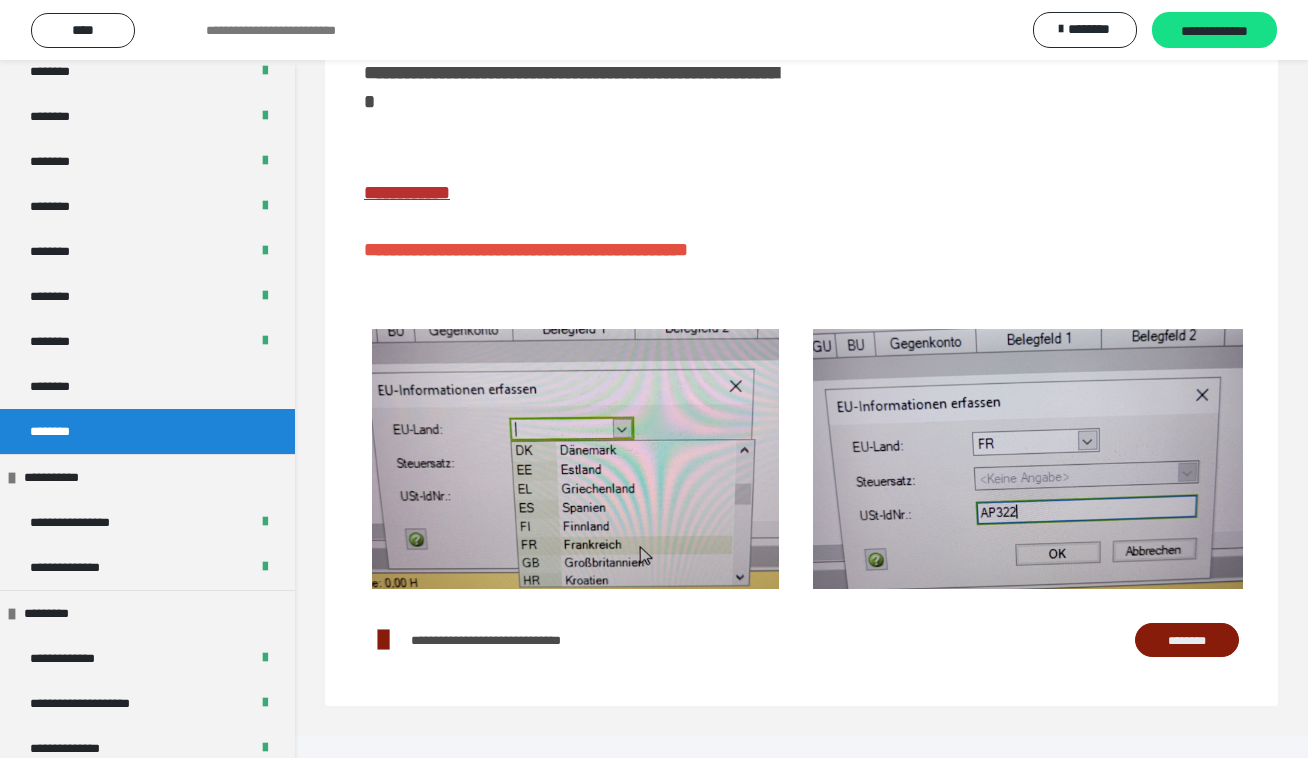 click on "********" at bounding box center [1187, 640] 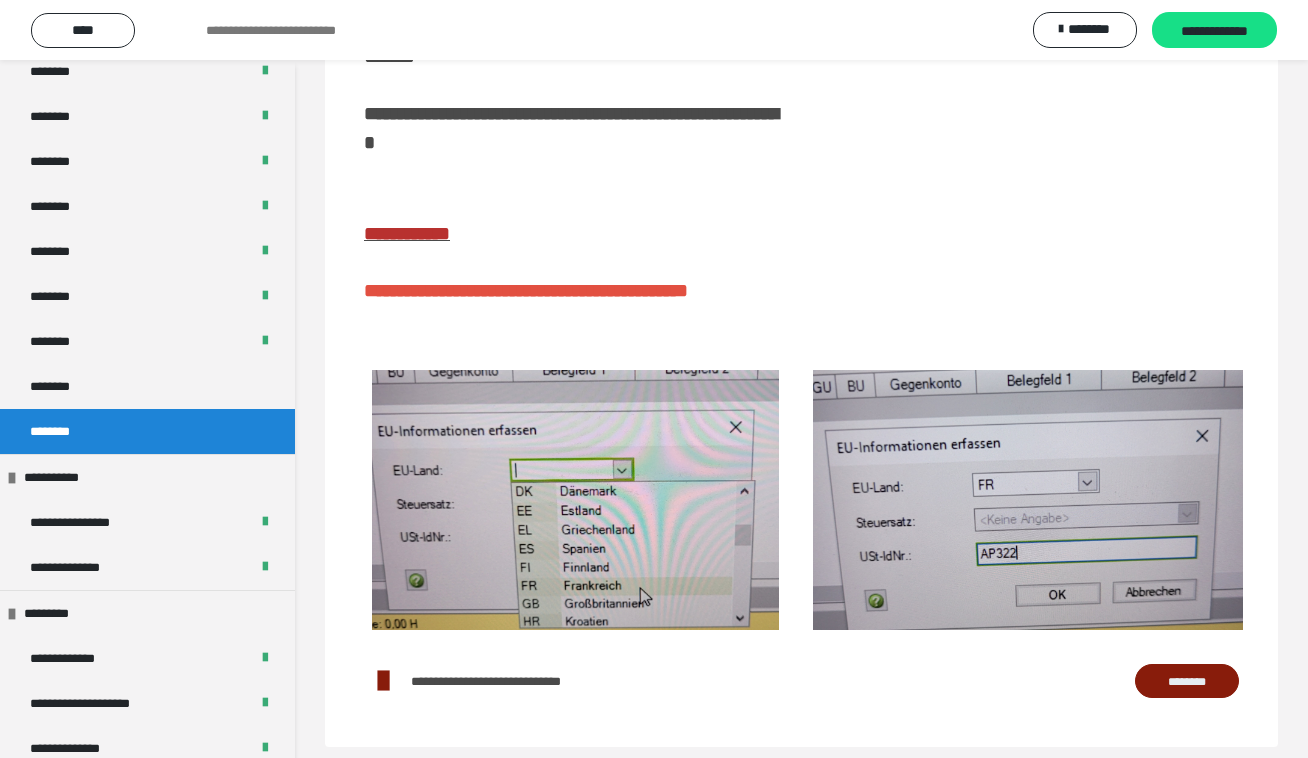 scroll, scrollTop: 0, scrollLeft: 0, axis: both 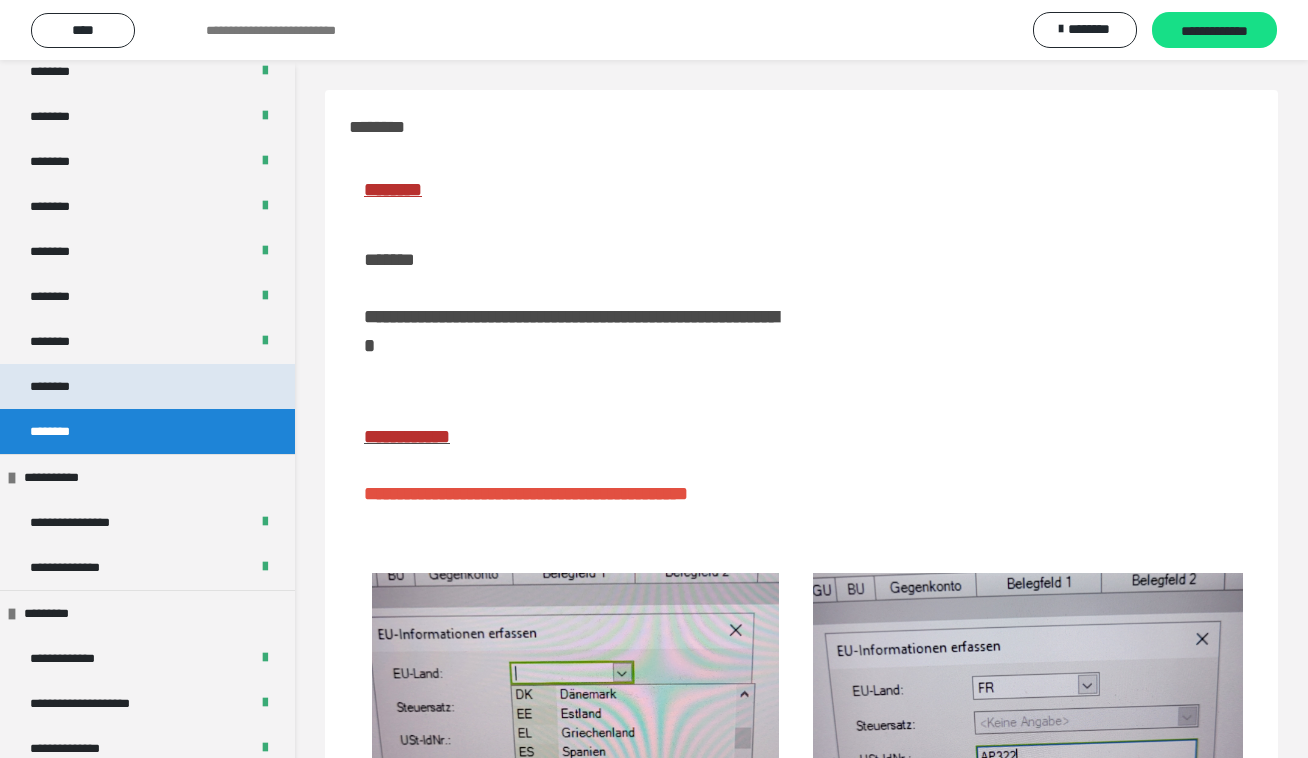 click on "********" at bounding box center [147, 386] 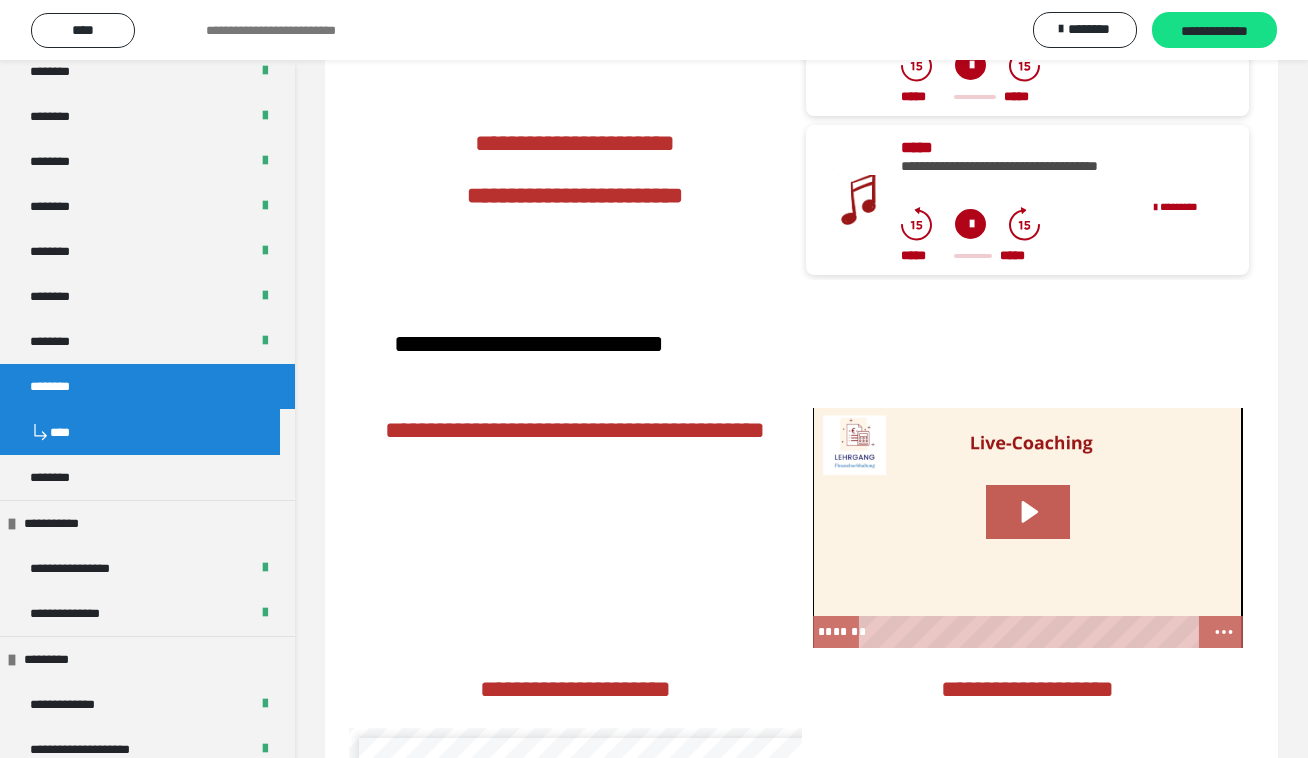 scroll, scrollTop: 2564, scrollLeft: 0, axis: vertical 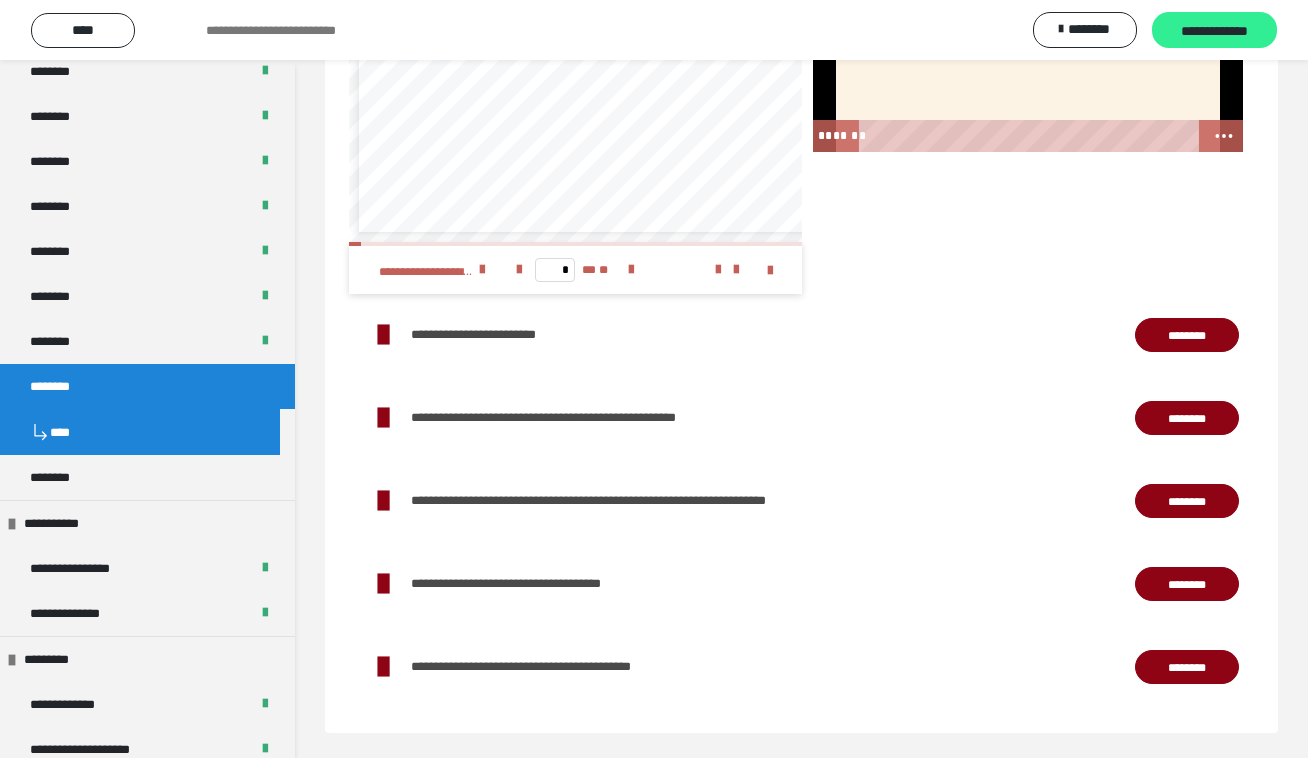 click on "**********" at bounding box center [1214, 31] 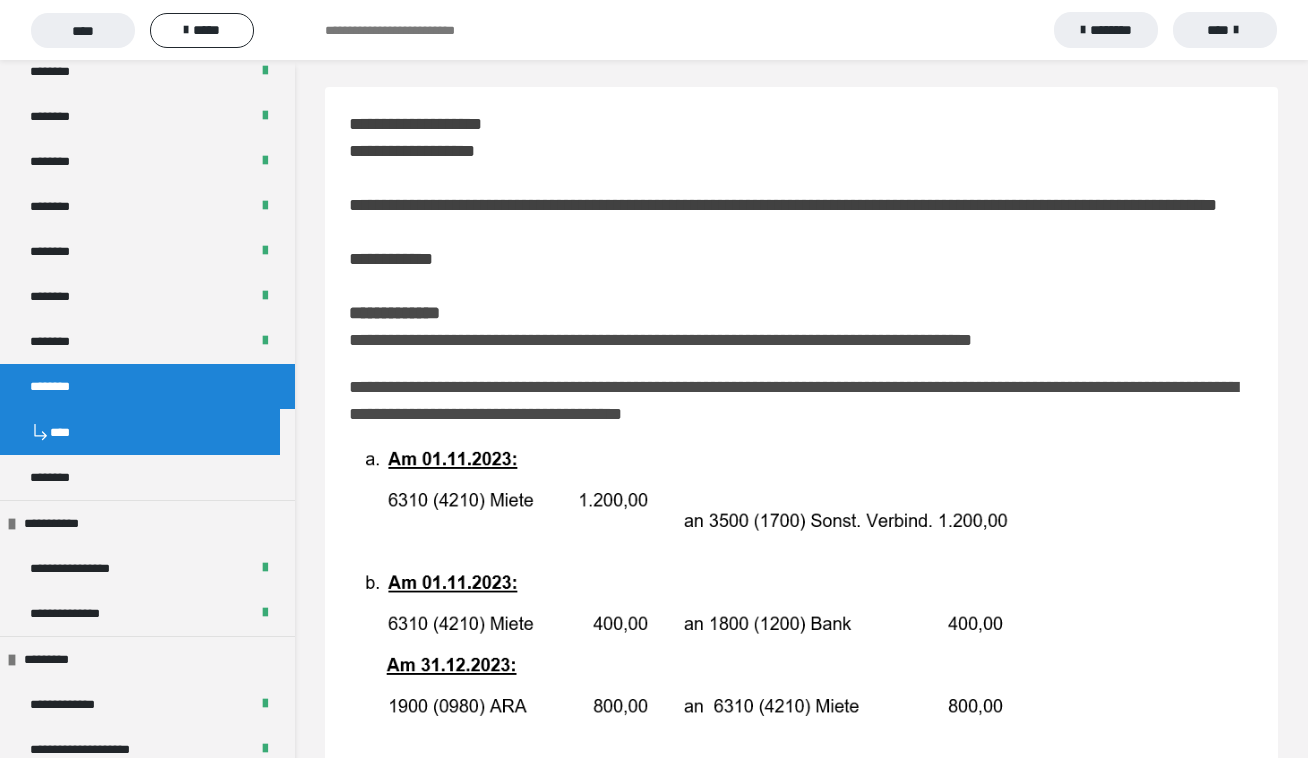scroll, scrollTop: 0, scrollLeft: 0, axis: both 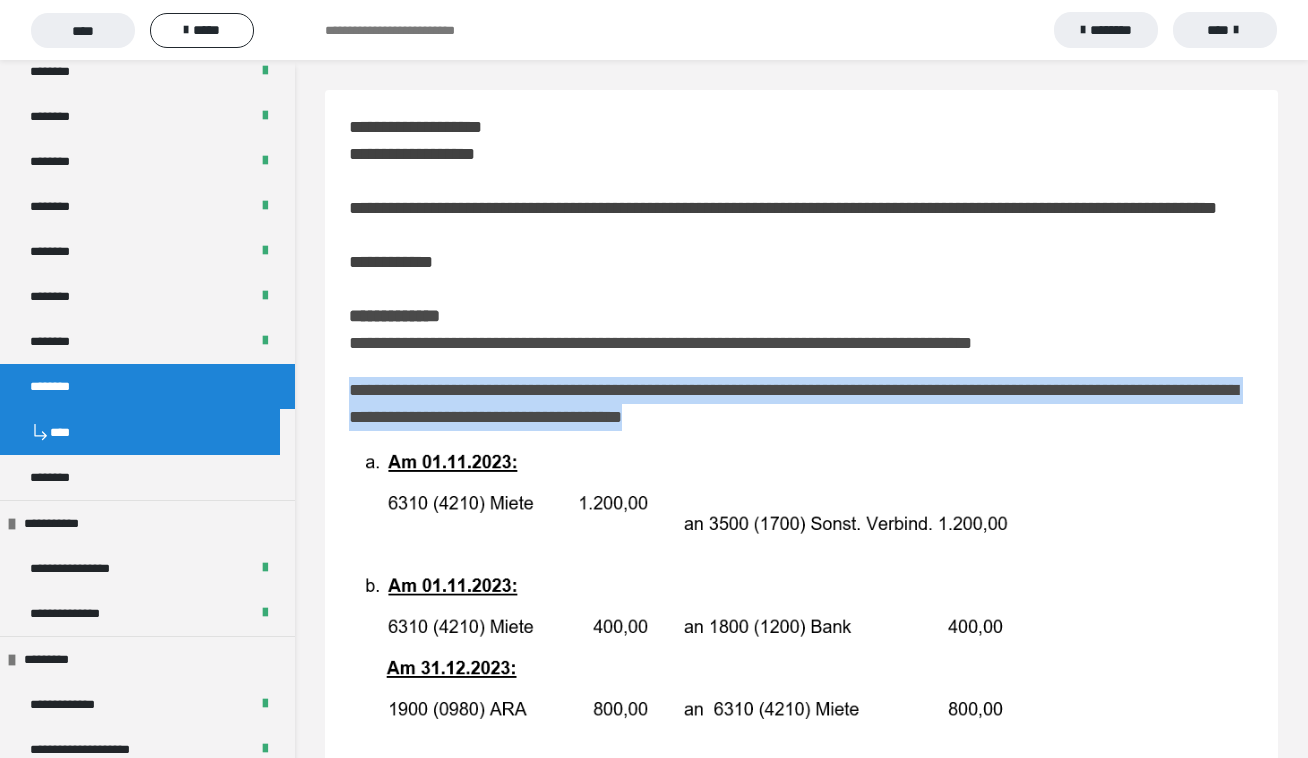 drag, startPoint x: 839, startPoint y: 459, endPoint x: 331, endPoint y: 428, distance: 508.94498 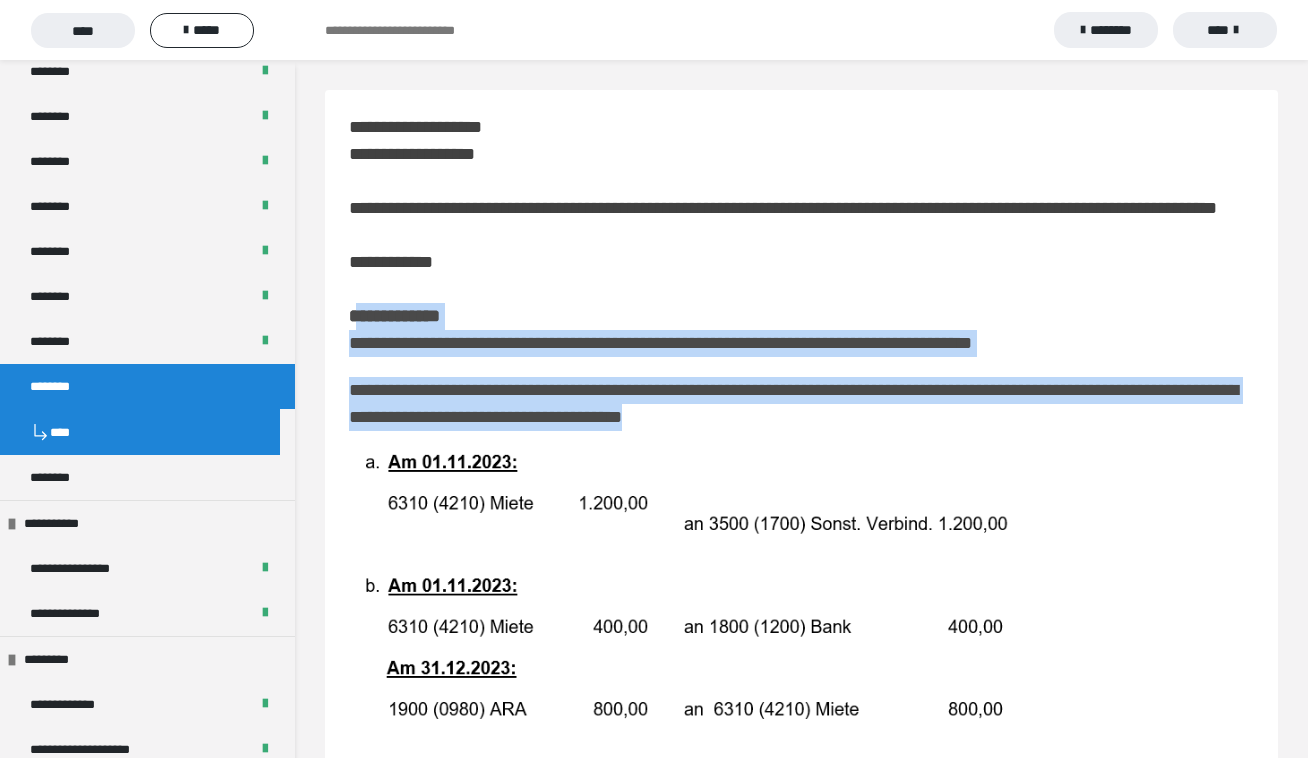 drag, startPoint x: 353, startPoint y: 350, endPoint x: 867, endPoint y: 454, distance: 524.4159 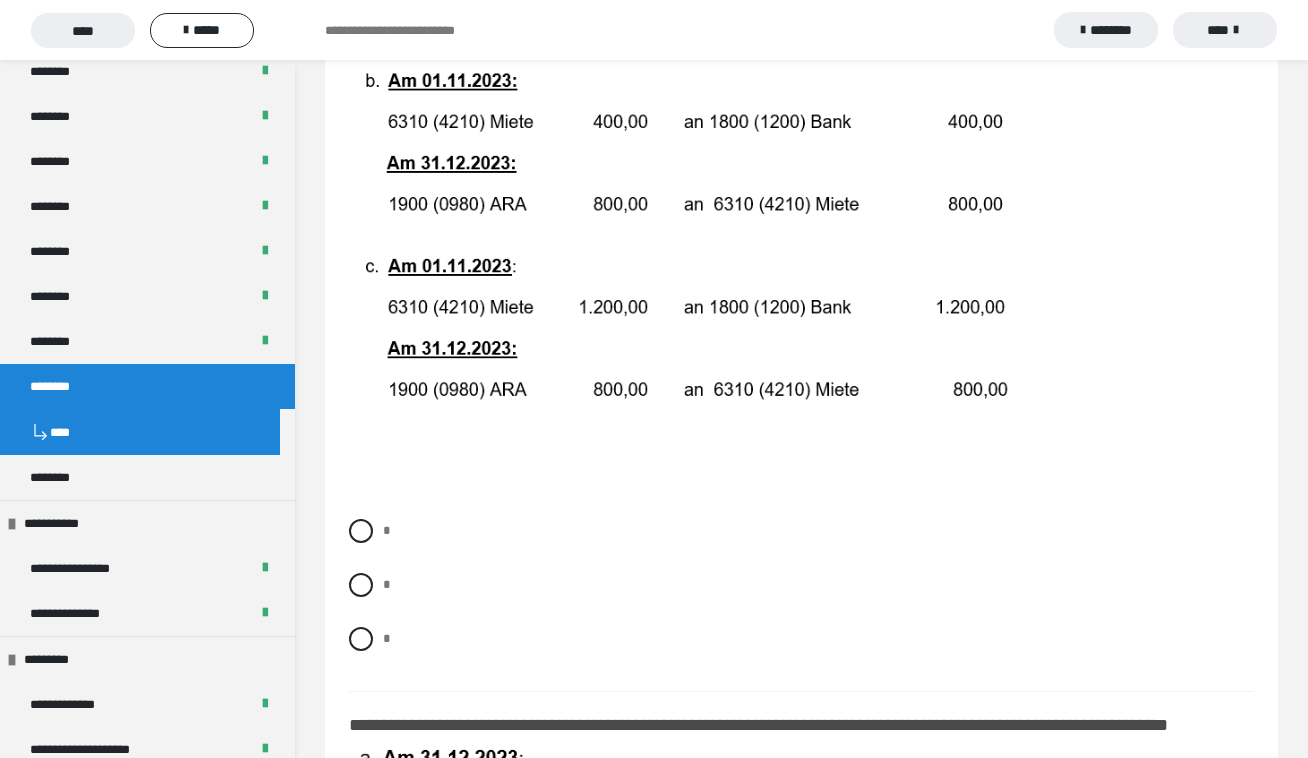 scroll, scrollTop: 589, scrollLeft: 0, axis: vertical 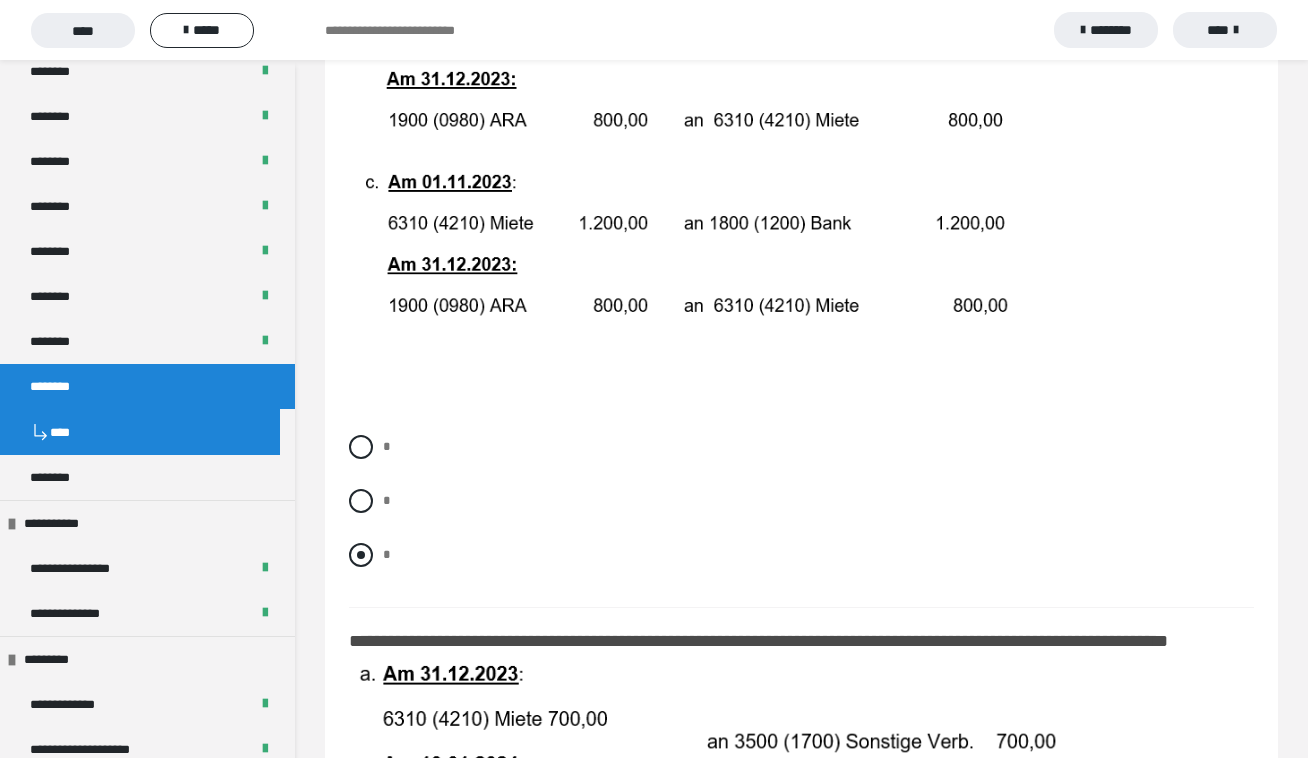 click at bounding box center (361, 555) 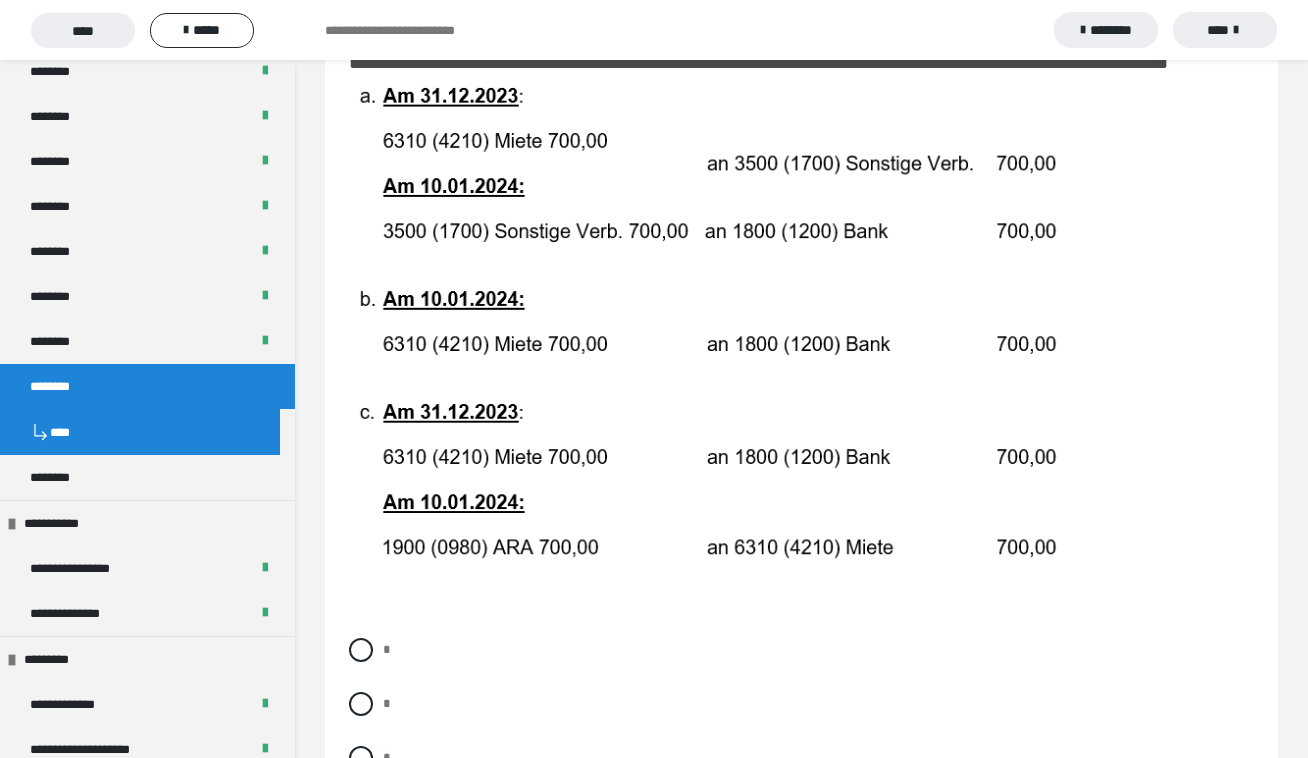 scroll, scrollTop: 787, scrollLeft: 0, axis: vertical 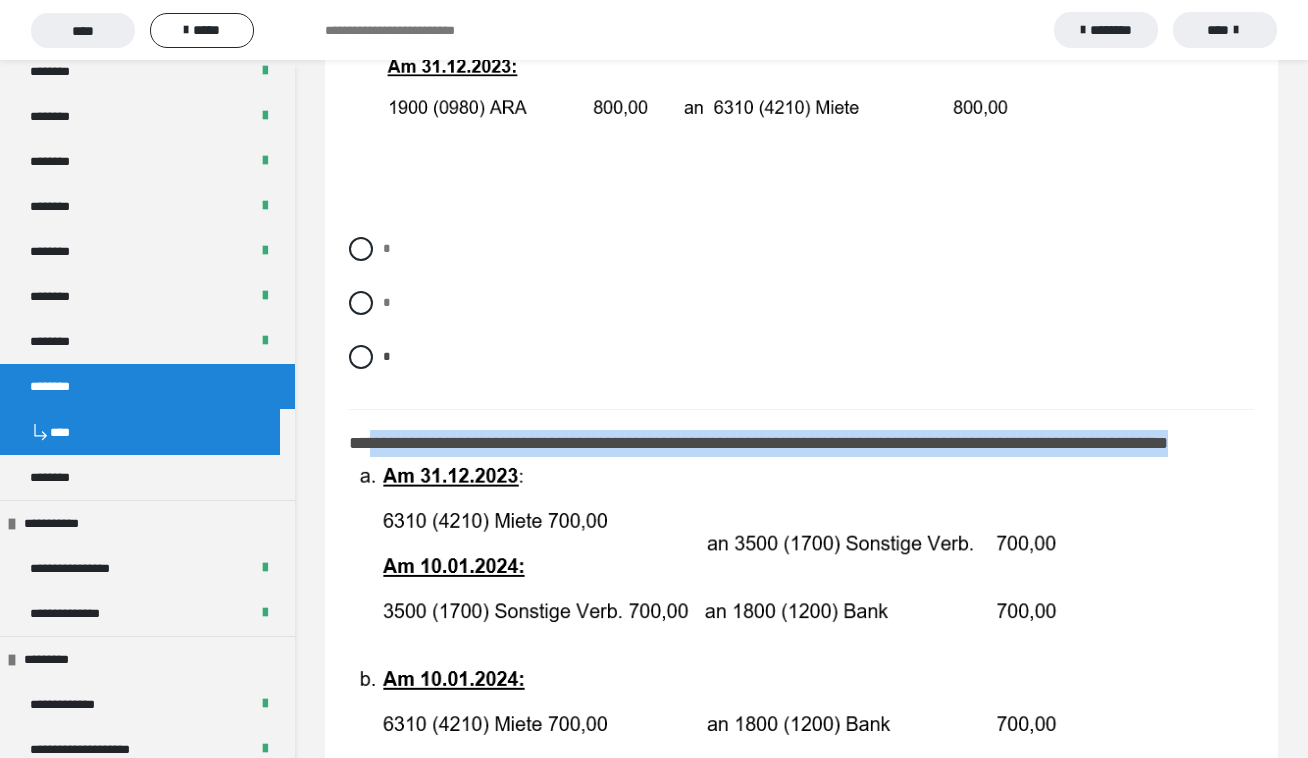 drag, startPoint x: 373, startPoint y: 478, endPoint x: 565, endPoint y: 514, distance: 195.34584 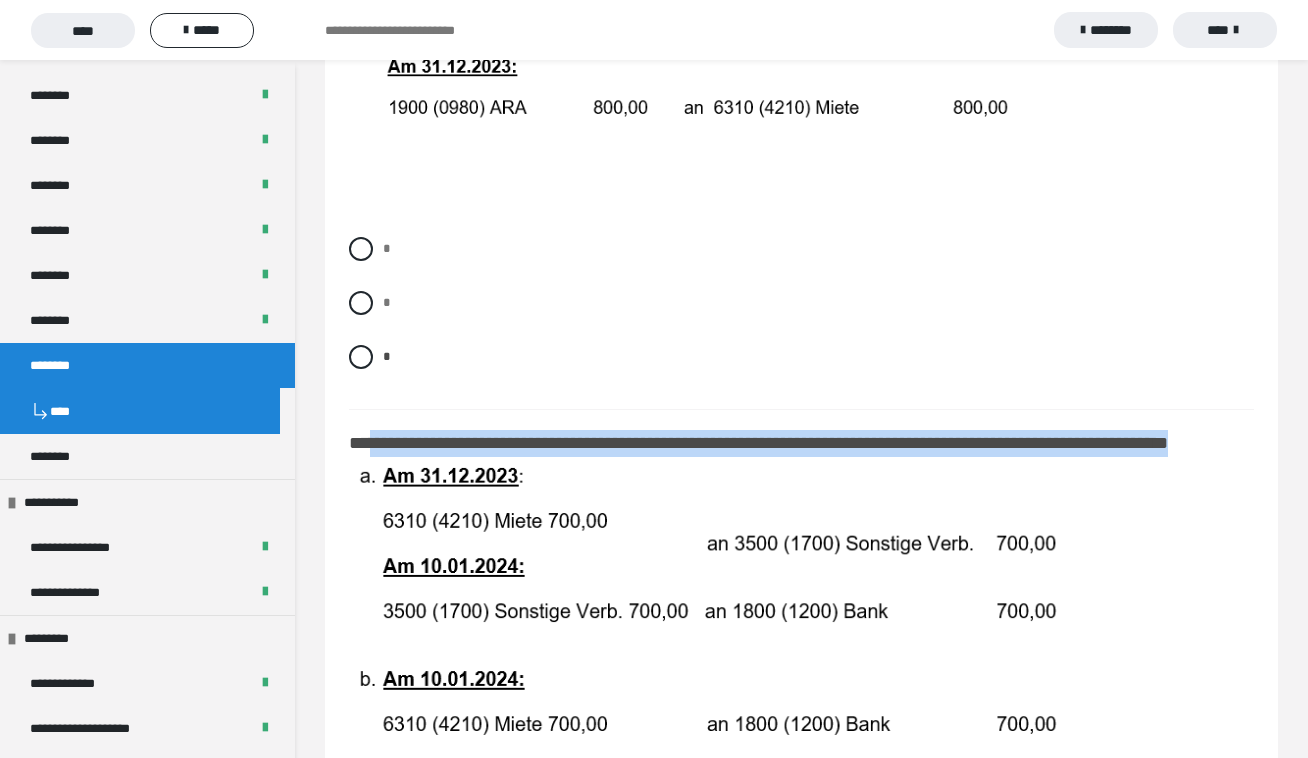 scroll, scrollTop: 1153, scrollLeft: 0, axis: vertical 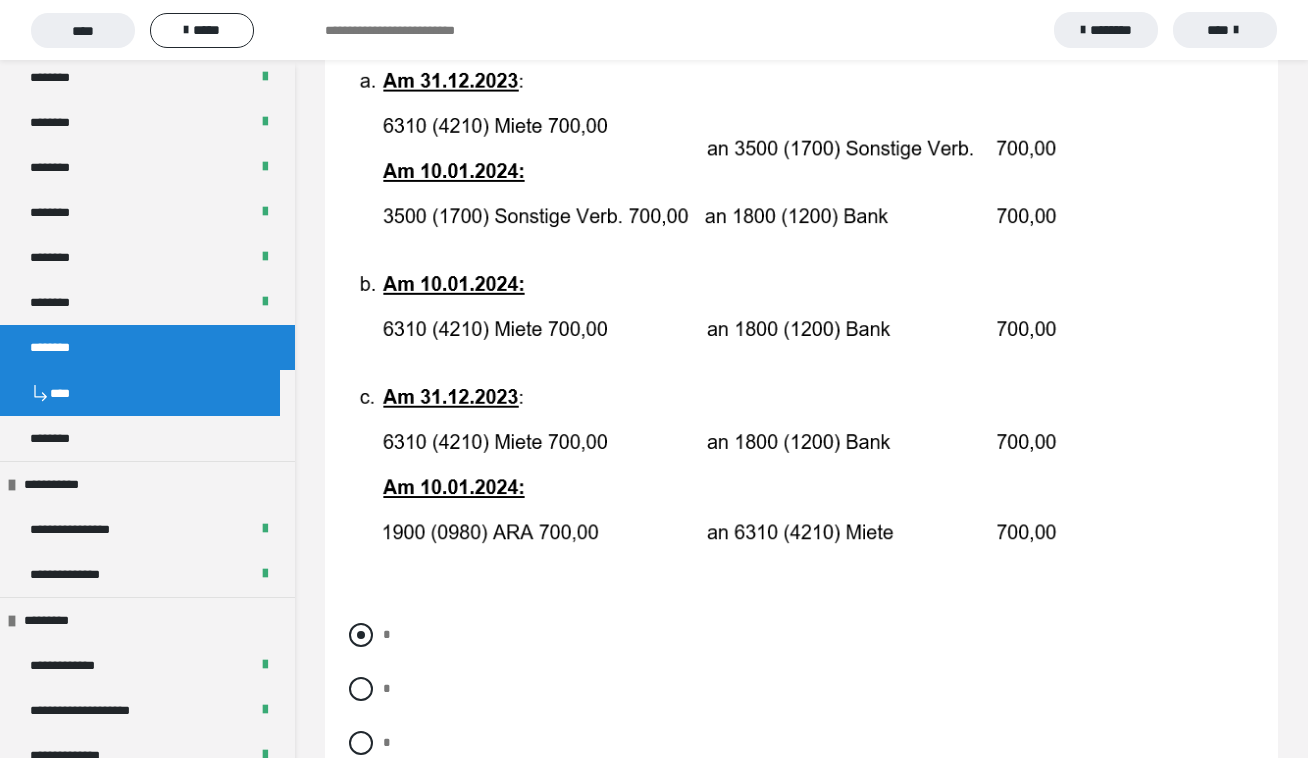 click on "*" at bounding box center [801, 635] 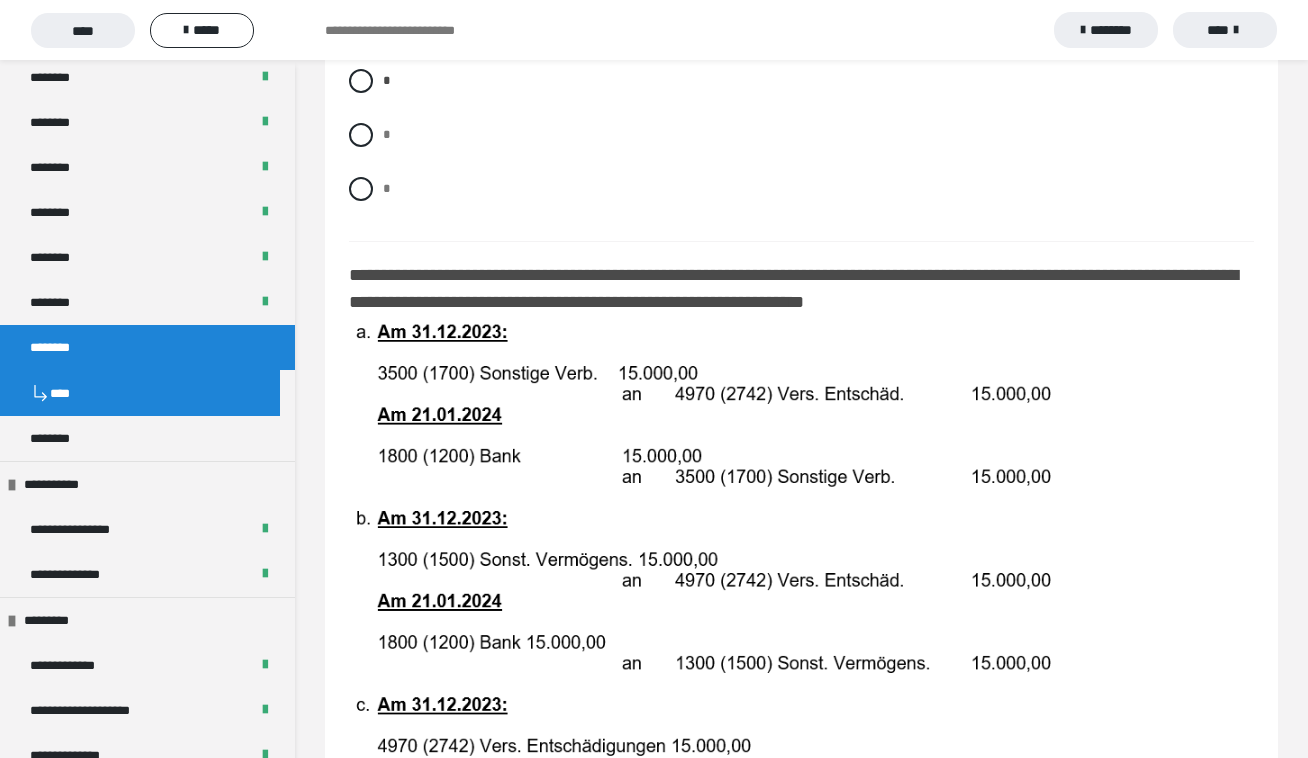 scroll, scrollTop: 1774, scrollLeft: 0, axis: vertical 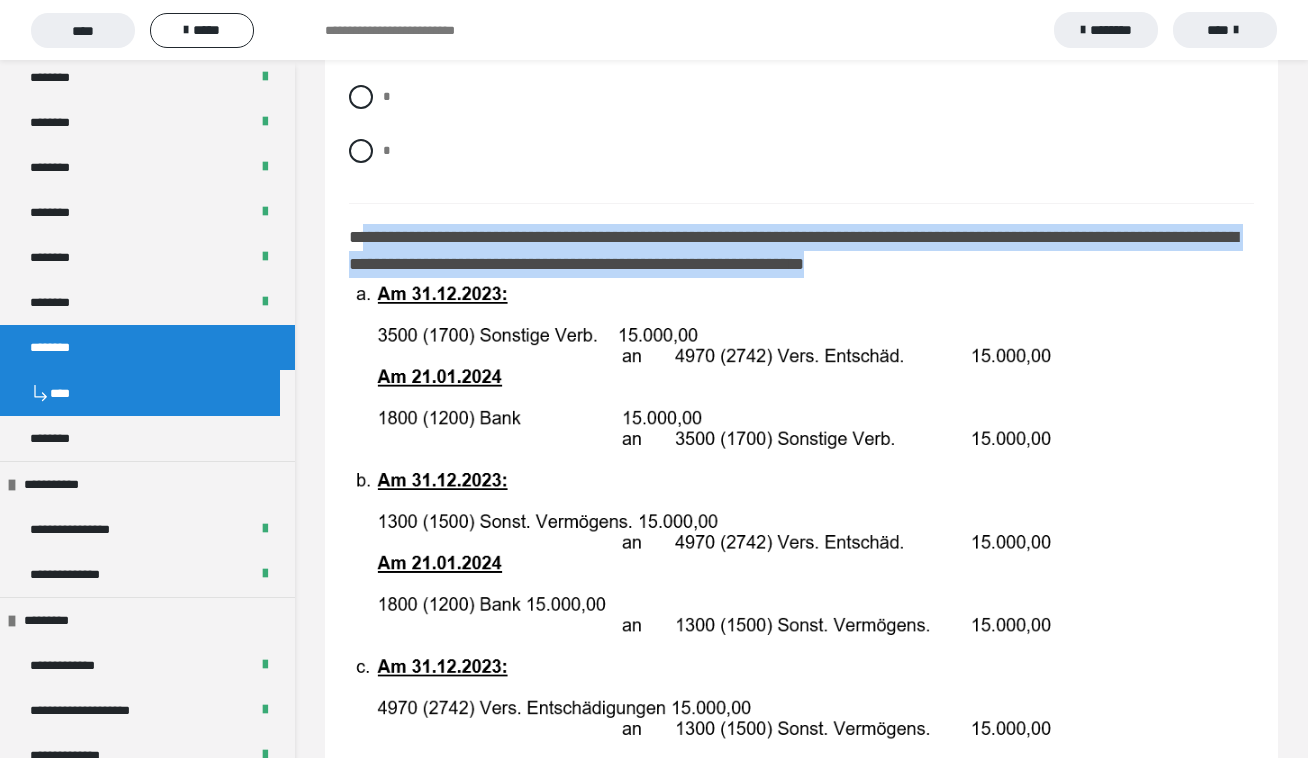 drag, startPoint x: 367, startPoint y: 266, endPoint x: 1056, endPoint y: 299, distance: 689.7898 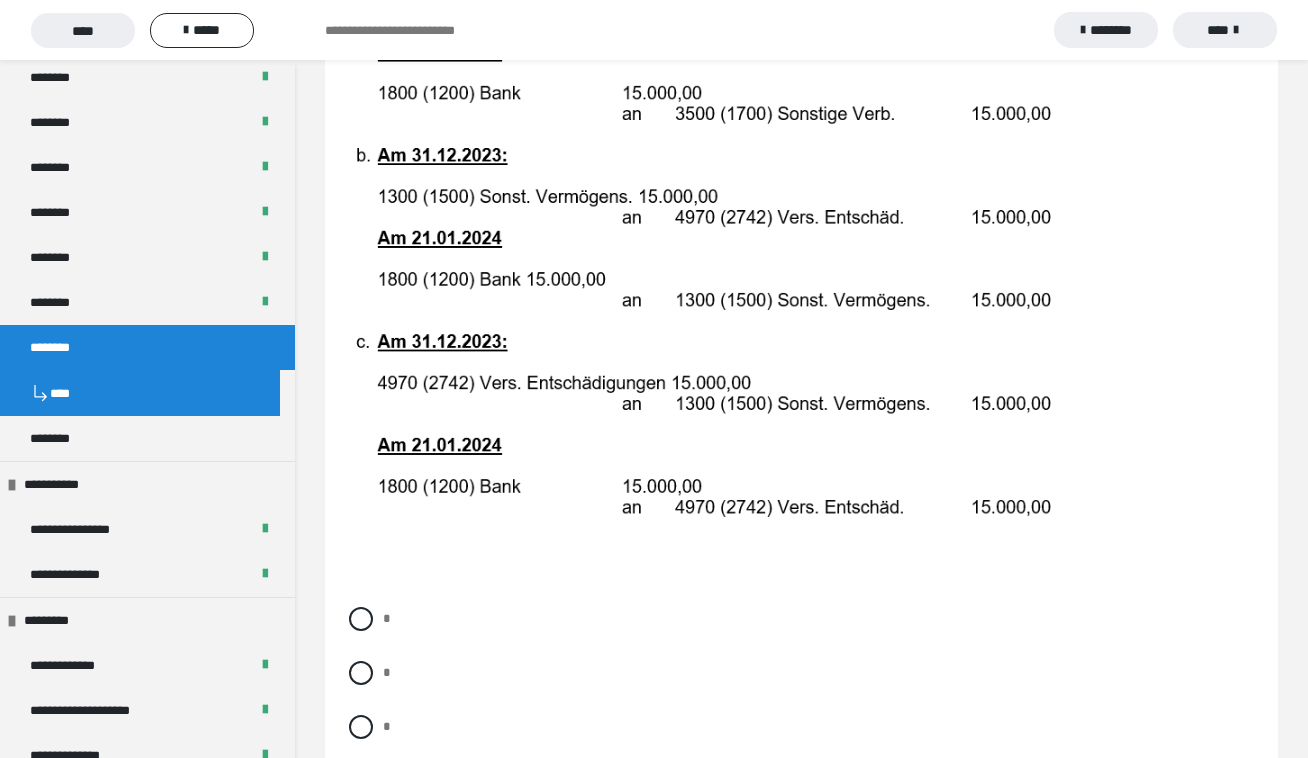 scroll, scrollTop: 2112, scrollLeft: 0, axis: vertical 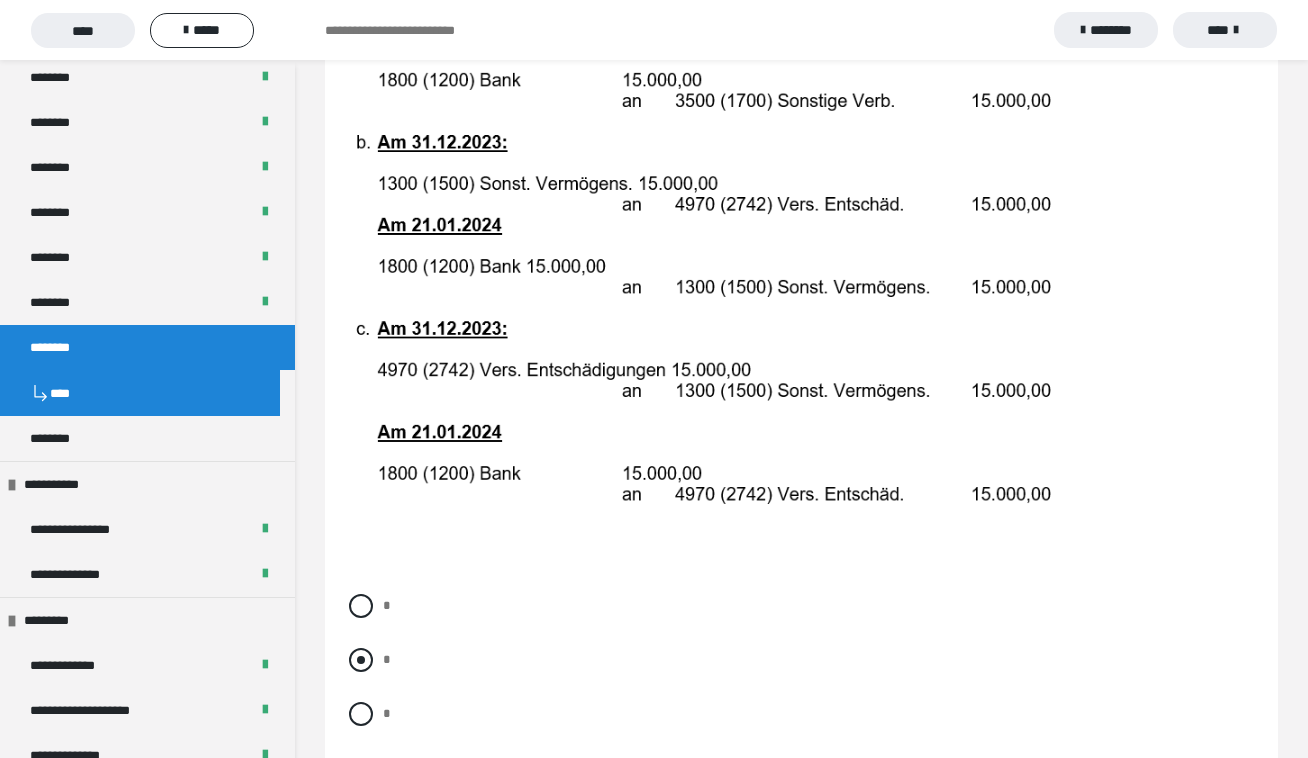 click at bounding box center (361, 660) 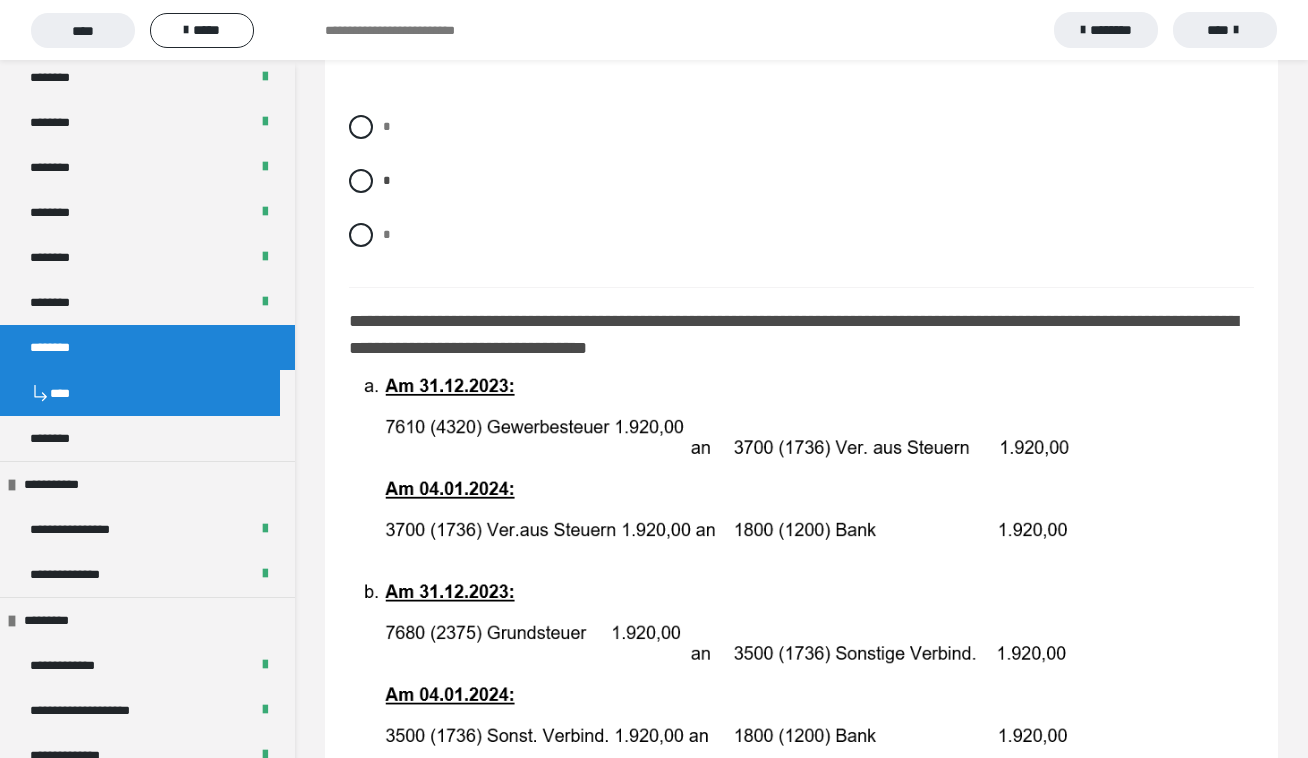 scroll, scrollTop: 2595, scrollLeft: 0, axis: vertical 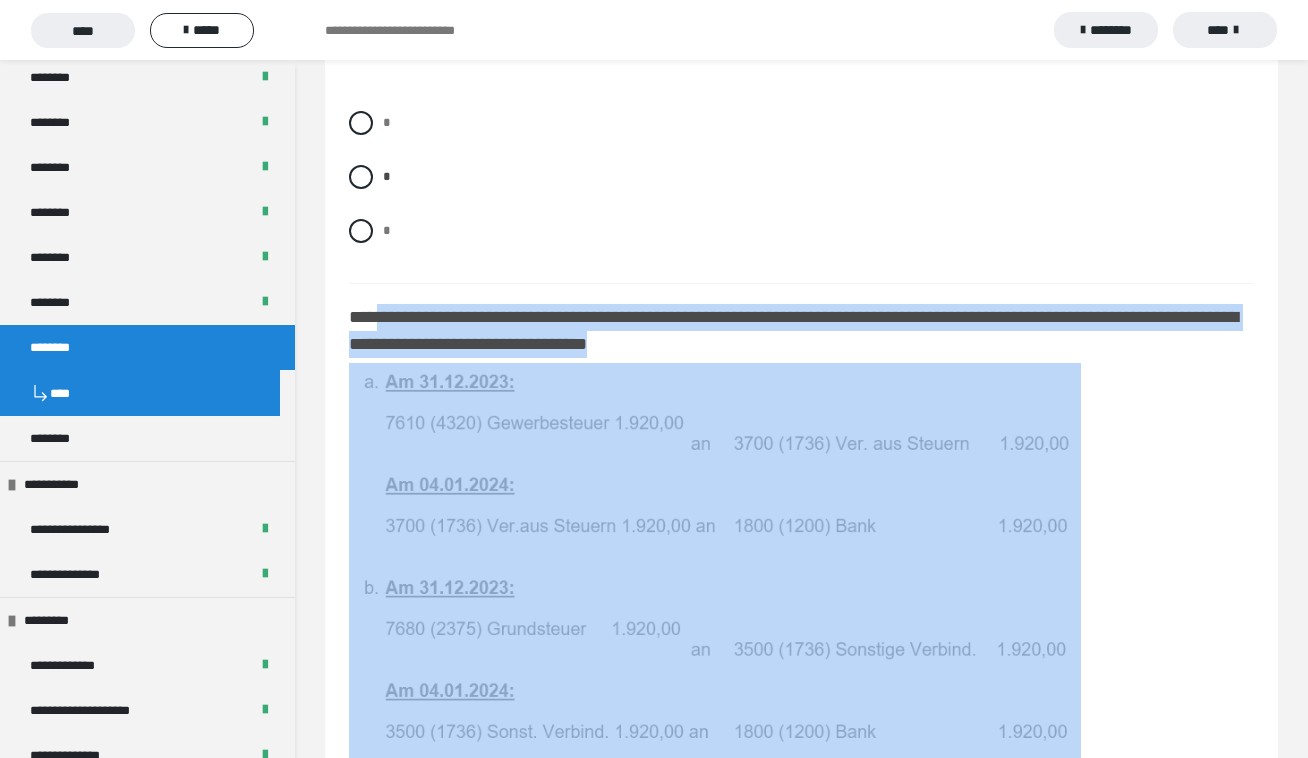drag, startPoint x: 383, startPoint y: 351, endPoint x: 798, endPoint y: 397, distance: 417.54163 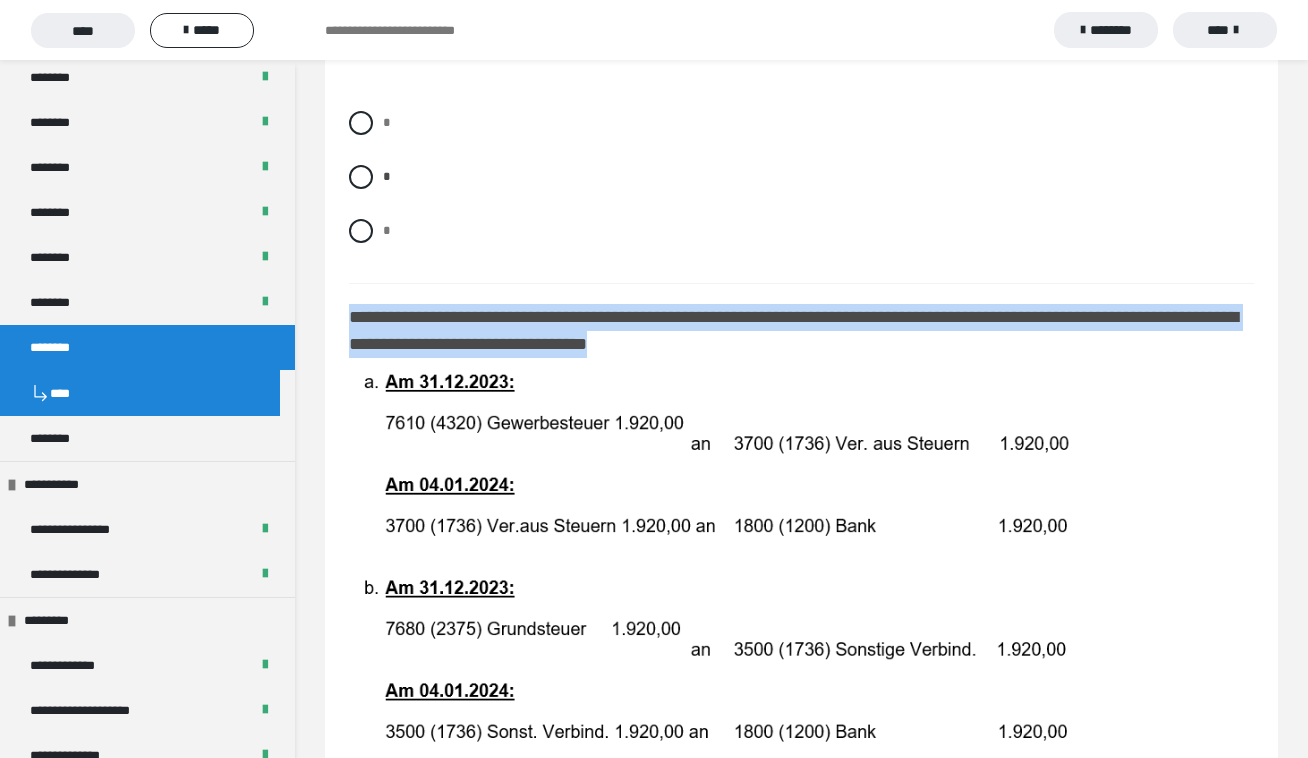 drag, startPoint x: 348, startPoint y: 351, endPoint x: 818, endPoint y: 387, distance: 471.3767 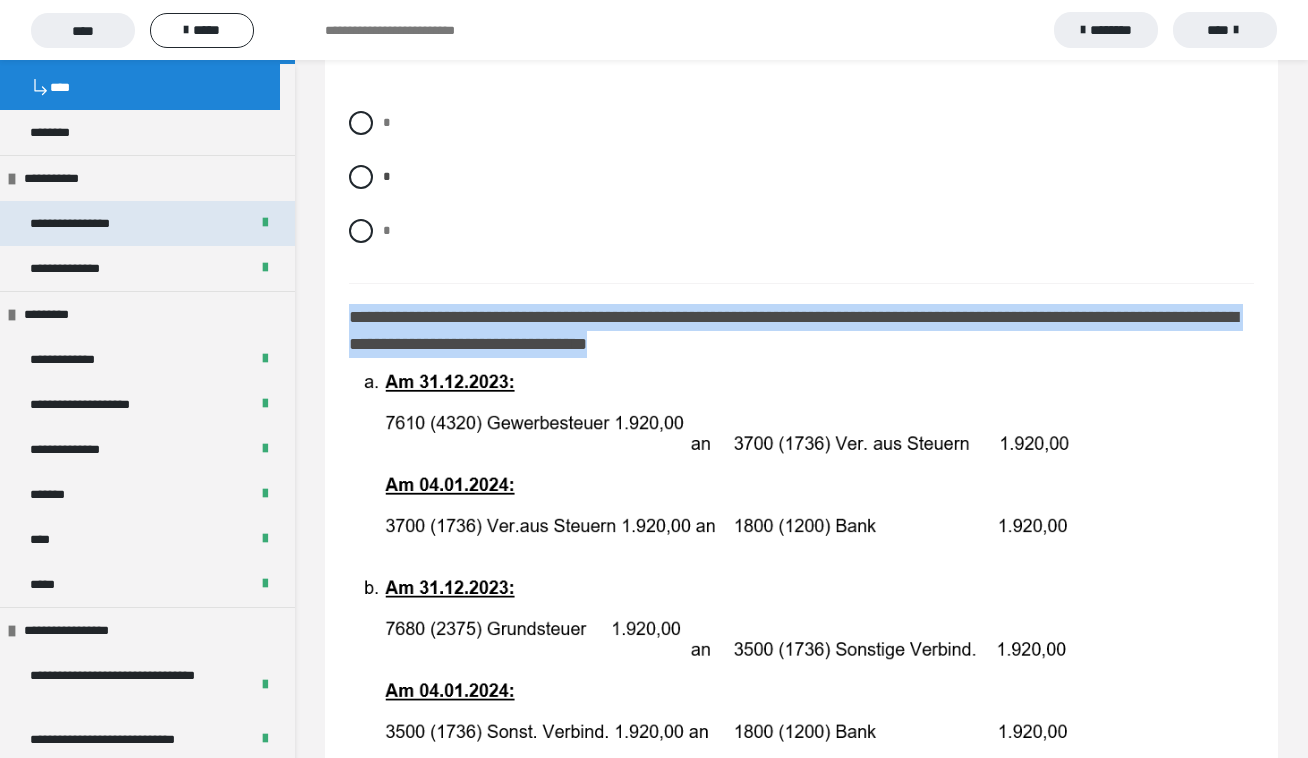 scroll, scrollTop: 1422, scrollLeft: 0, axis: vertical 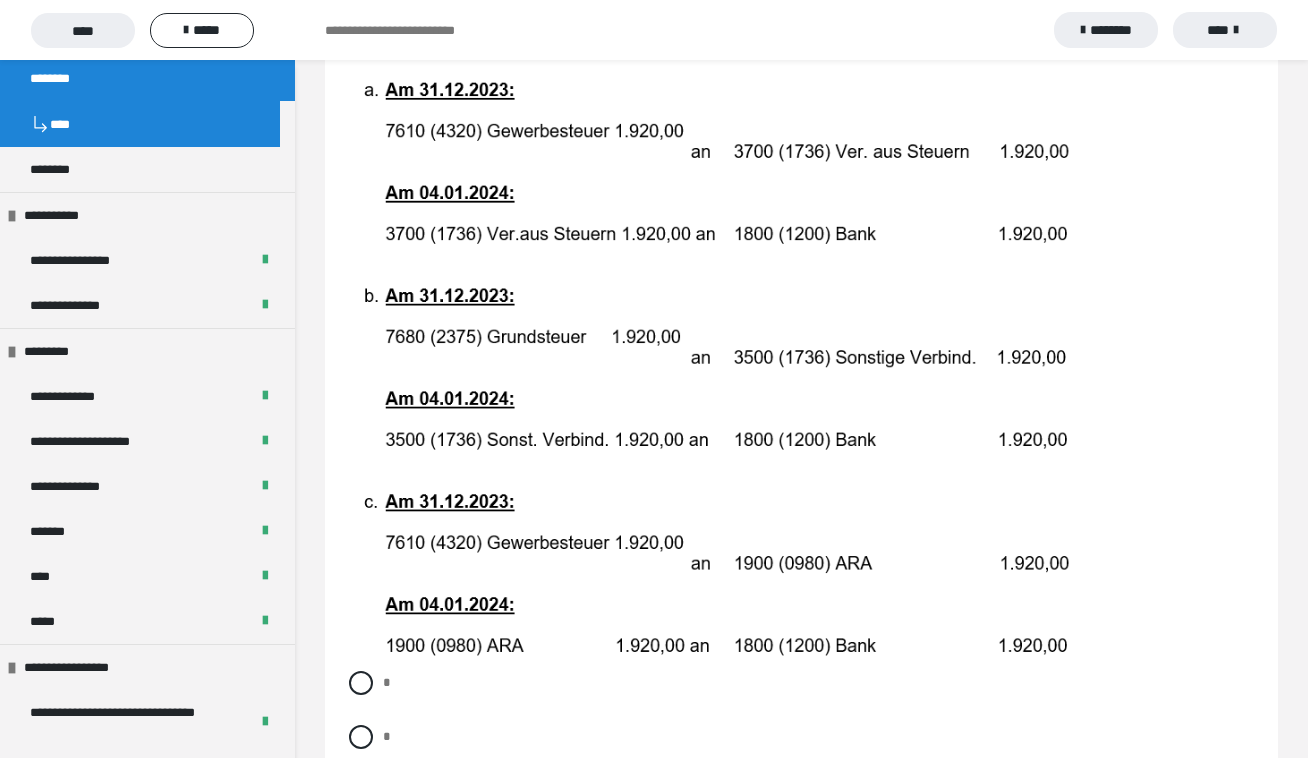 drag, startPoint x: 365, startPoint y: 272, endPoint x: 1097, endPoint y: 682, distance: 839.0018 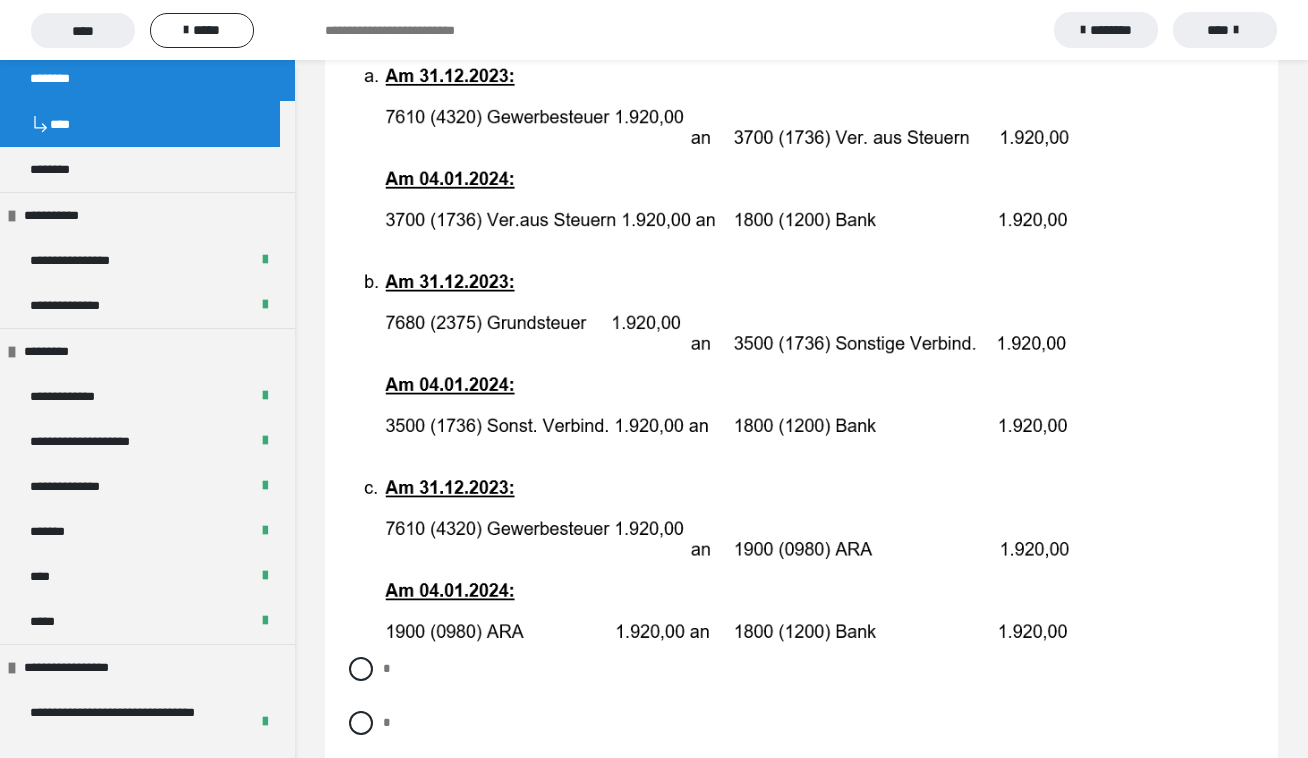 scroll, scrollTop: 3231, scrollLeft: 0, axis: vertical 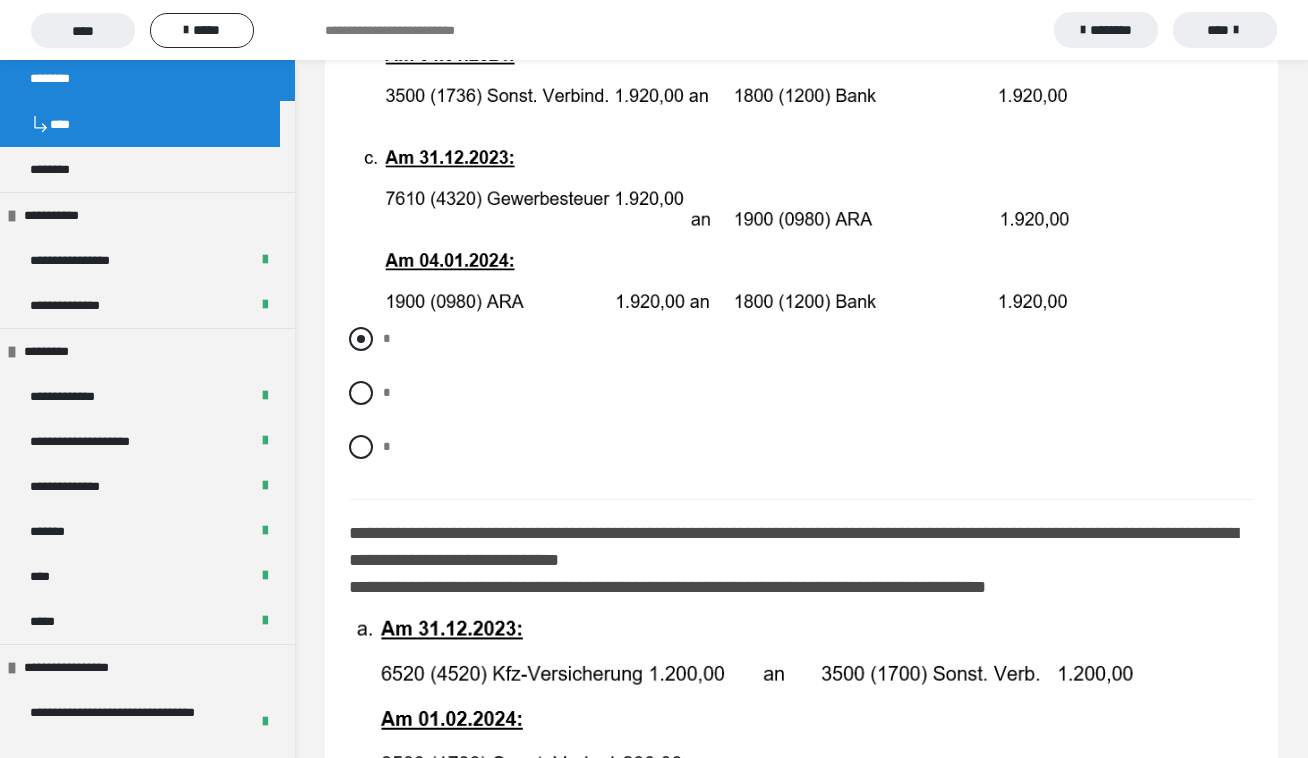 click at bounding box center [361, 339] 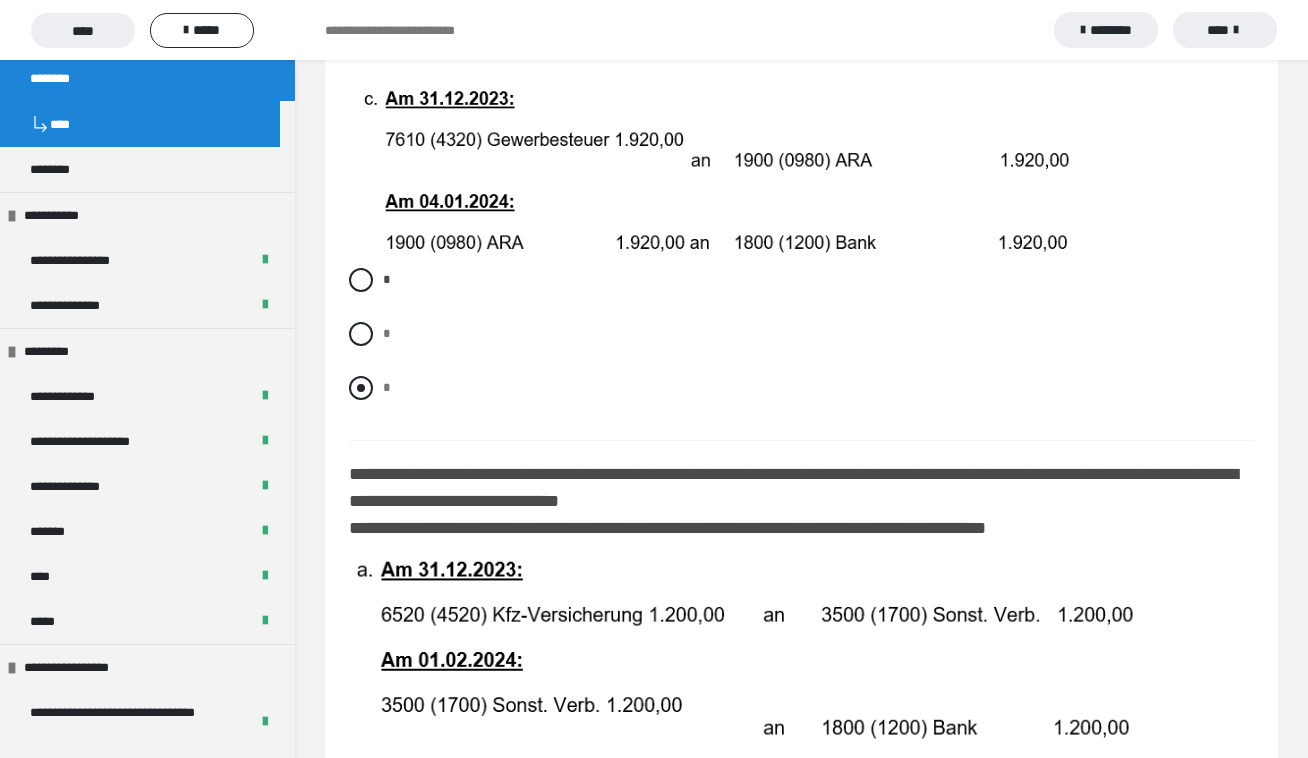 scroll, scrollTop: 3331, scrollLeft: 0, axis: vertical 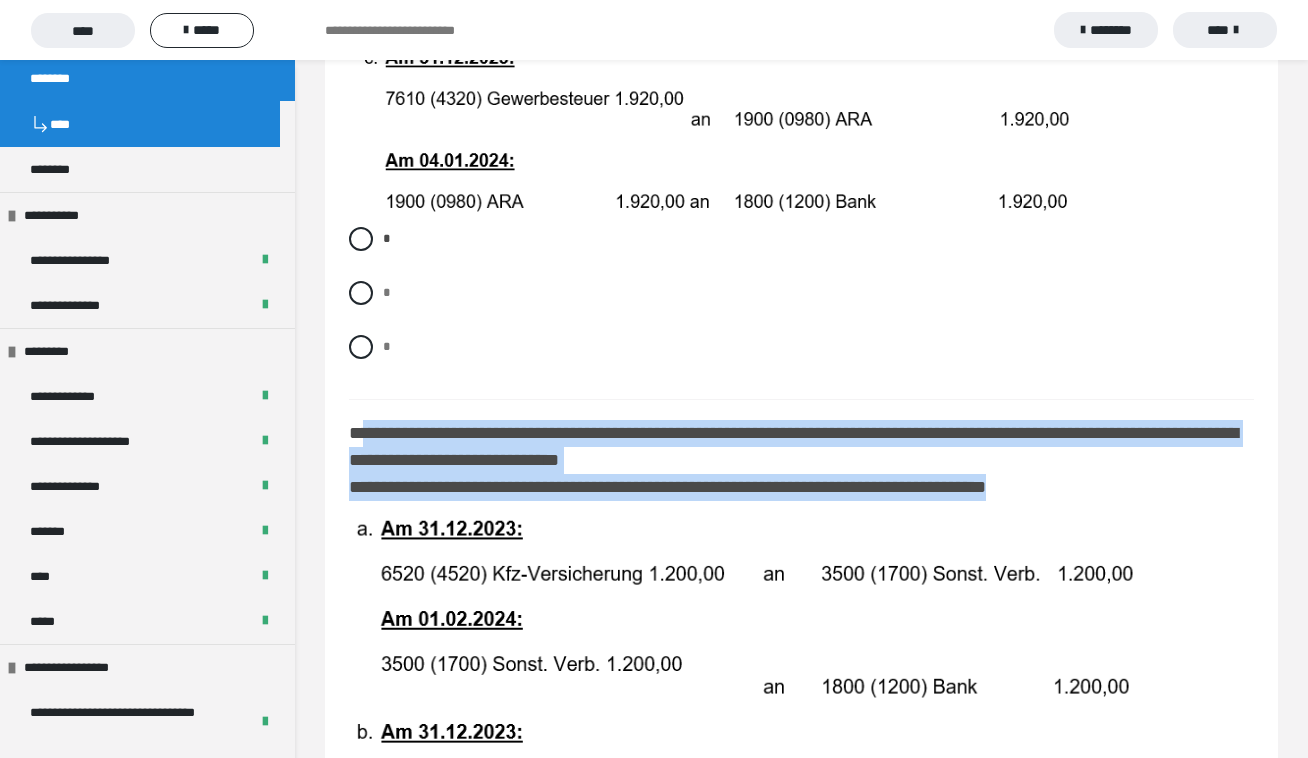 drag, startPoint x: 362, startPoint y: 472, endPoint x: 1110, endPoint y: 531, distance: 750.32324 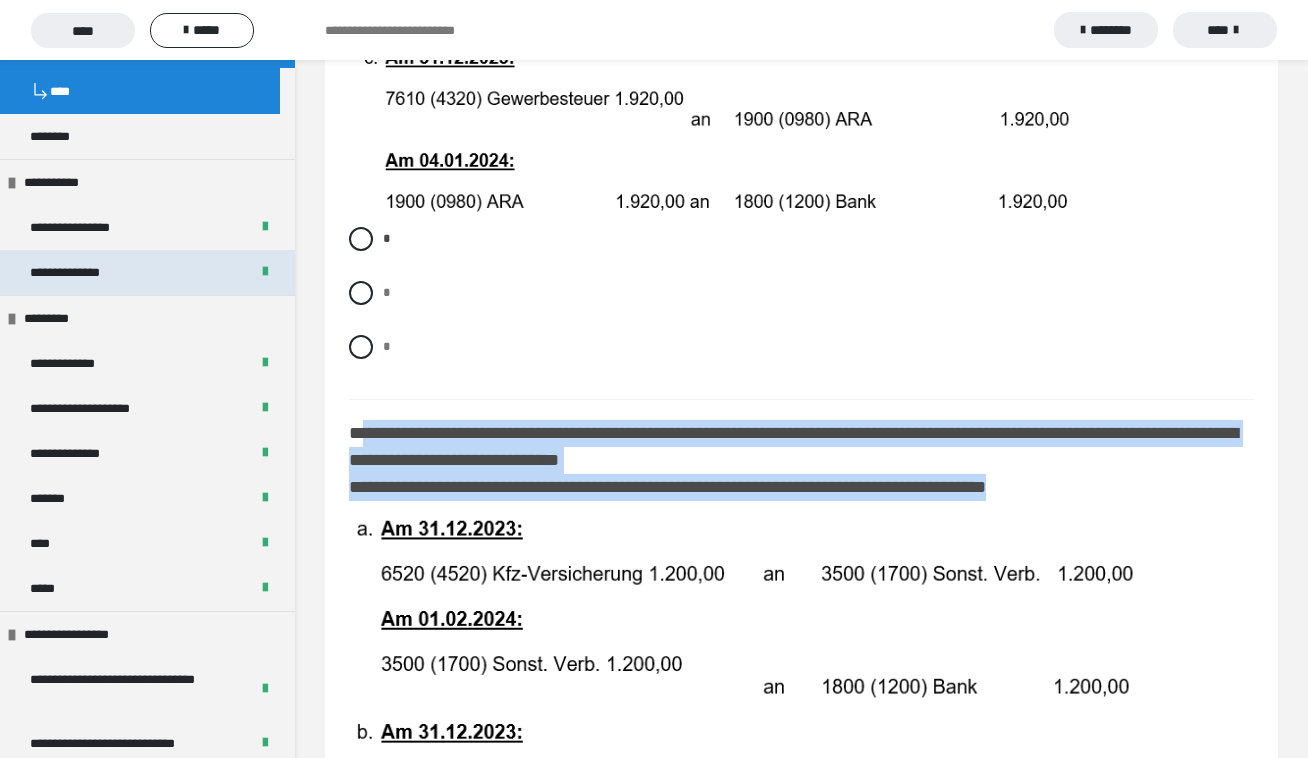 scroll, scrollTop: 1459, scrollLeft: 0, axis: vertical 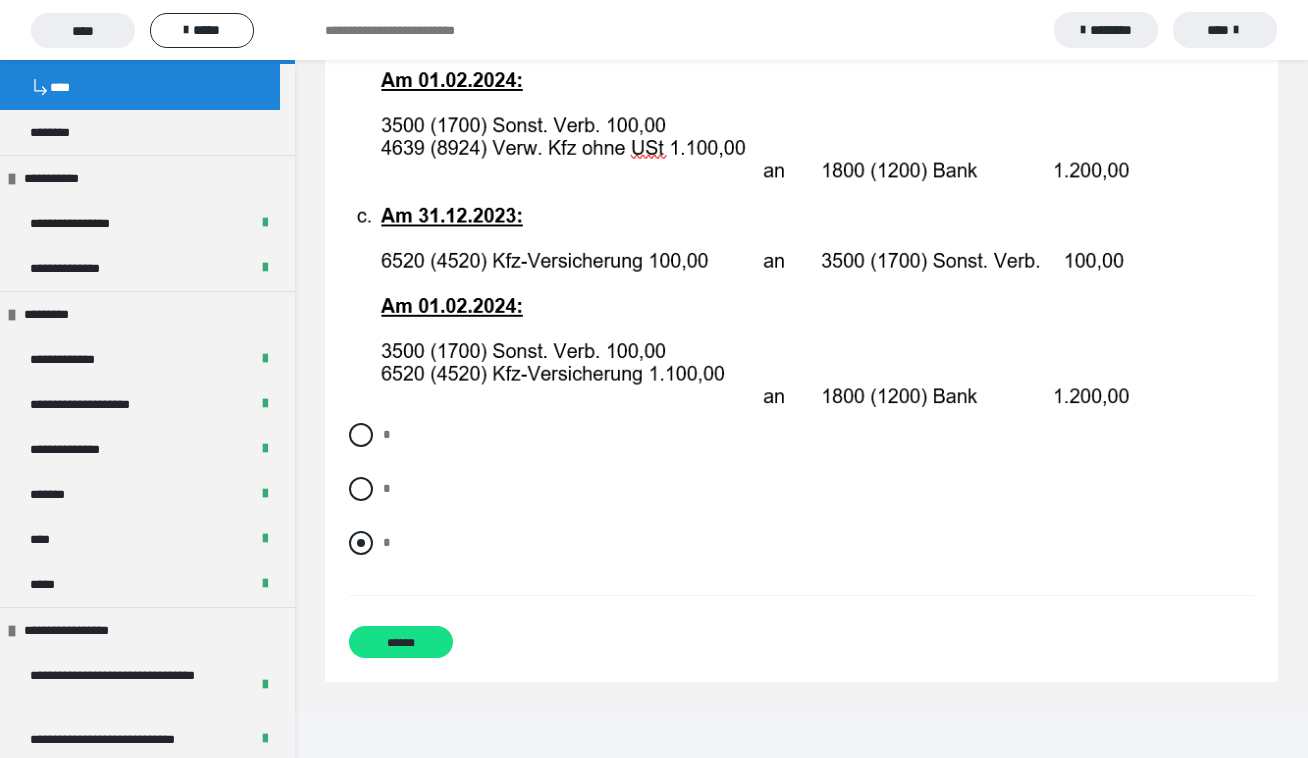 click on "*" at bounding box center [387, 542] 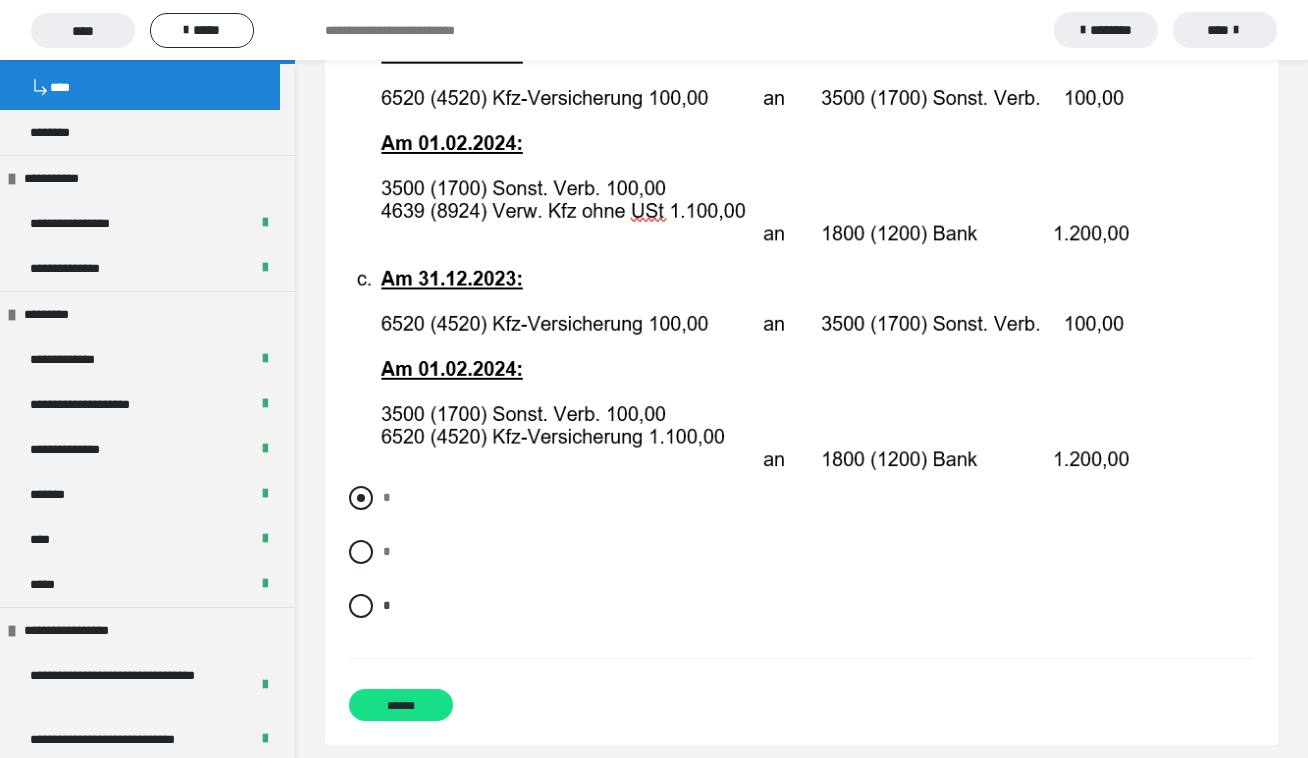 scroll, scrollTop: 4073, scrollLeft: 0, axis: vertical 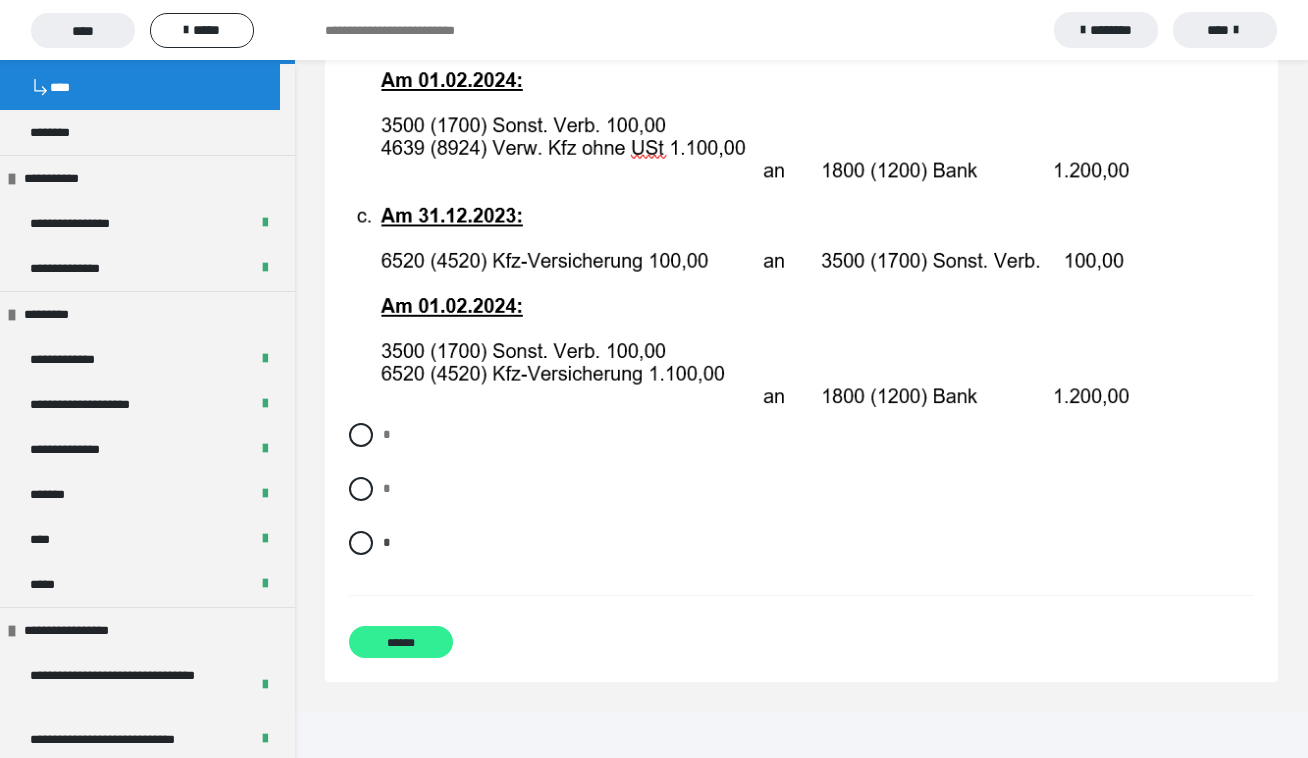 click on "******" at bounding box center [401, 642] 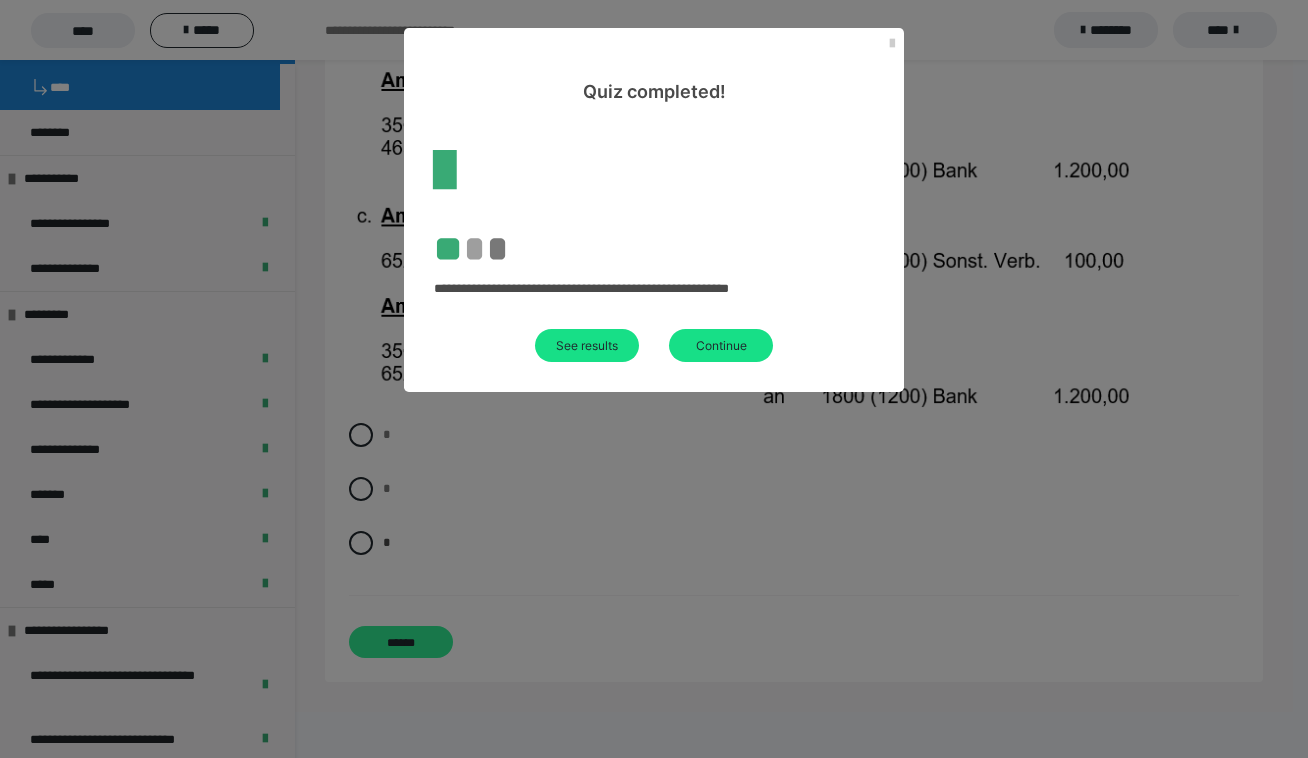 scroll, scrollTop: 60, scrollLeft: 0, axis: vertical 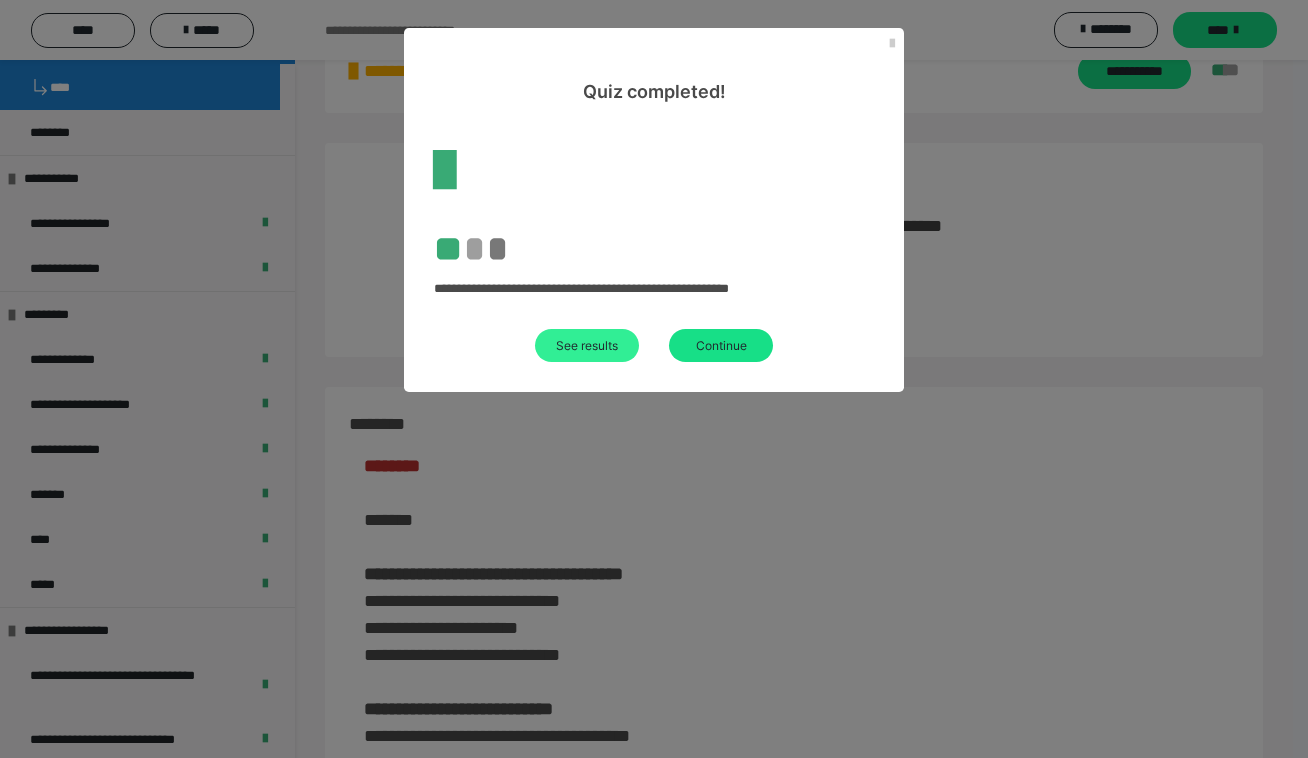 click on "See results" at bounding box center [587, 345] 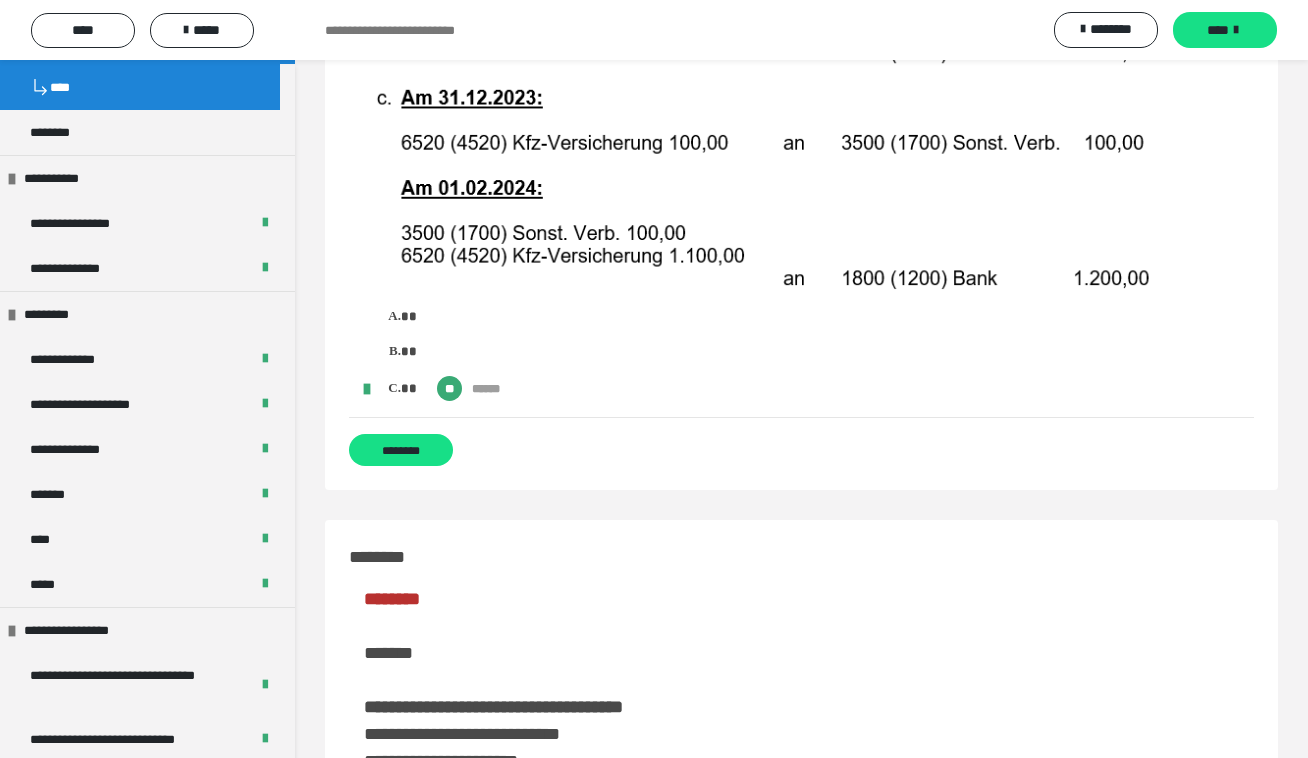scroll, scrollTop: 3453, scrollLeft: 0, axis: vertical 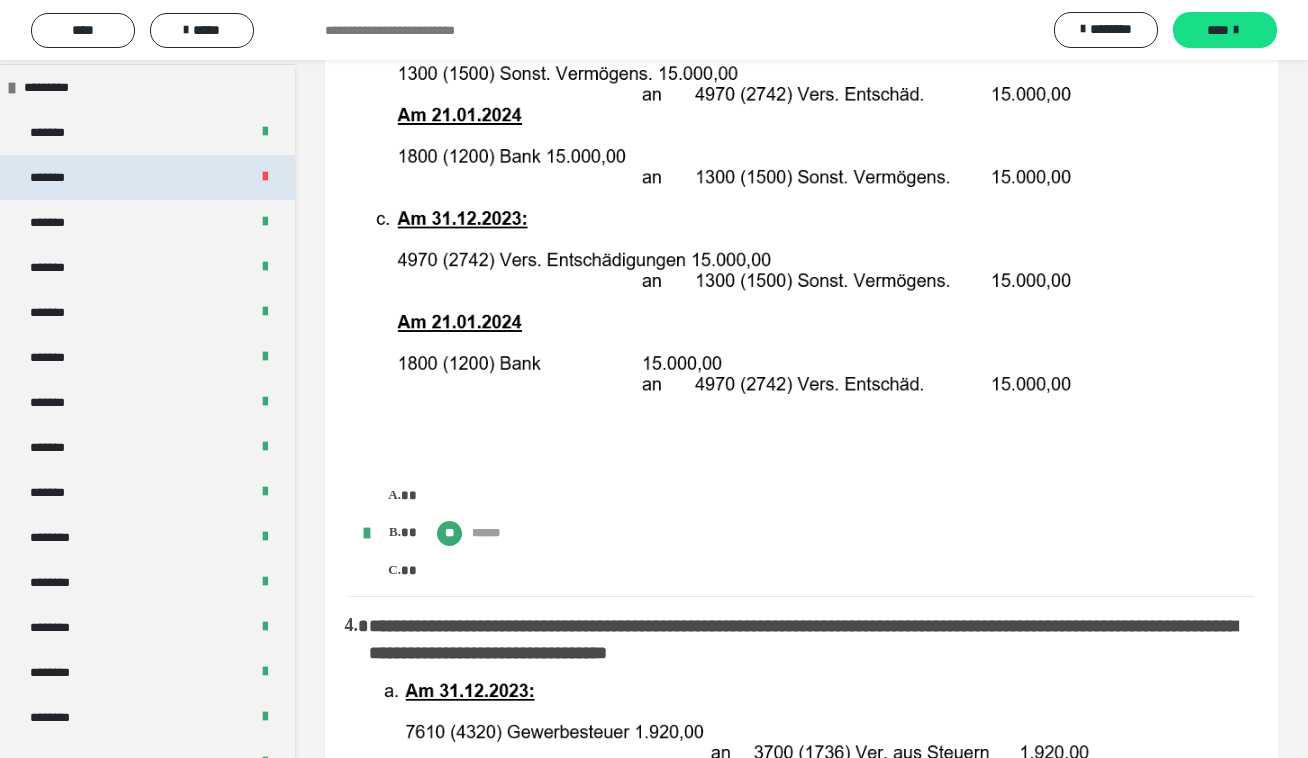 click on "*******" at bounding box center (58, 177) 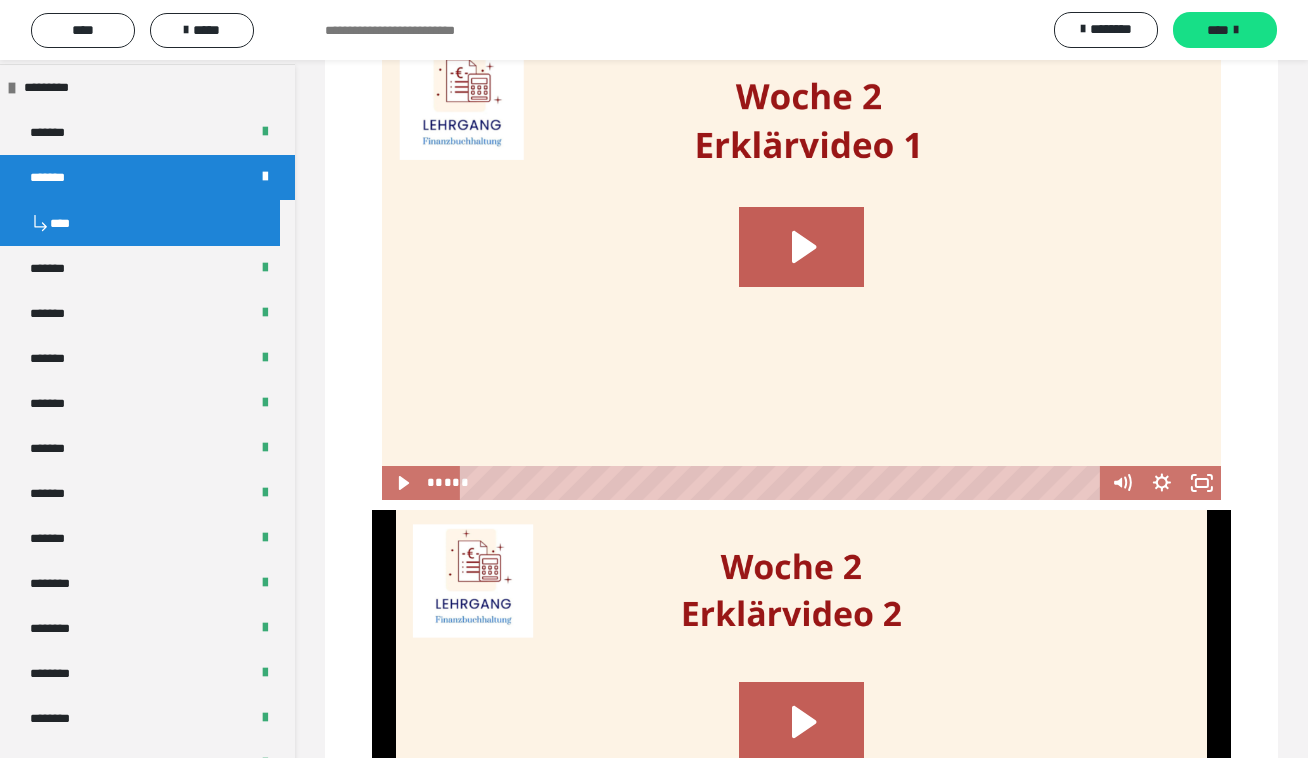 click on "****" at bounding box center (140, 223) 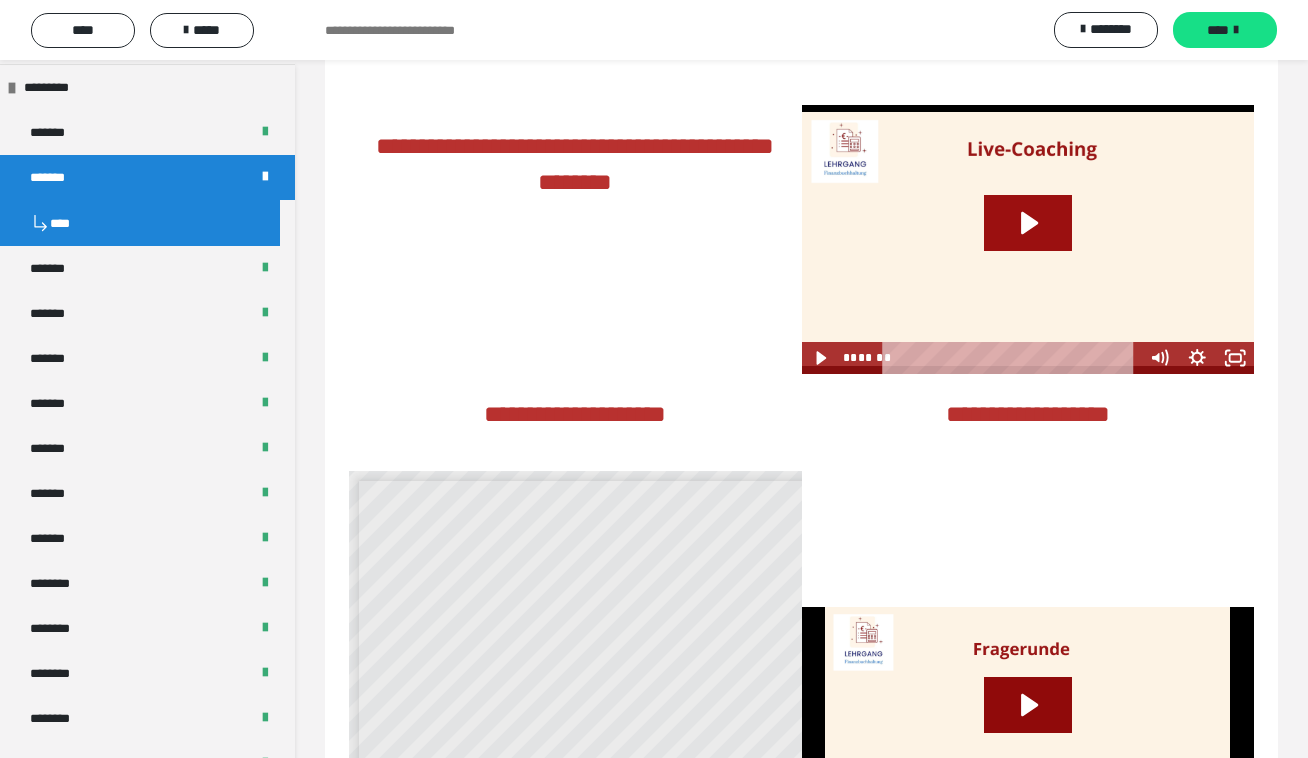 scroll, scrollTop: 4200, scrollLeft: 0, axis: vertical 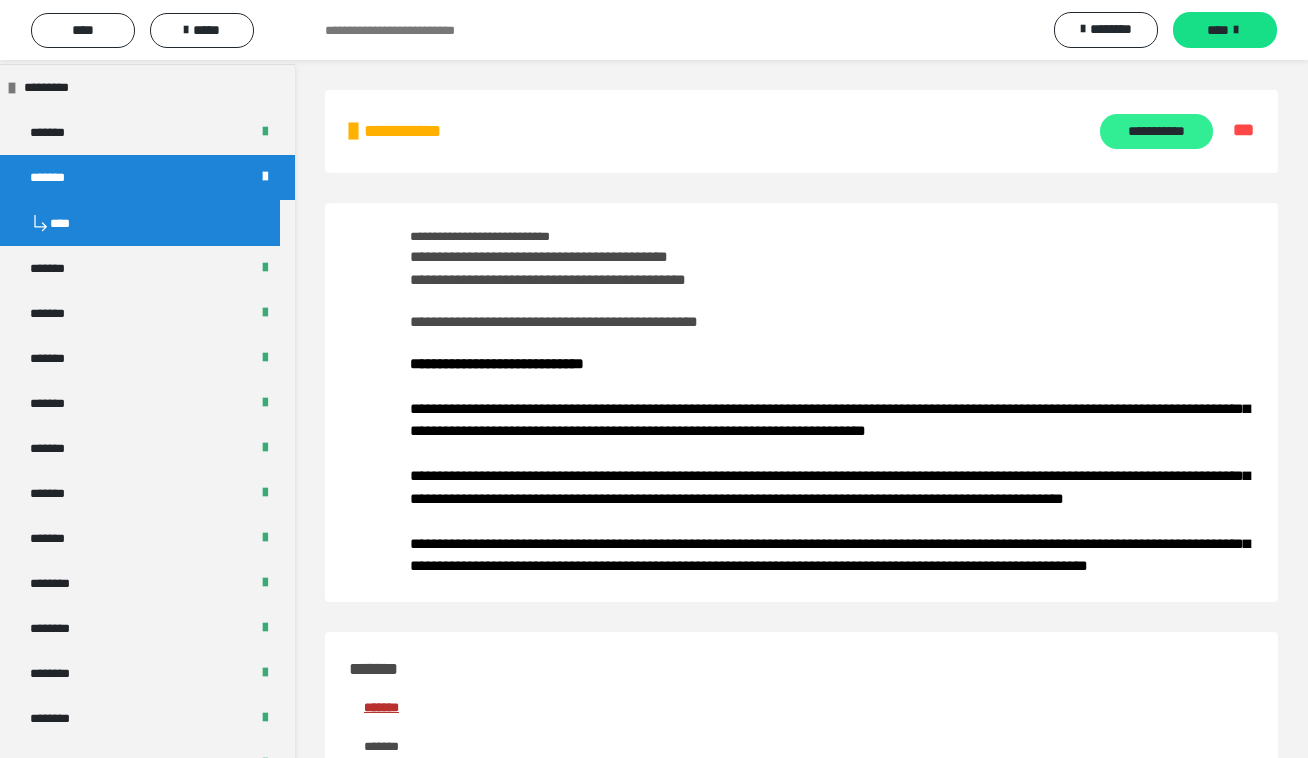 click on "**********" at bounding box center [1156, 131] 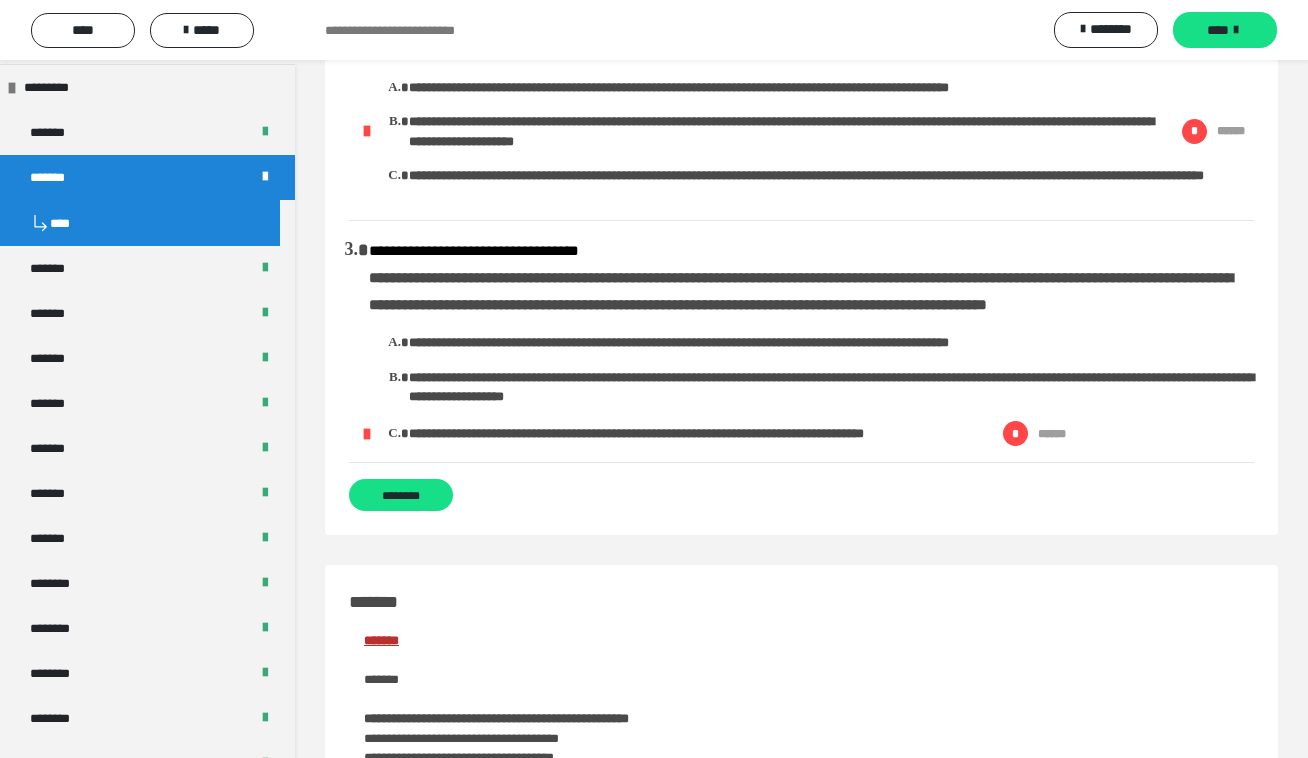 scroll, scrollTop: 0, scrollLeft: 0, axis: both 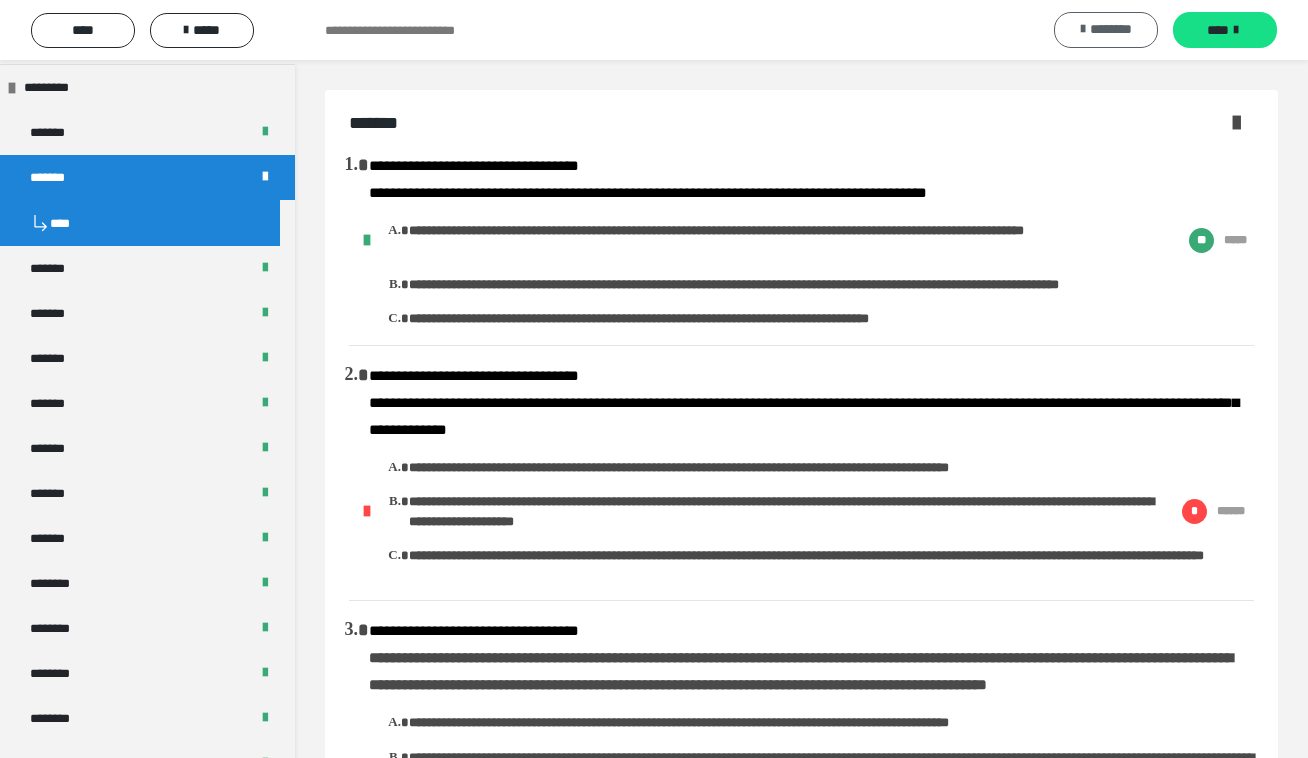click on "********" at bounding box center (1111, 29) 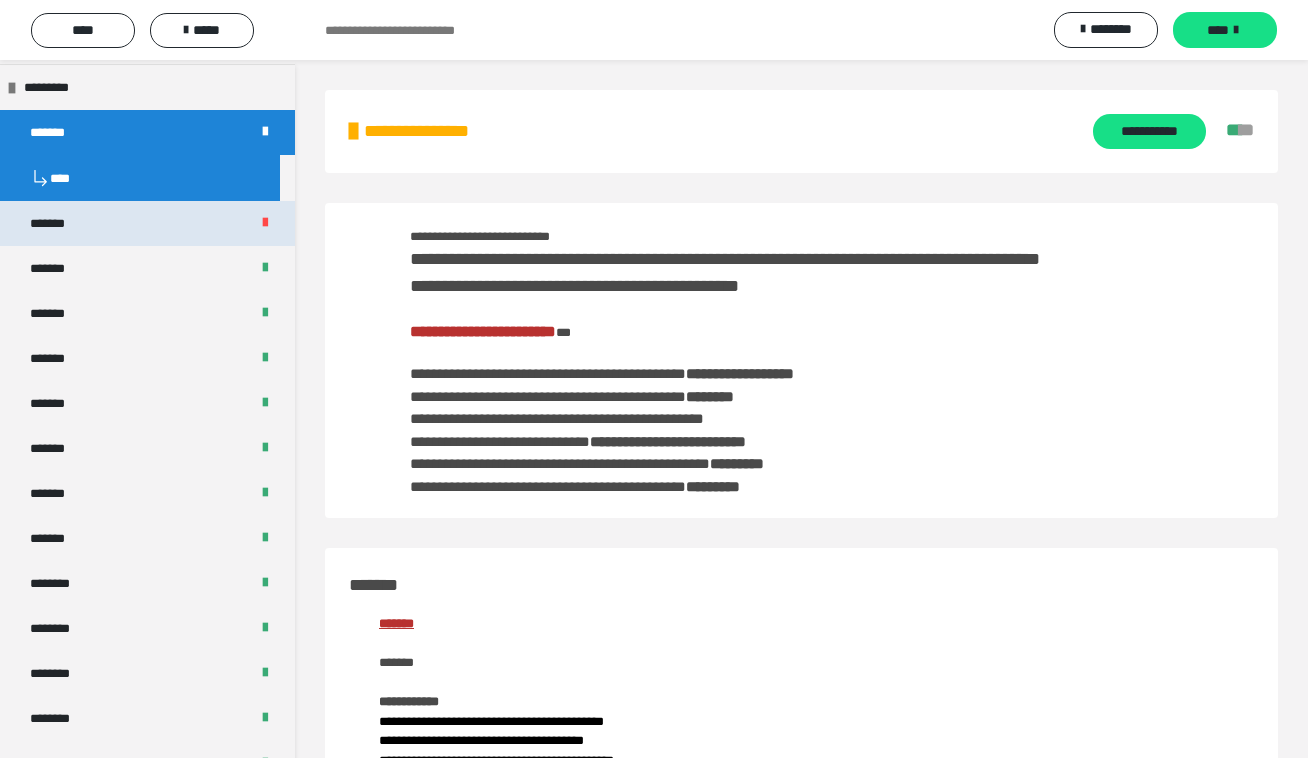 click on "*******" at bounding box center [58, 223] 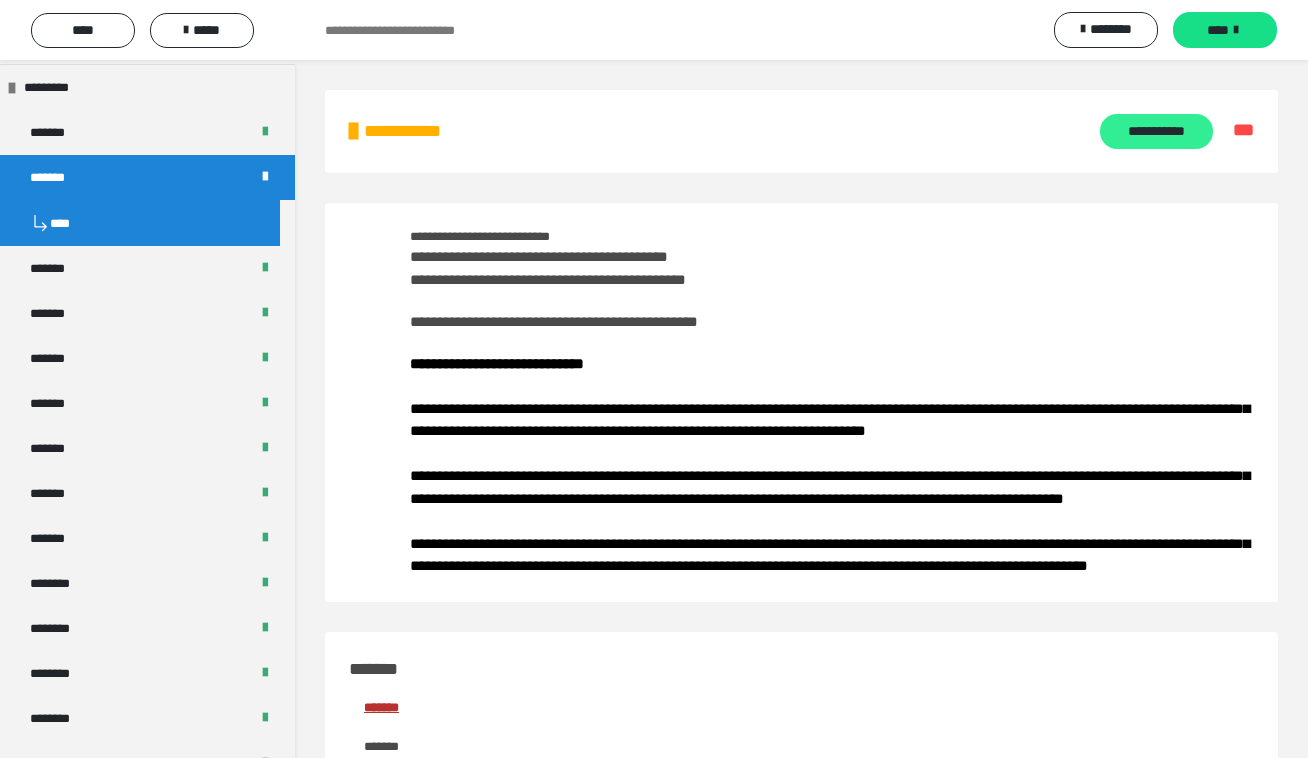 click on "**********" at bounding box center [1156, 131] 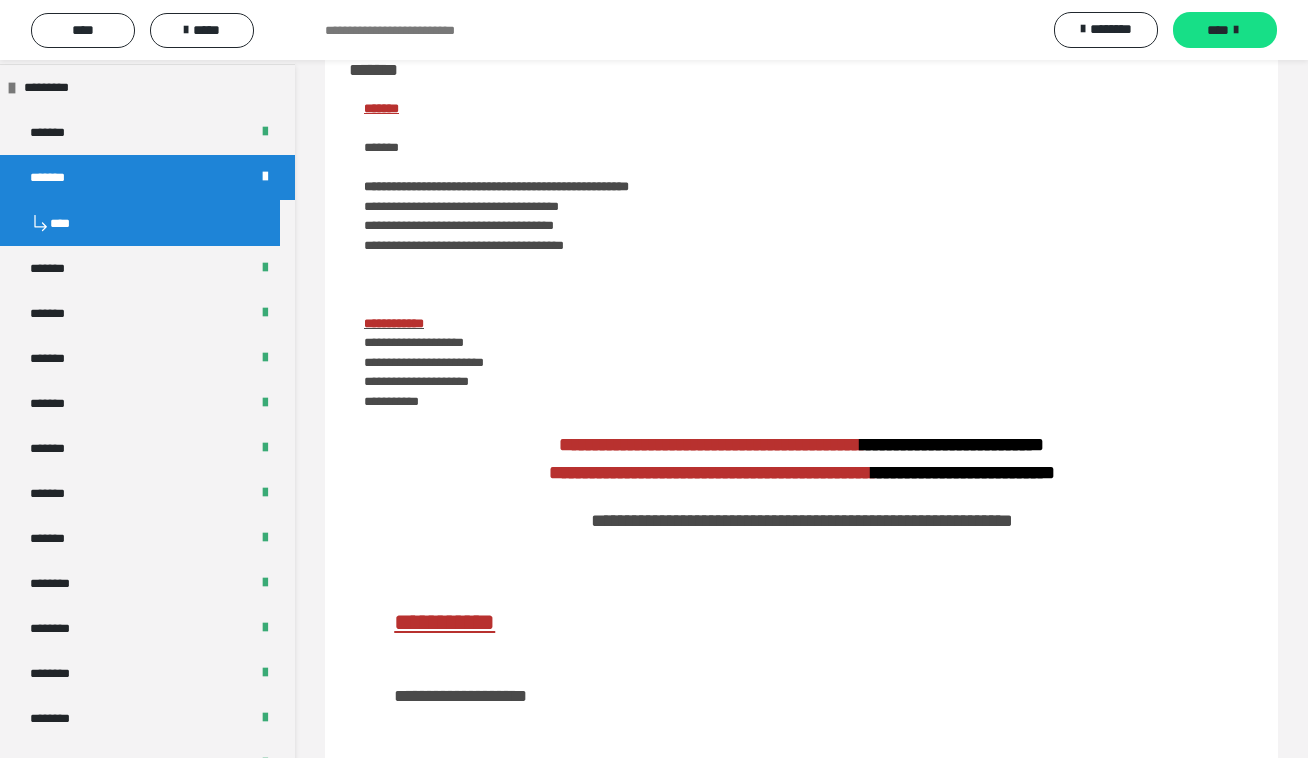 scroll, scrollTop: 259, scrollLeft: 0, axis: vertical 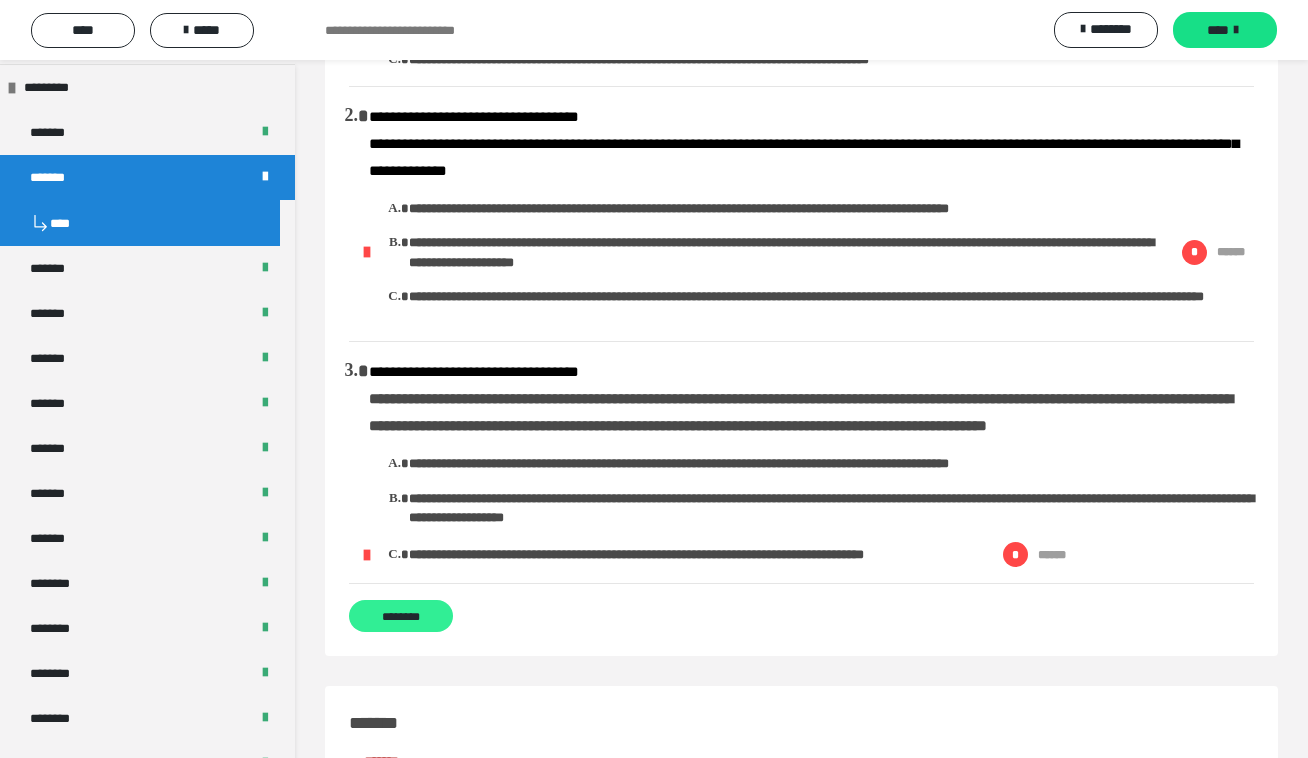 click on "********" at bounding box center [401, 616] 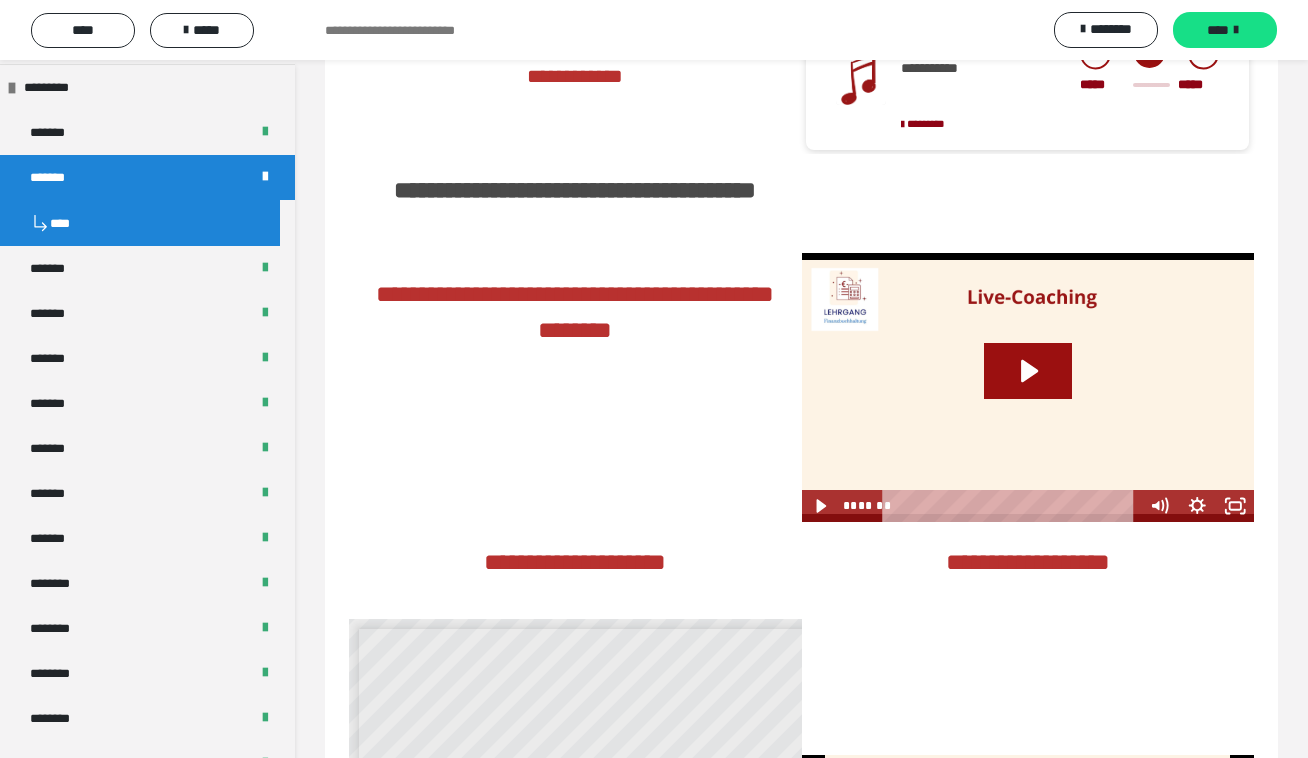 scroll, scrollTop: 3881, scrollLeft: 0, axis: vertical 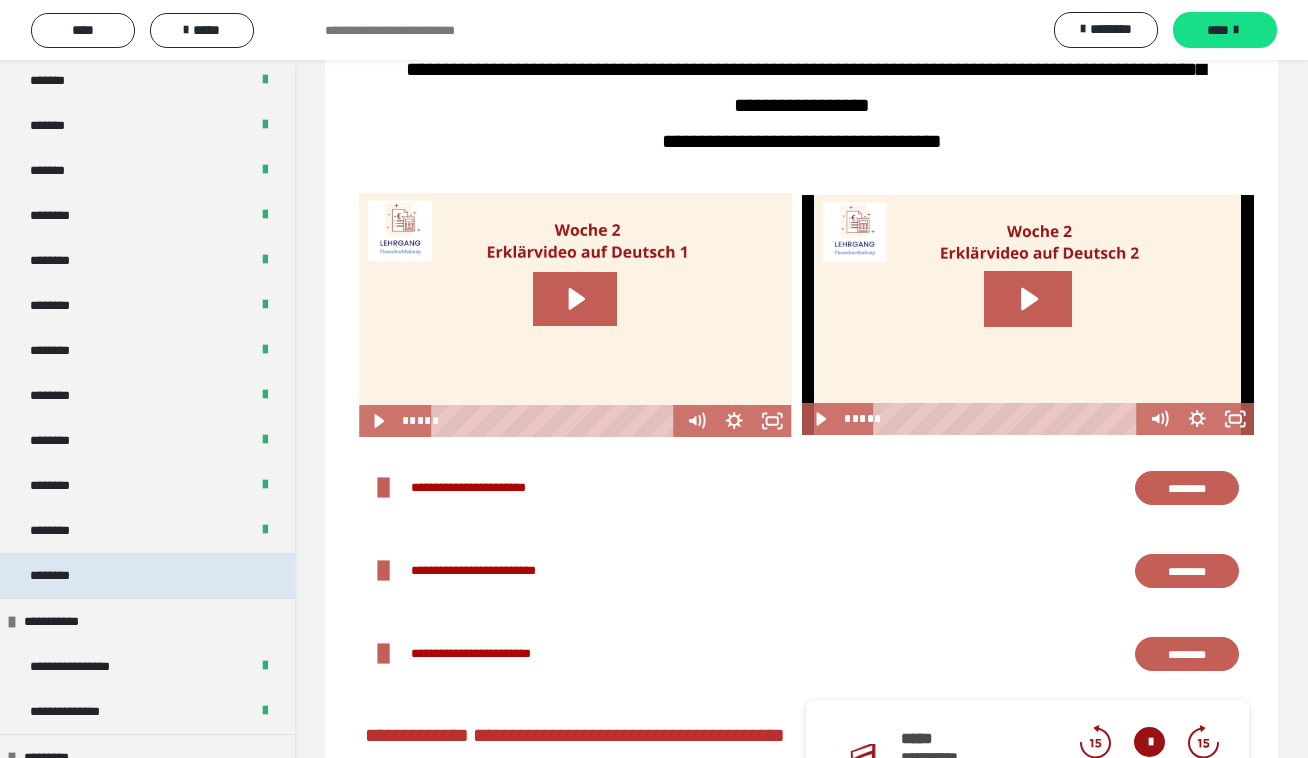 click on "********" at bounding box center (61, 575) 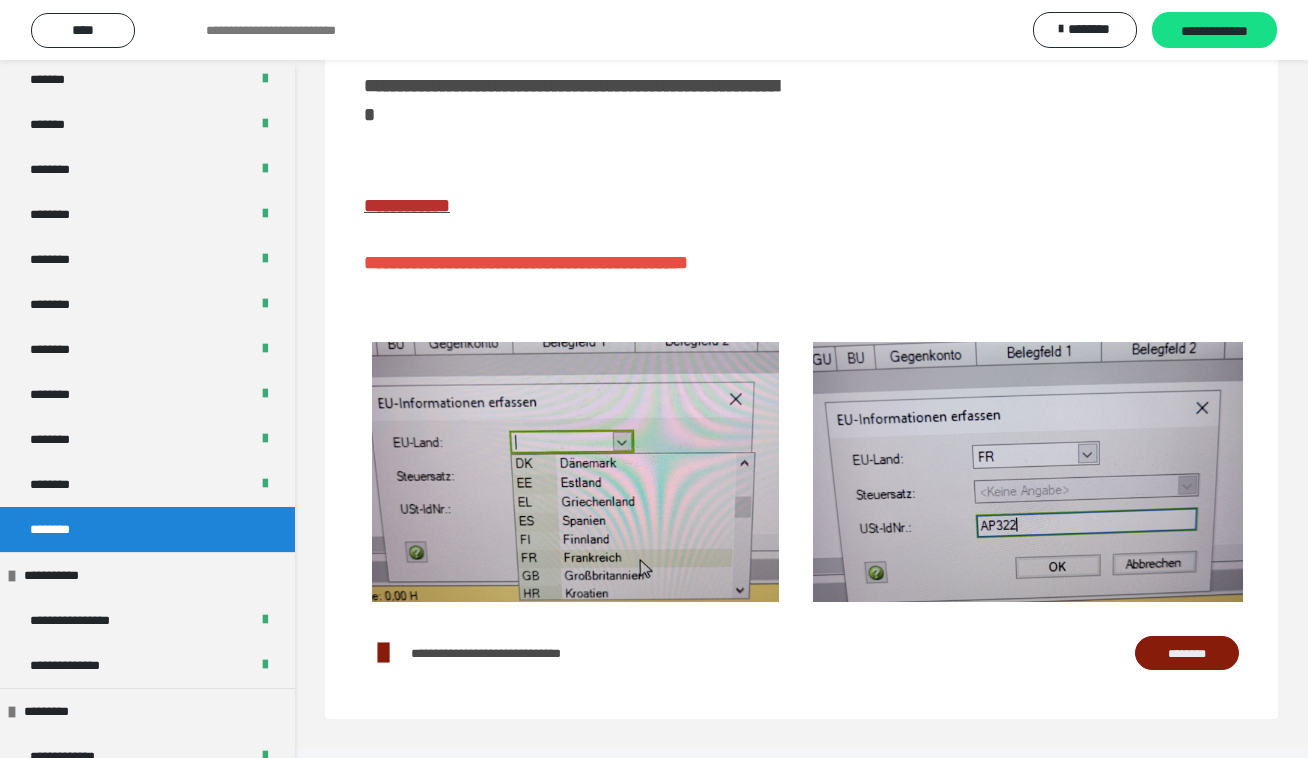 scroll, scrollTop: 244, scrollLeft: 0, axis: vertical 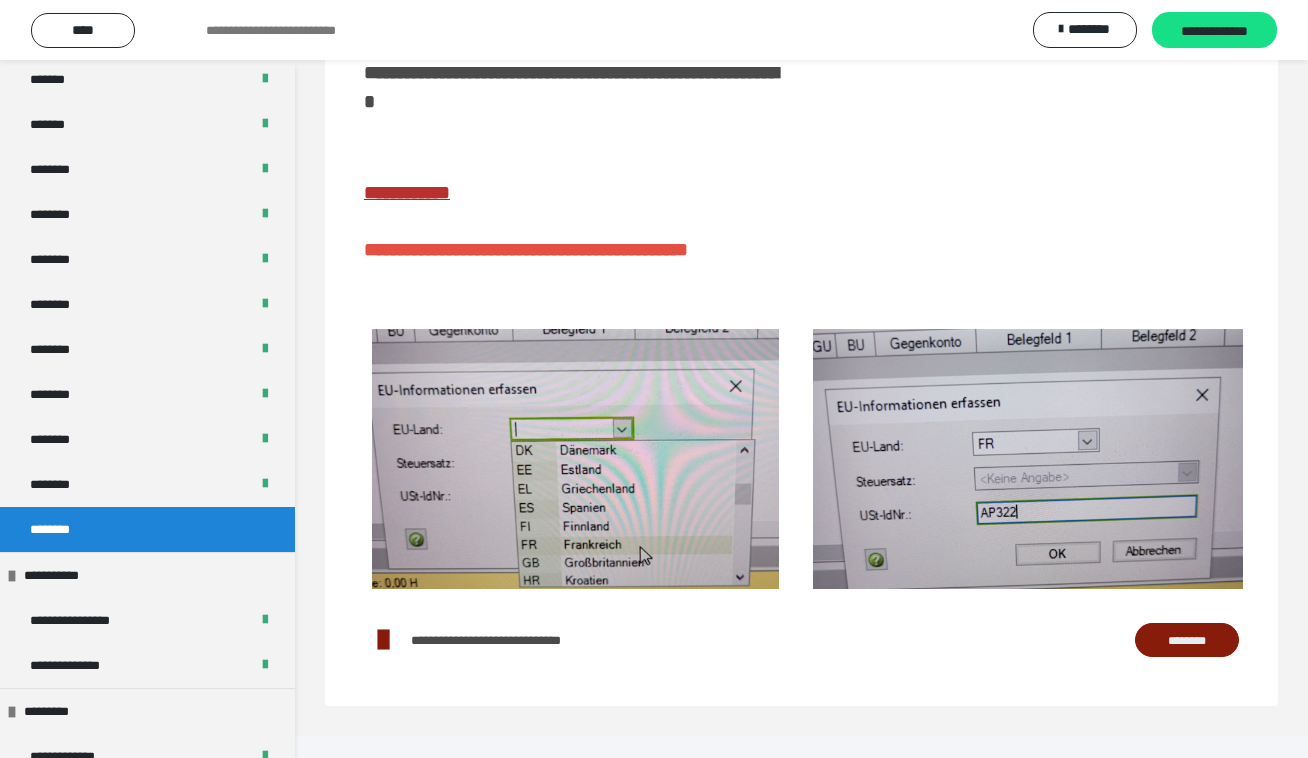 click on "********" at bounding box center [1187, 640] 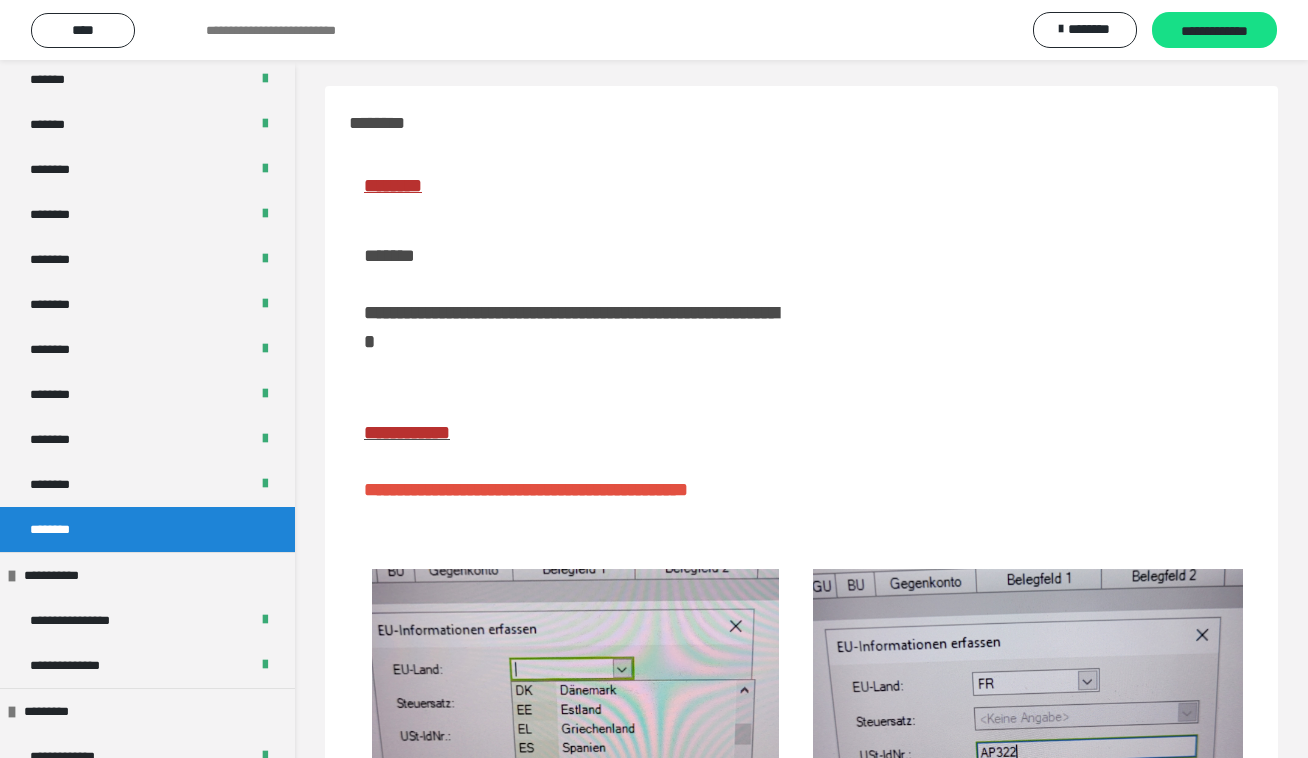 scroll, scrollTop: 244, scrollLeft: 0, axis: vertical 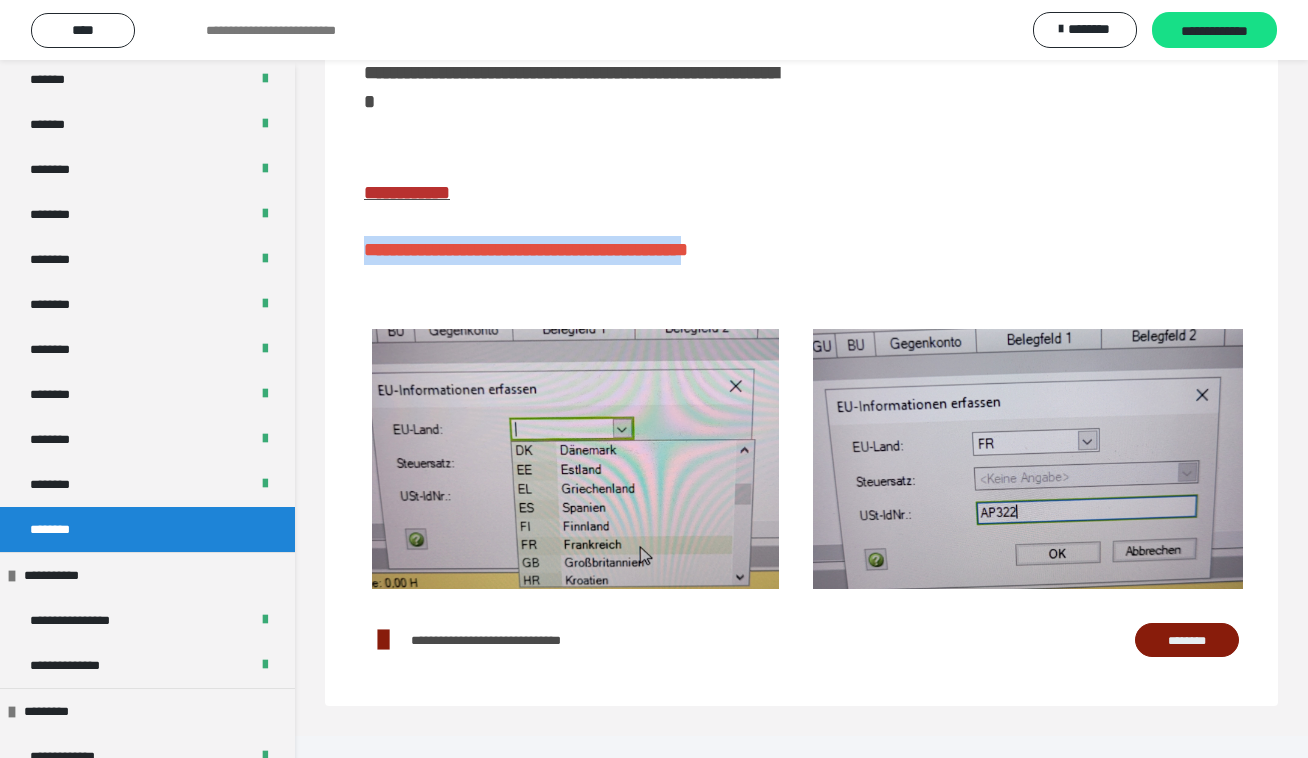 drag, startPoint x: 430, startPoint y: 278, endPoint x: 363, endPoint y: 246, distance: 74.24958 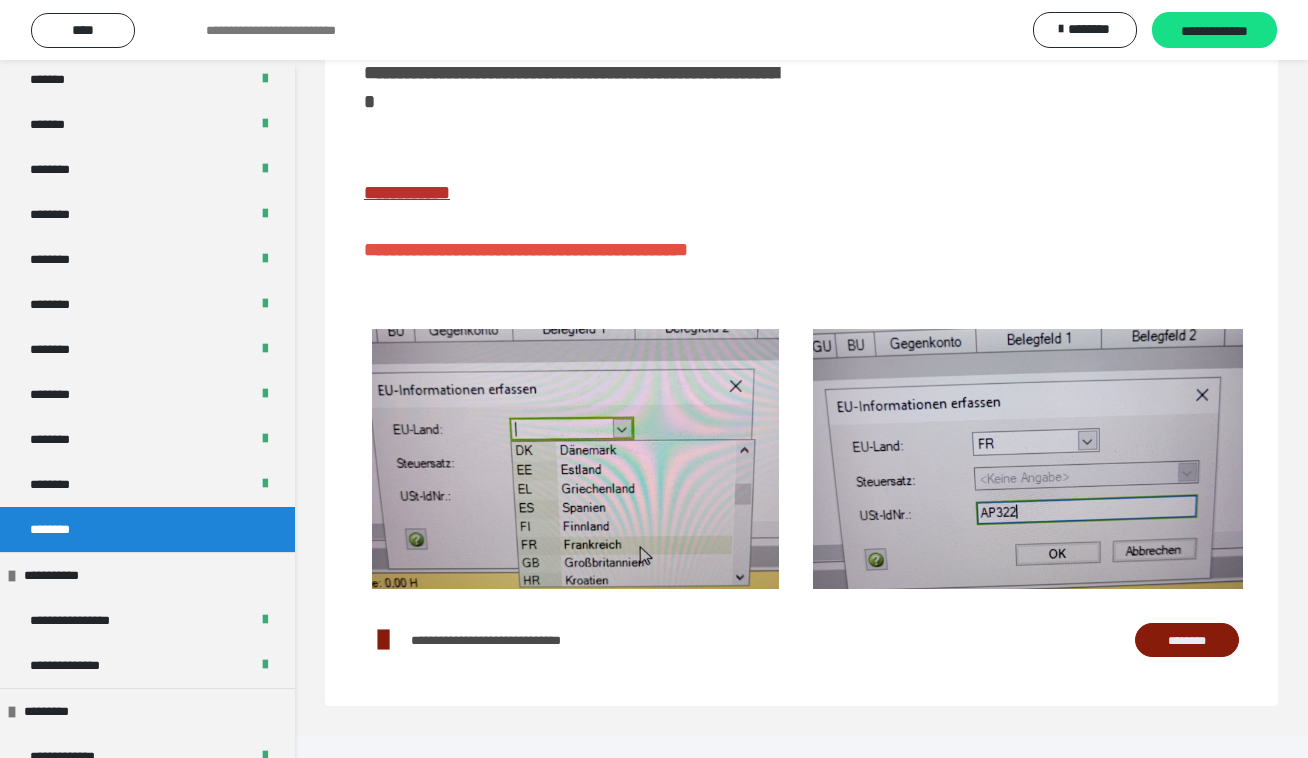click on "**********" at bounding box center (575, 108) 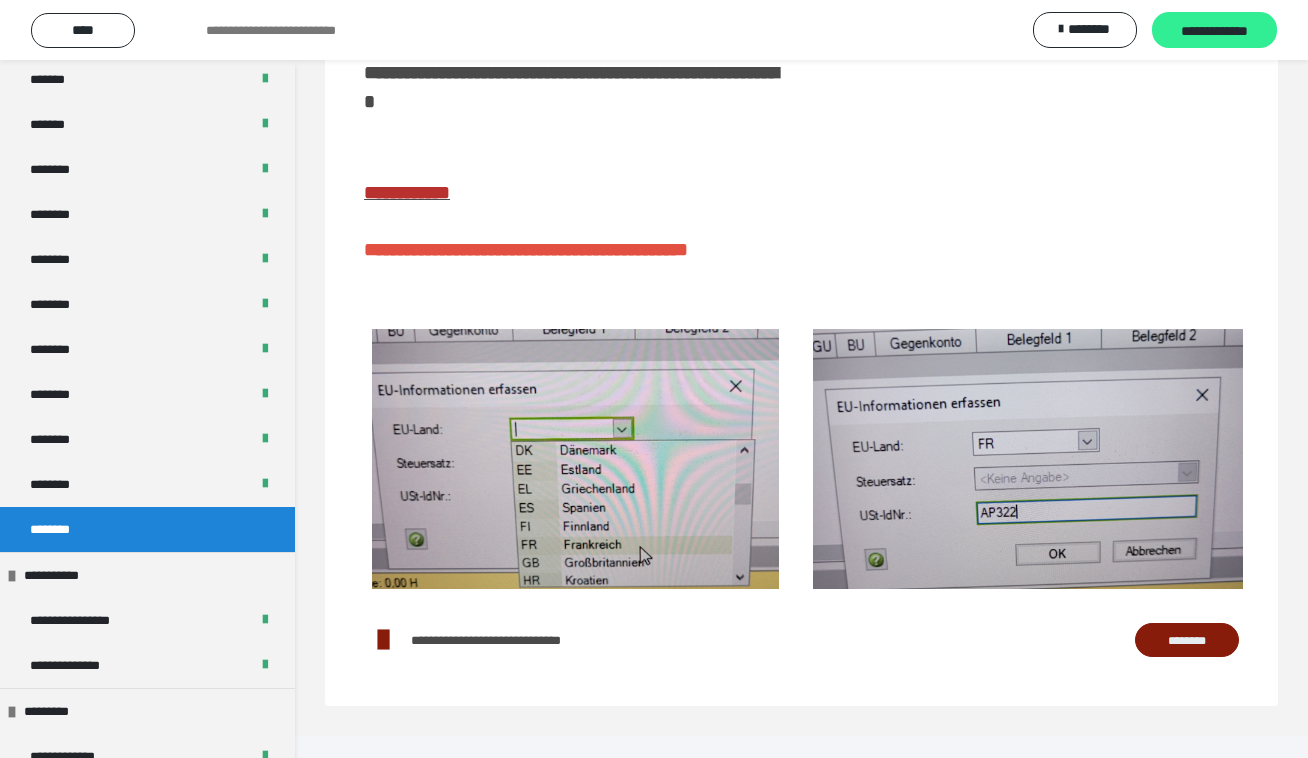 click on "**********" at bounding box center [1214, 31] 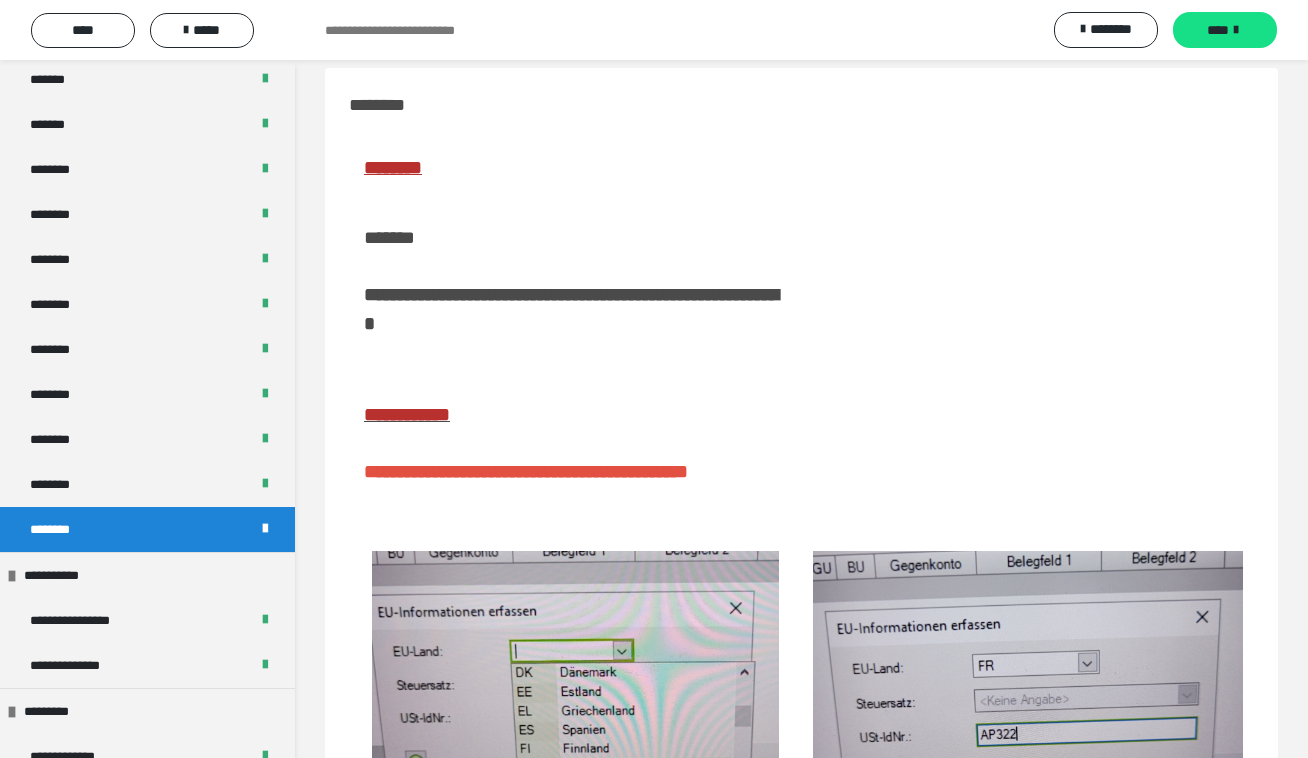 scroll, scrollTop: 244, scrollLeft: 0, axis: vertical 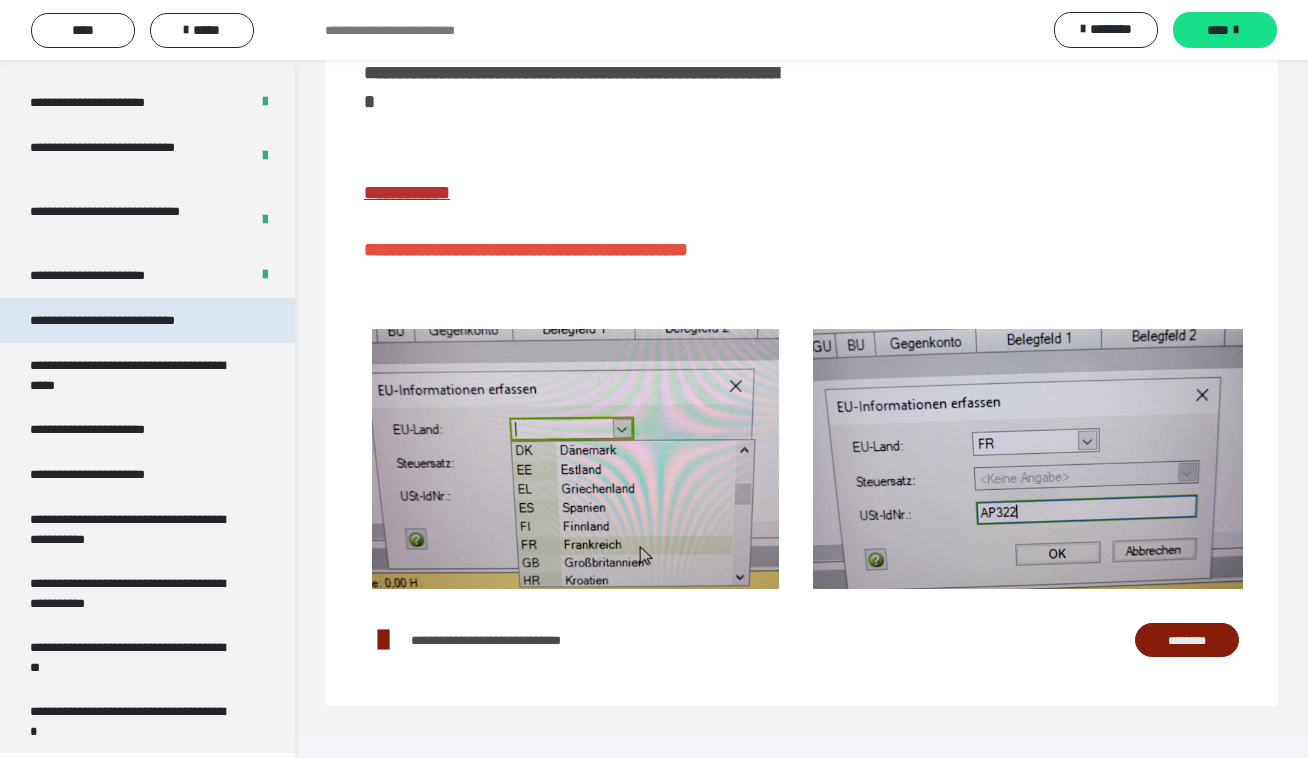click on "**********" at bounding box center (129, 320) 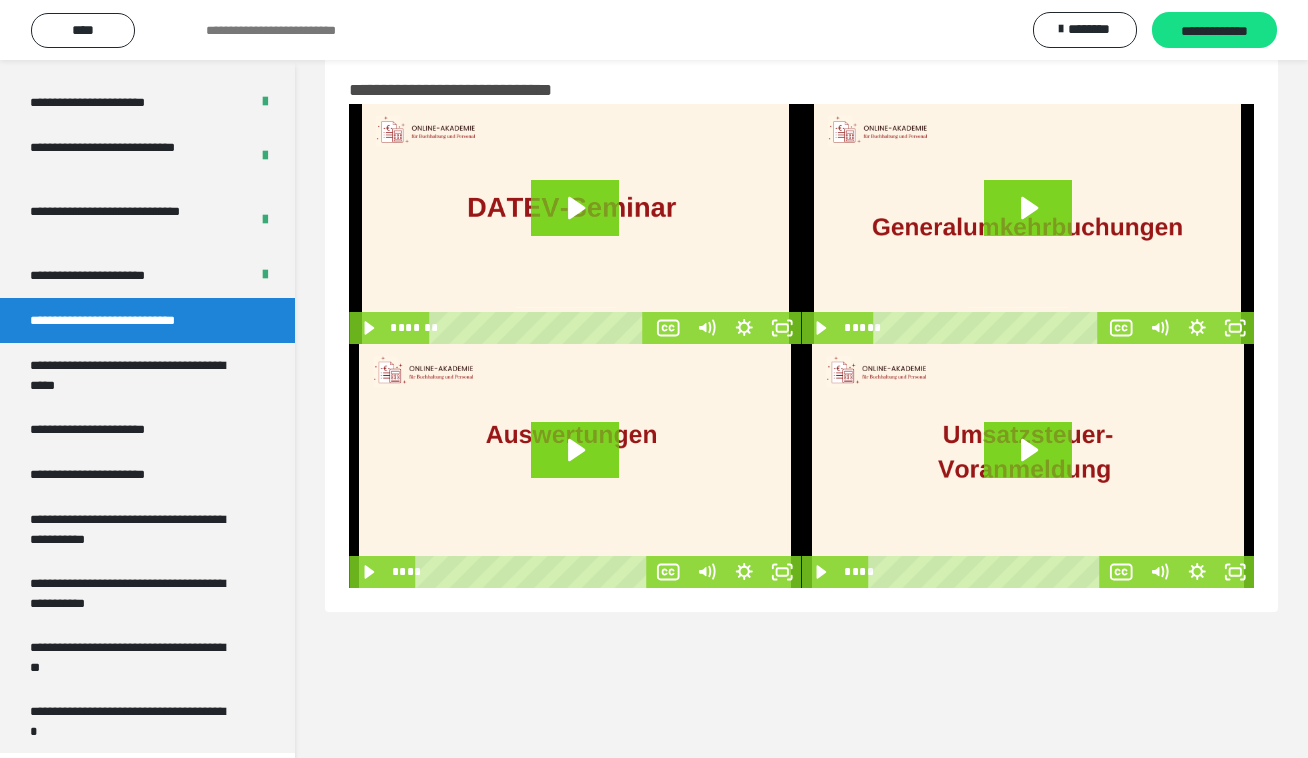 scroll, scrollTop: 60, scrollLeft: 0, axis: vertical 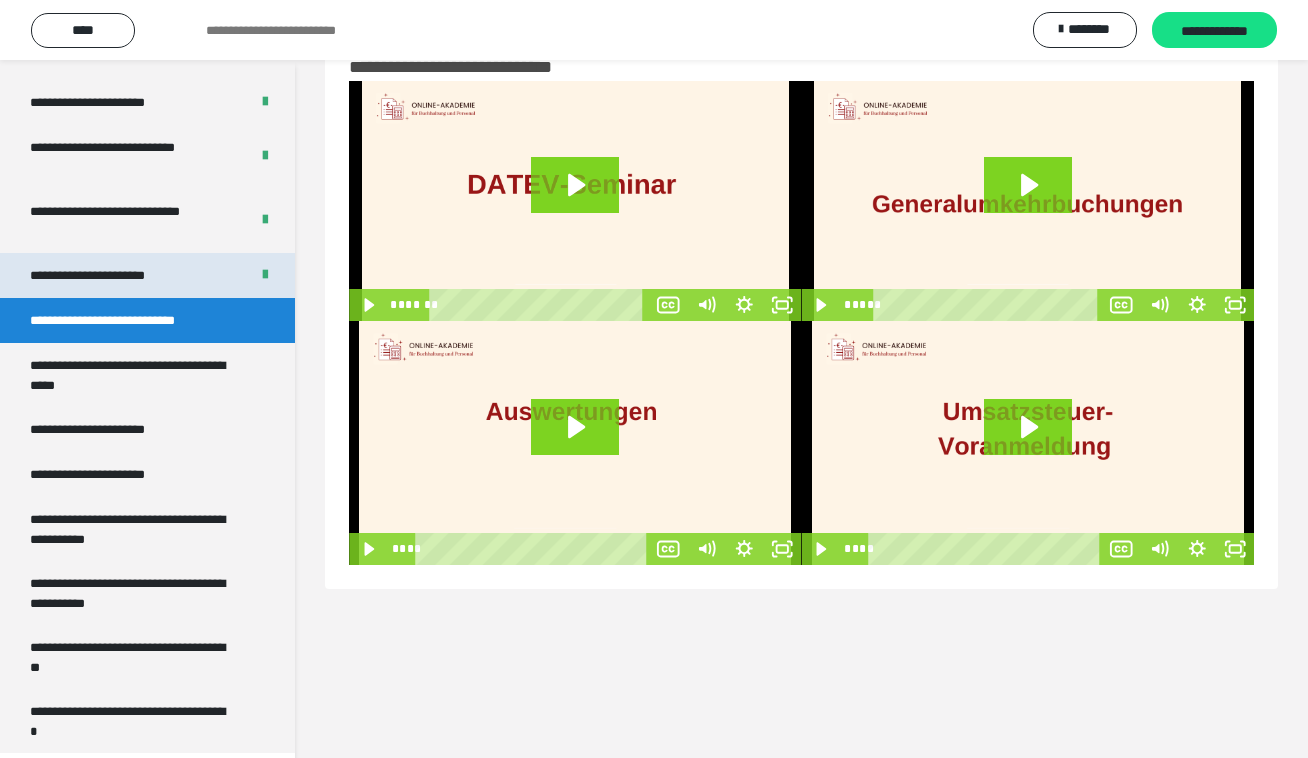 click on "**********" at bounding box center [109, 275] 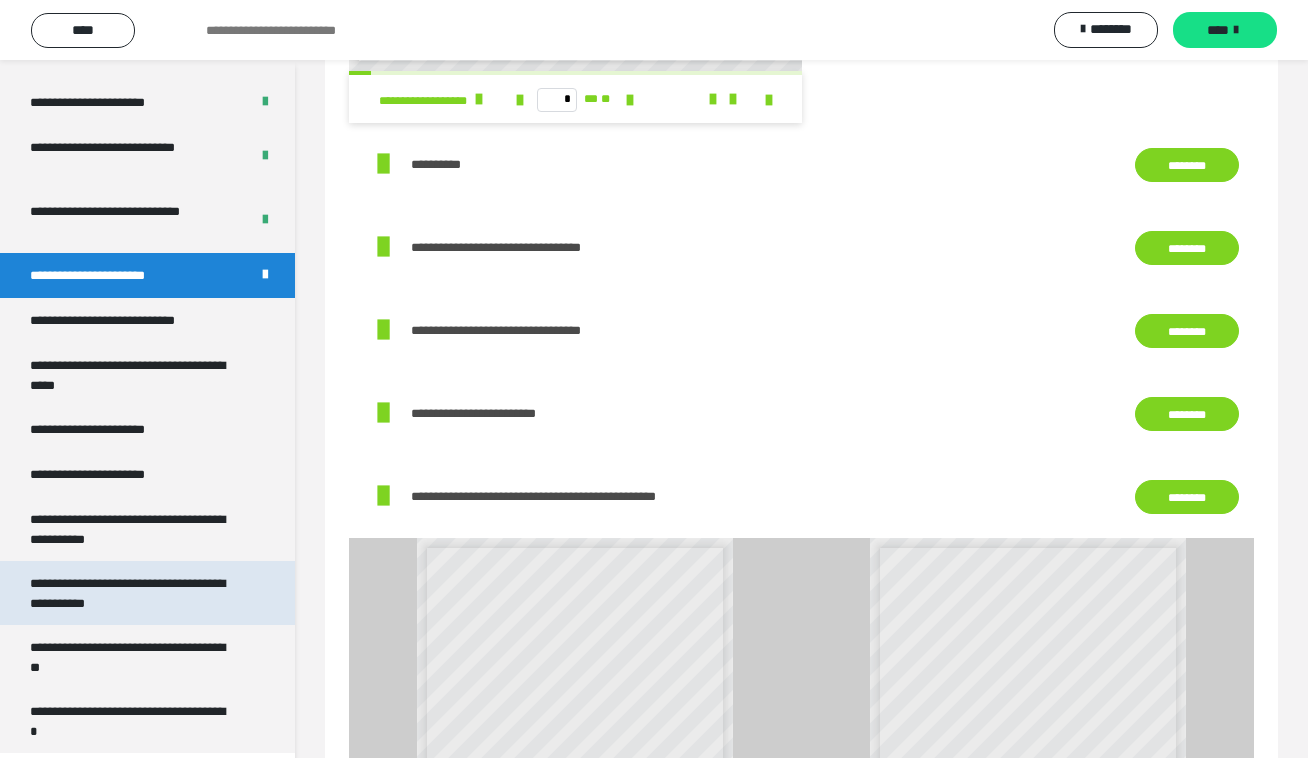 scroll, scrollTop: 906, scrollLeft: 0, axis: vertical 